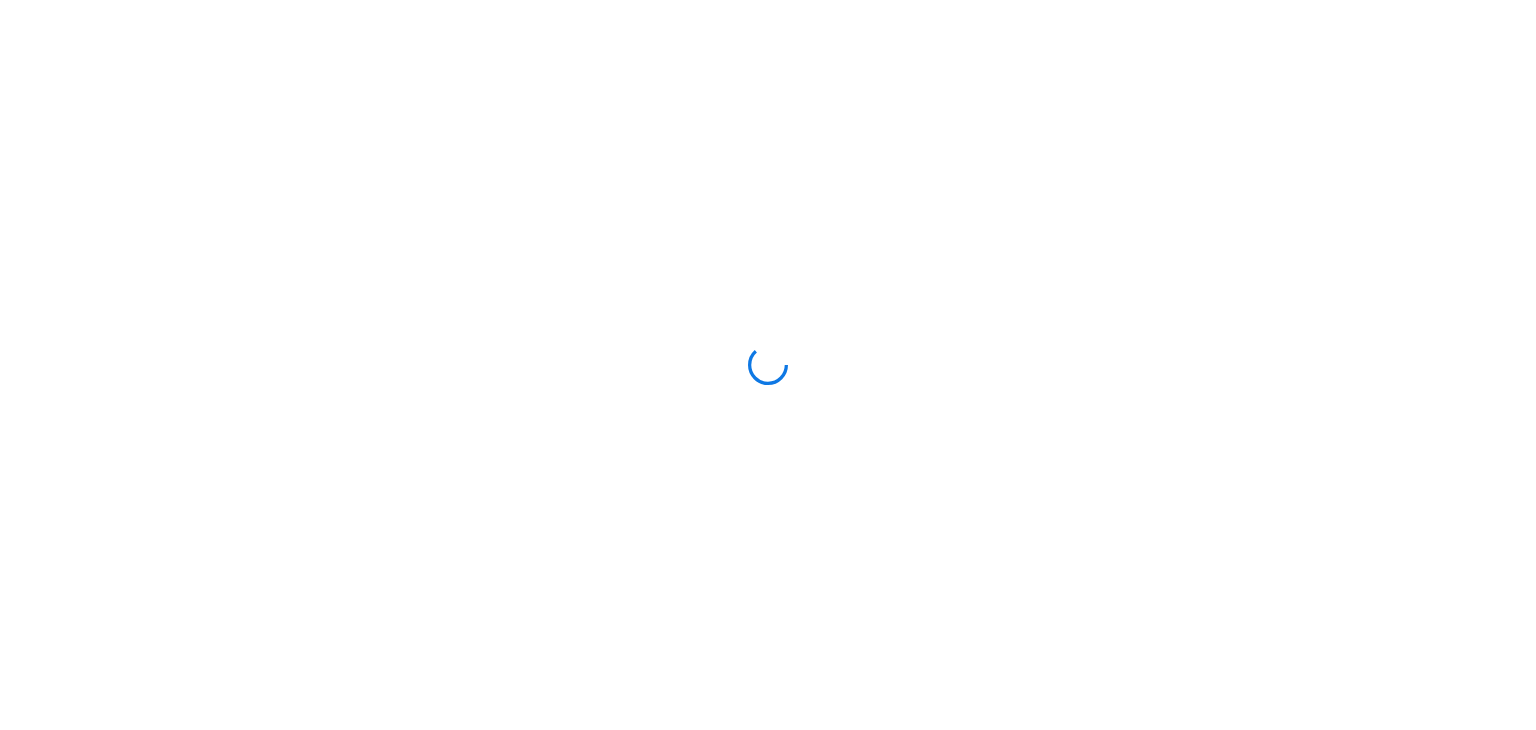 scroll, scrollTop: 0, scrollLeft: 0, axis: both 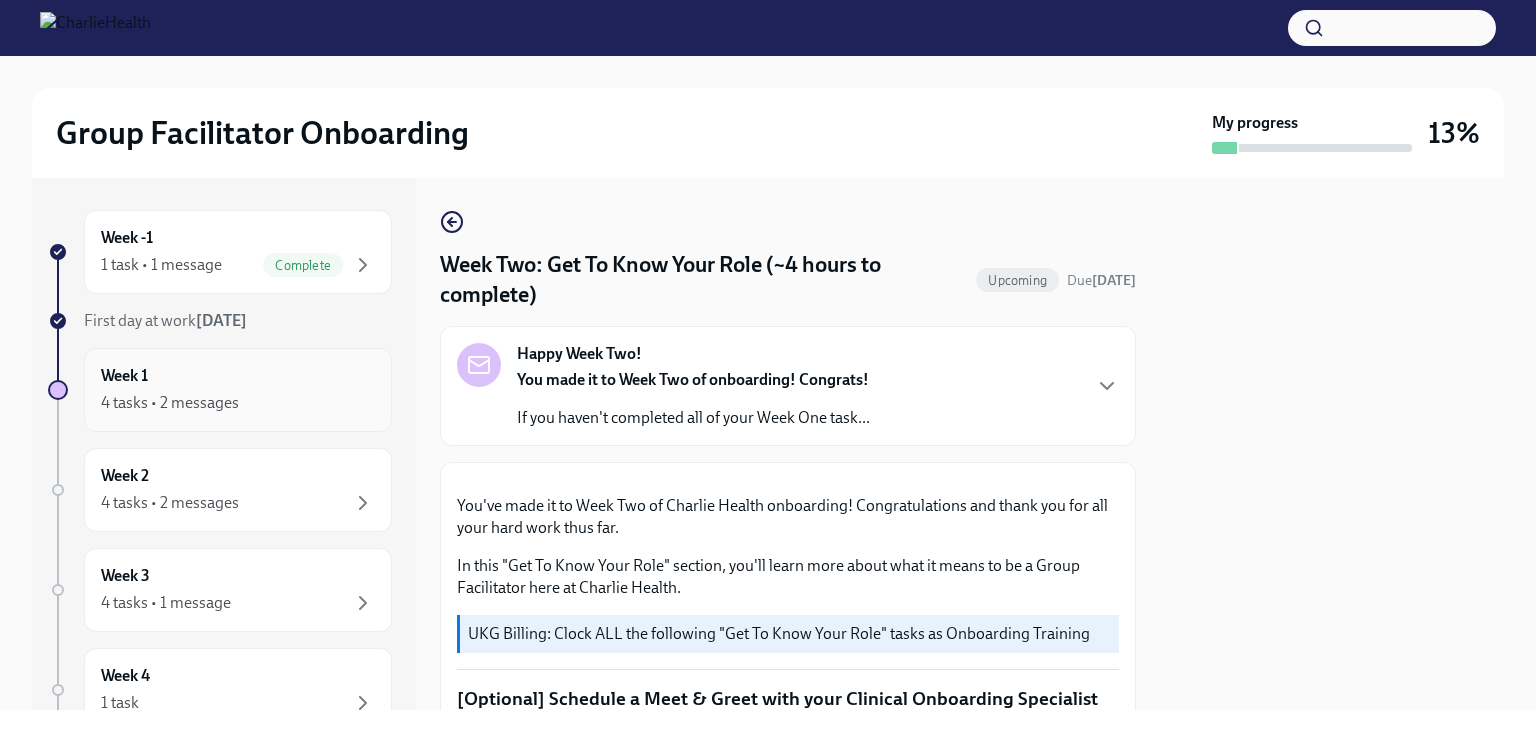 click on "4 tasks • 2 messages" at bounding box center (238, 403) 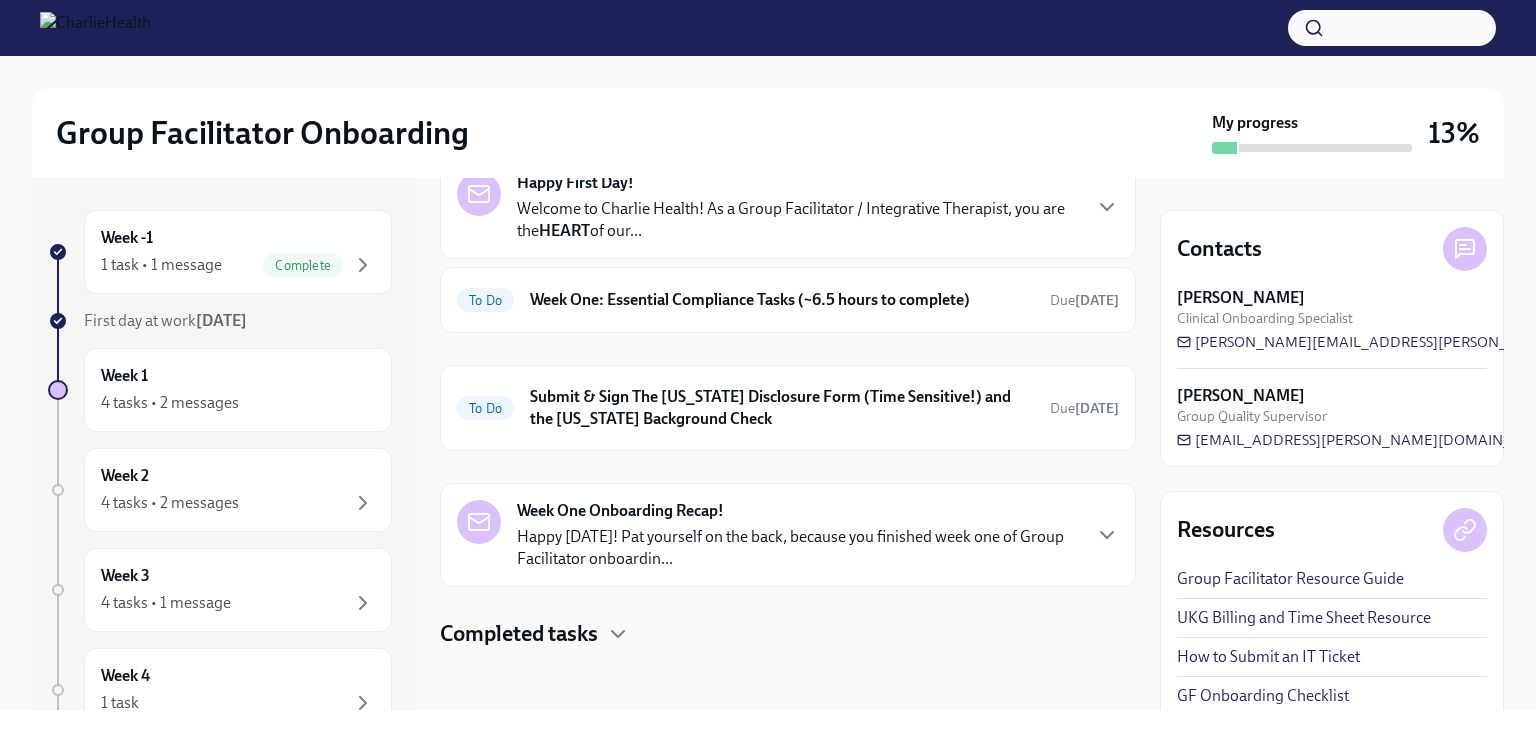 scroll, scrollTop: 116, scrollLeft: 0, axis: vertical 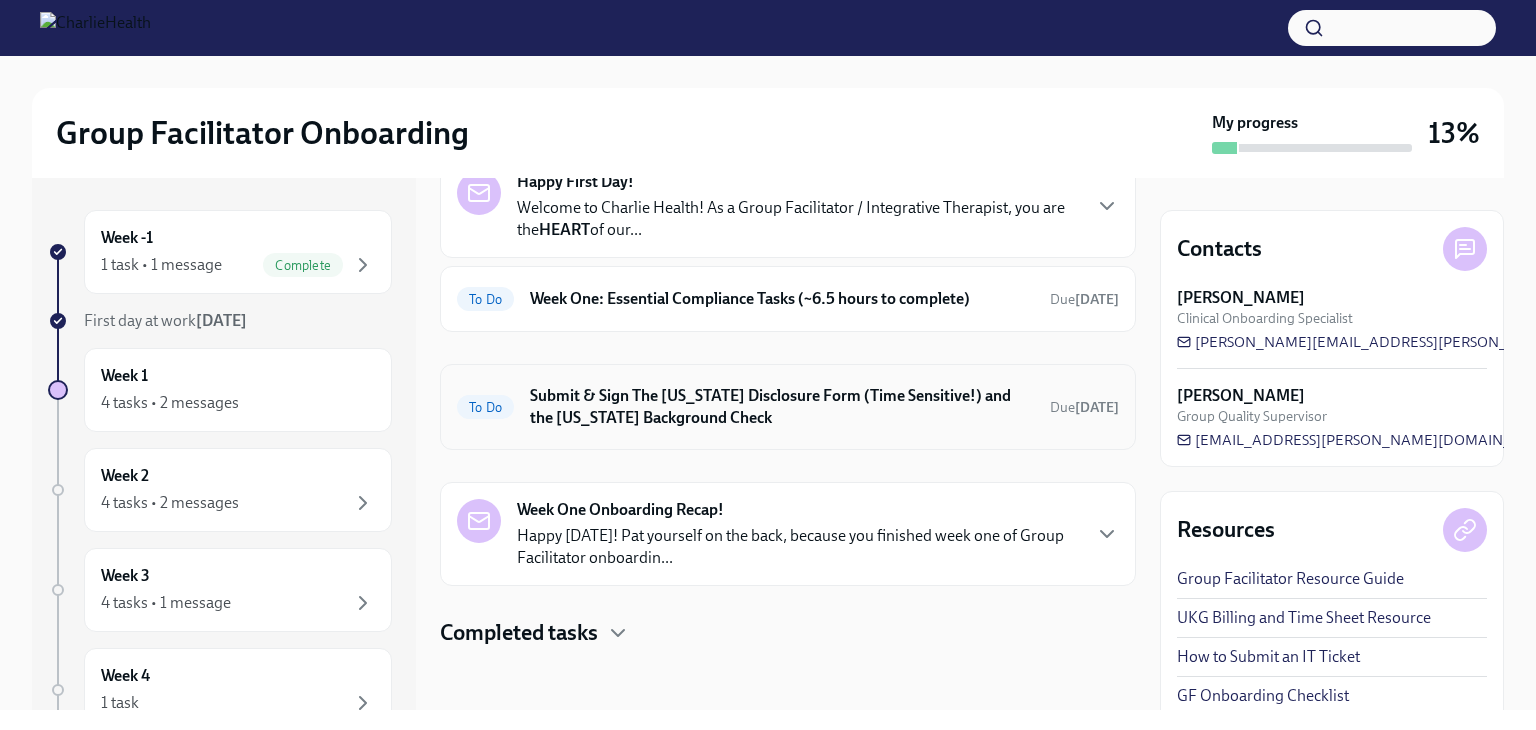 click on "To Do Submit & Sign The [US_STATE] Disclosure Form (Time Sensitive!) and the [US_STATE] Background Check Due  [DATE]" at bounding box center (788, 407) 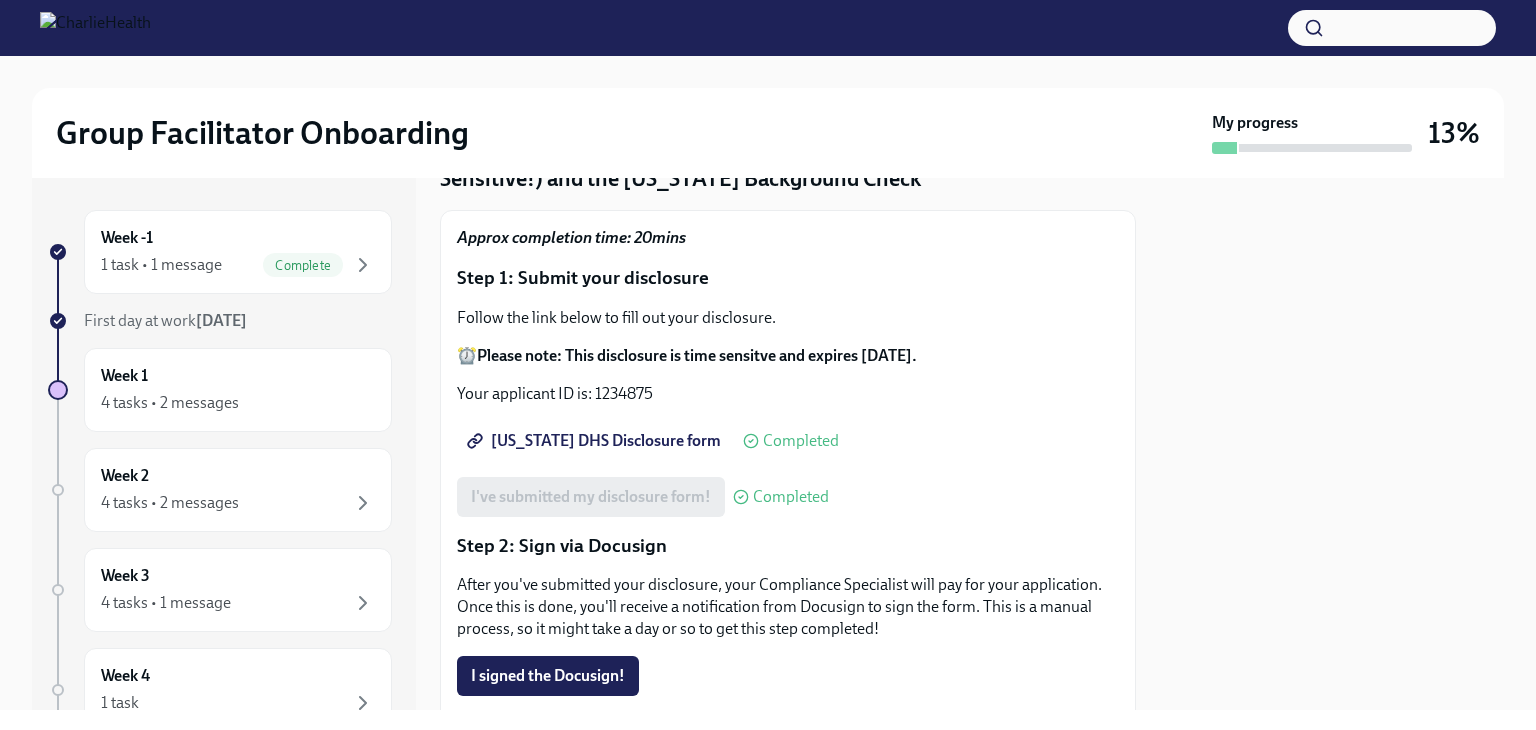 scroll, scrollTop: 0, scrollLeft: 0, axis: both 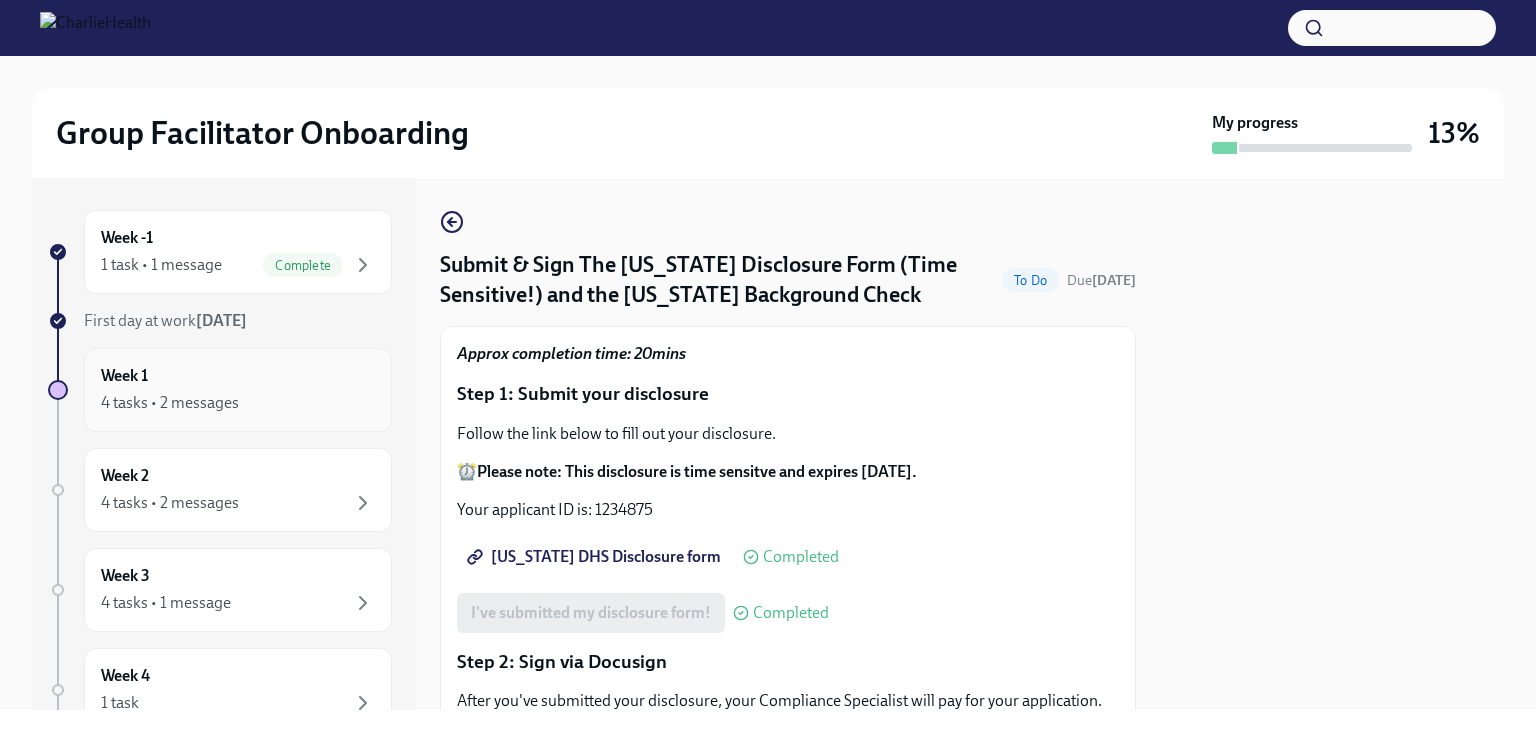 click on "4 tasks • 2 messages" at bounding box center [238, 403] 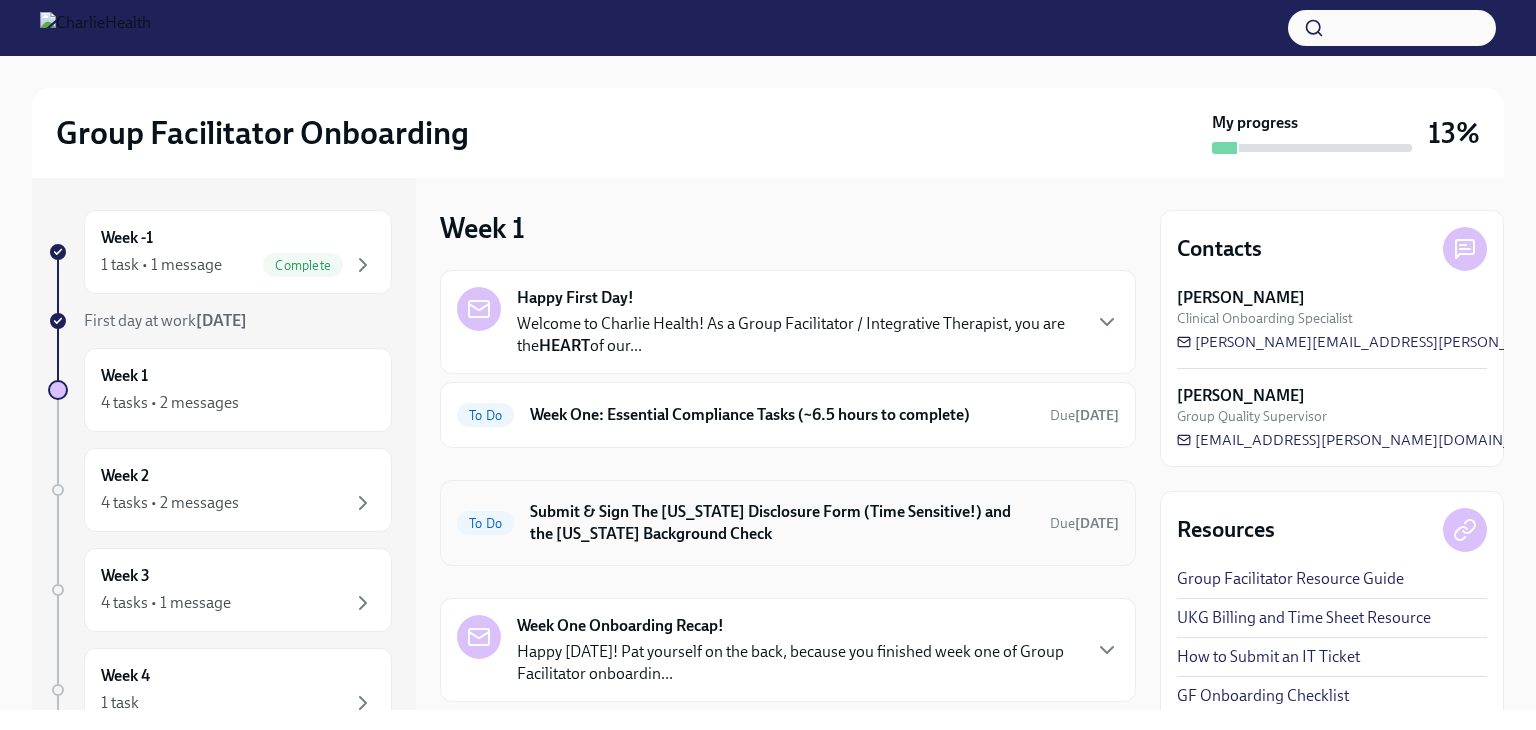 click on "Submit & Sign The [US_STATE] Disclosure Form (Time Sensitive!) and the [US_STATE] Background Check" at bounding box center [782, 523] 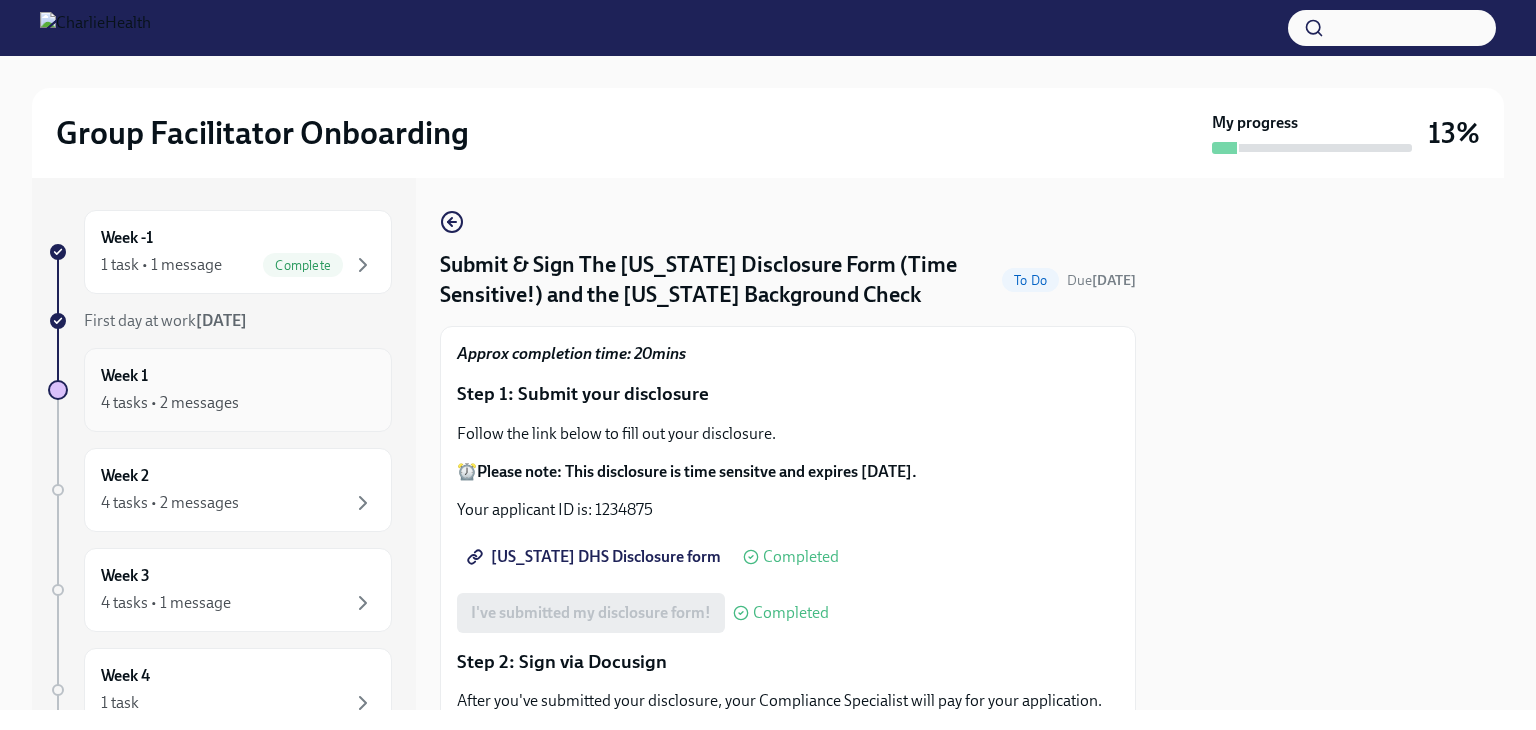 click on "4 tasks • 2 messages" at bounding box center [238, 403] 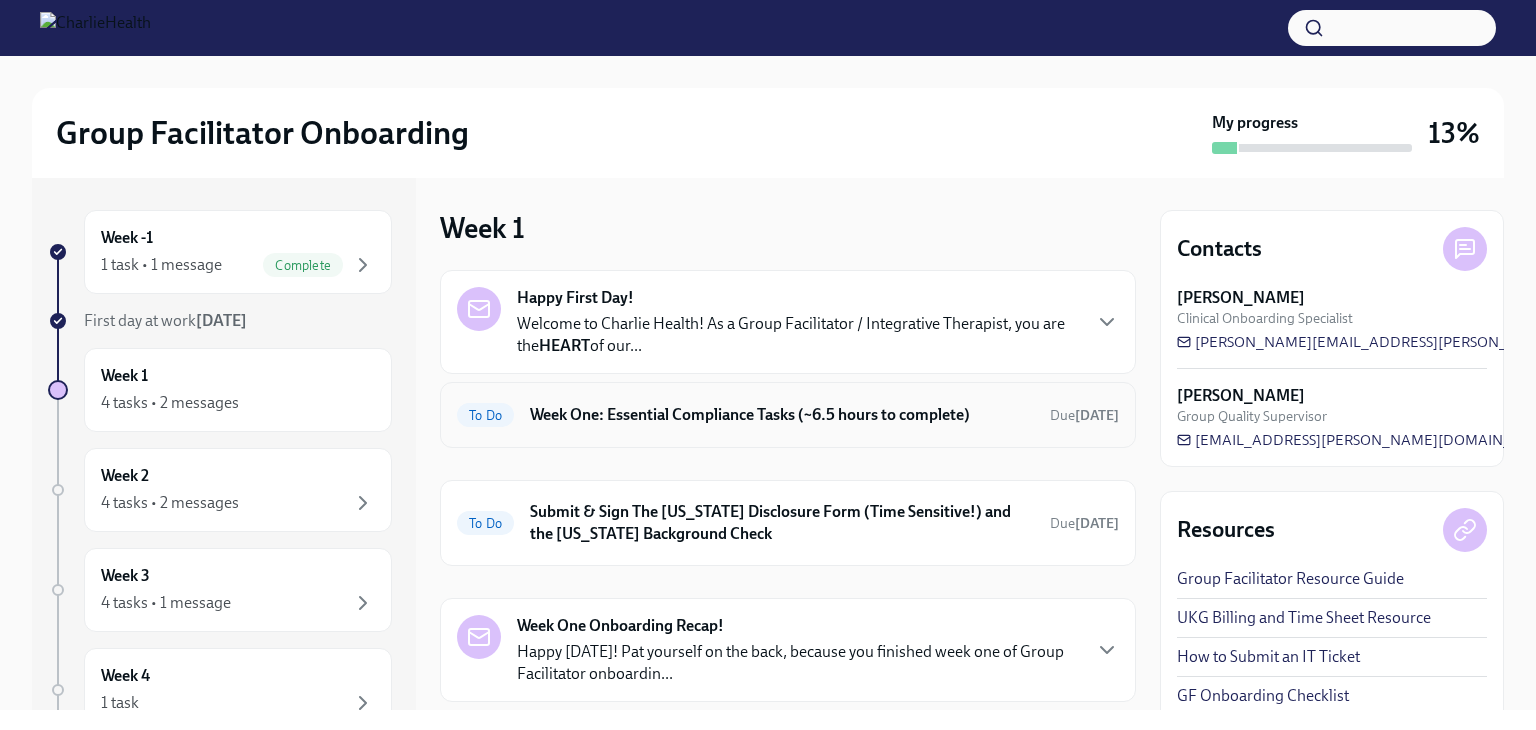click on "Week One: Essential Compliance Tasks (~6.5 hours to complete)" at bounding box center (782, 415) 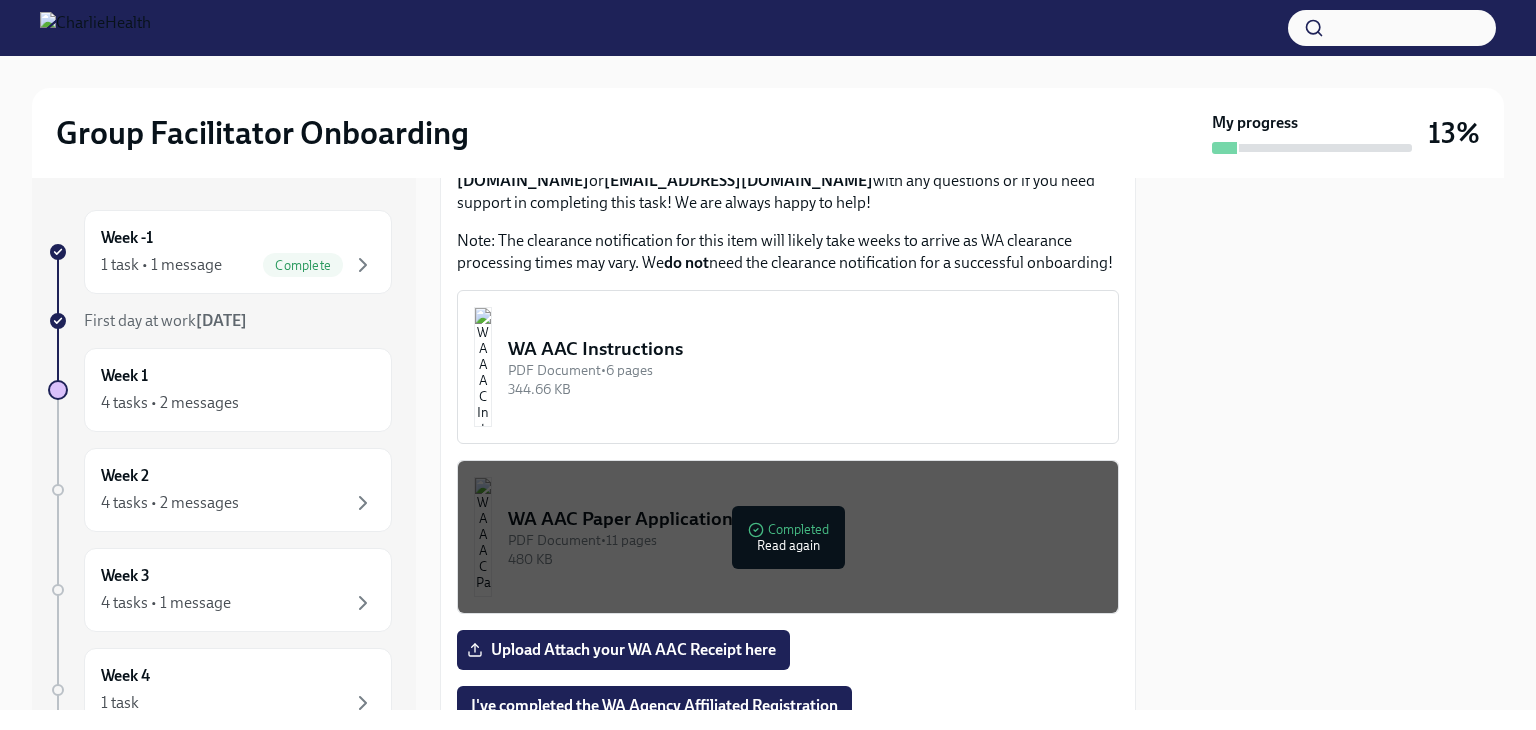 scroll, scrollTop: 1800, scrollLeft: 0, axis: vertical 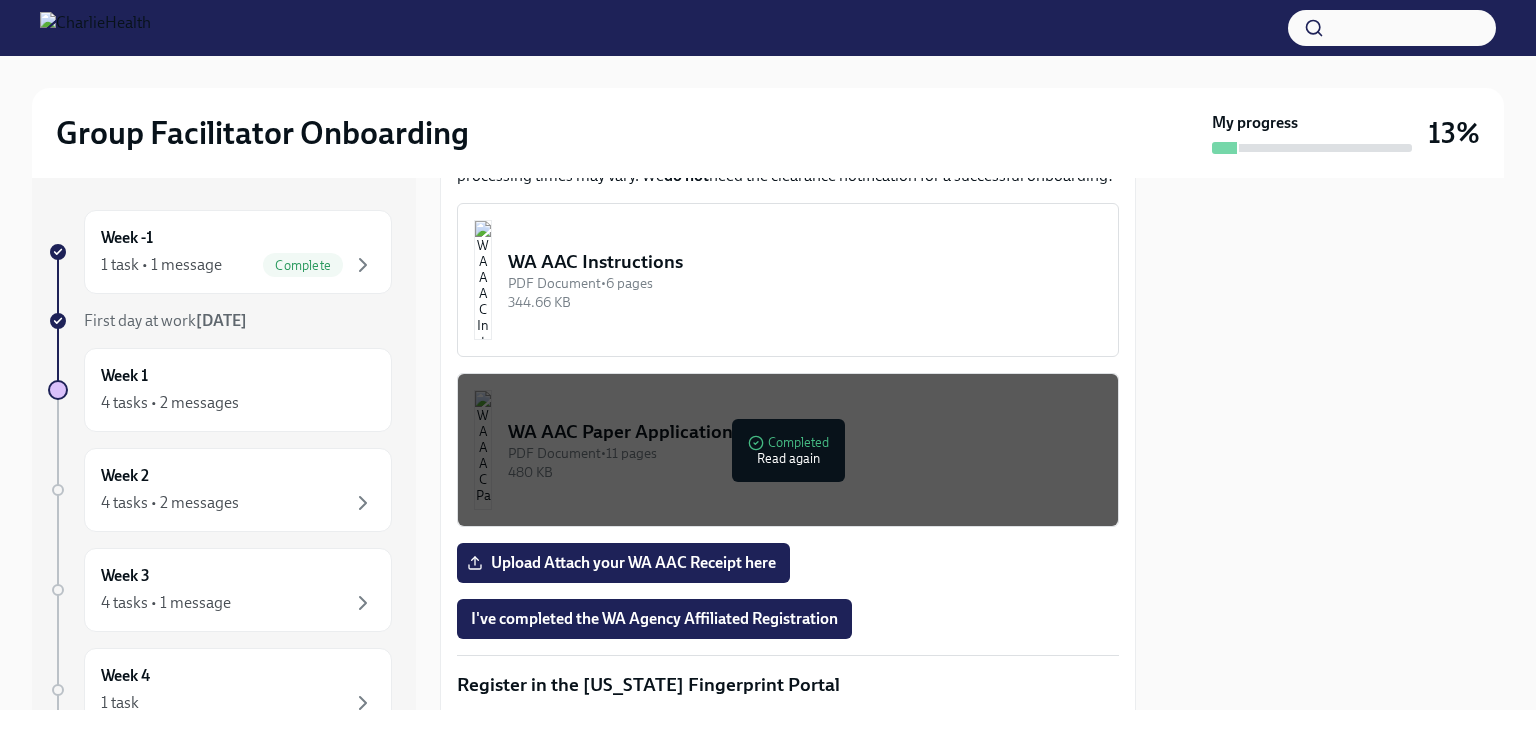 click on "WA AAC Instructions PDF Document  •  6 pages 344.66 KB" at bounding box center (788, 280) 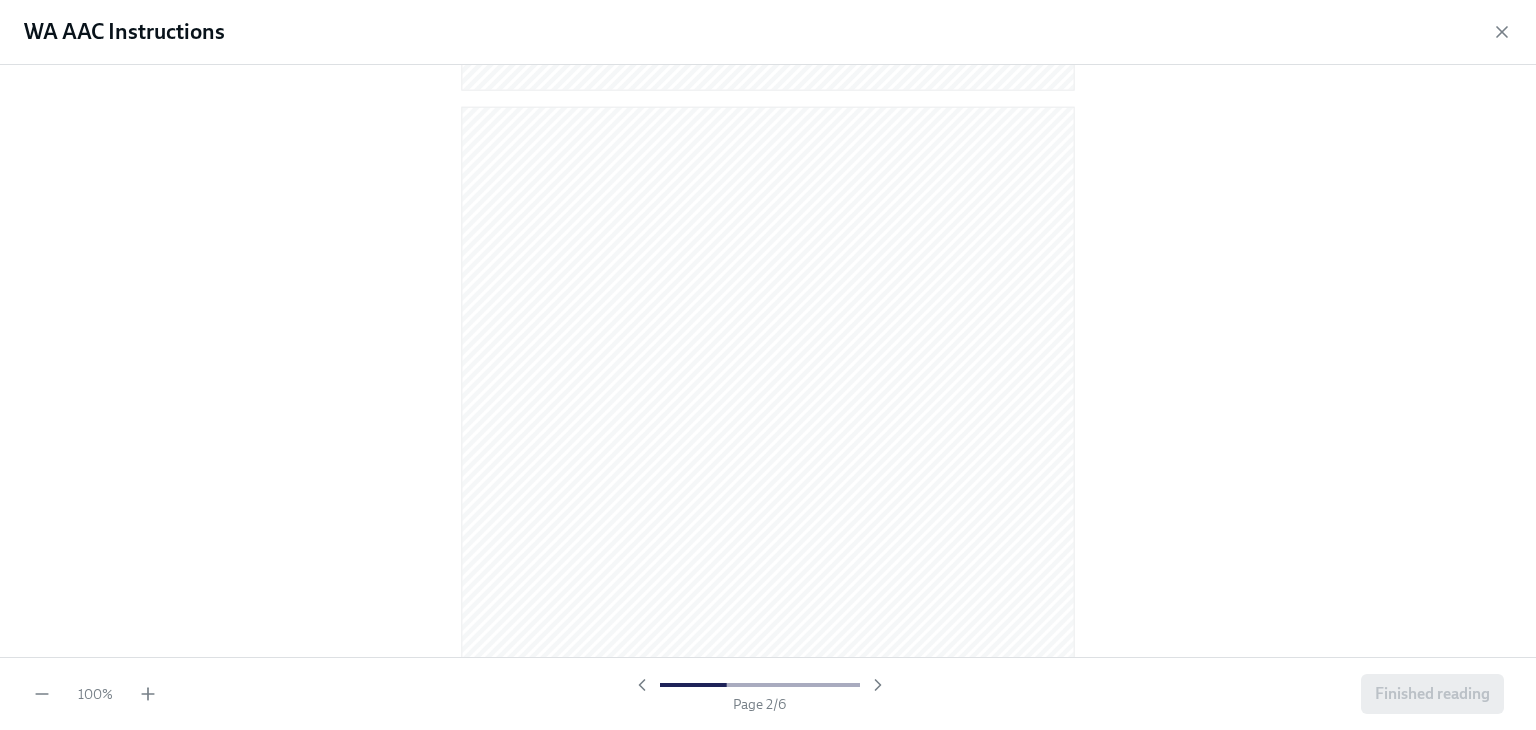 scroll, scrollTop: 900, scrollLeft: 0, axis: vertical 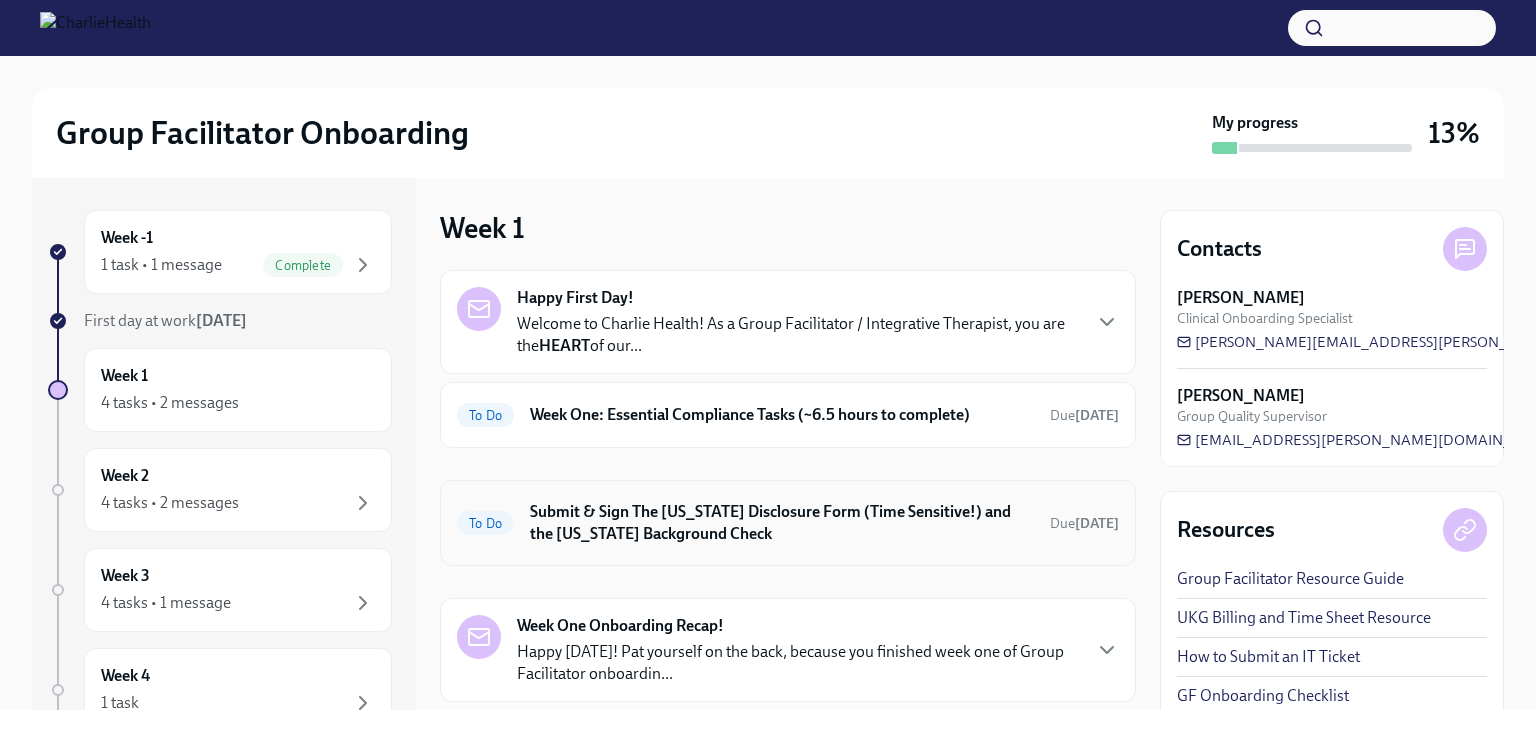 click on "Submit & Sign The [US_STATE] Disclosure Form (Time Sensitive!) and the [US_STATE] Background Check" at bounding box center (782, 523) 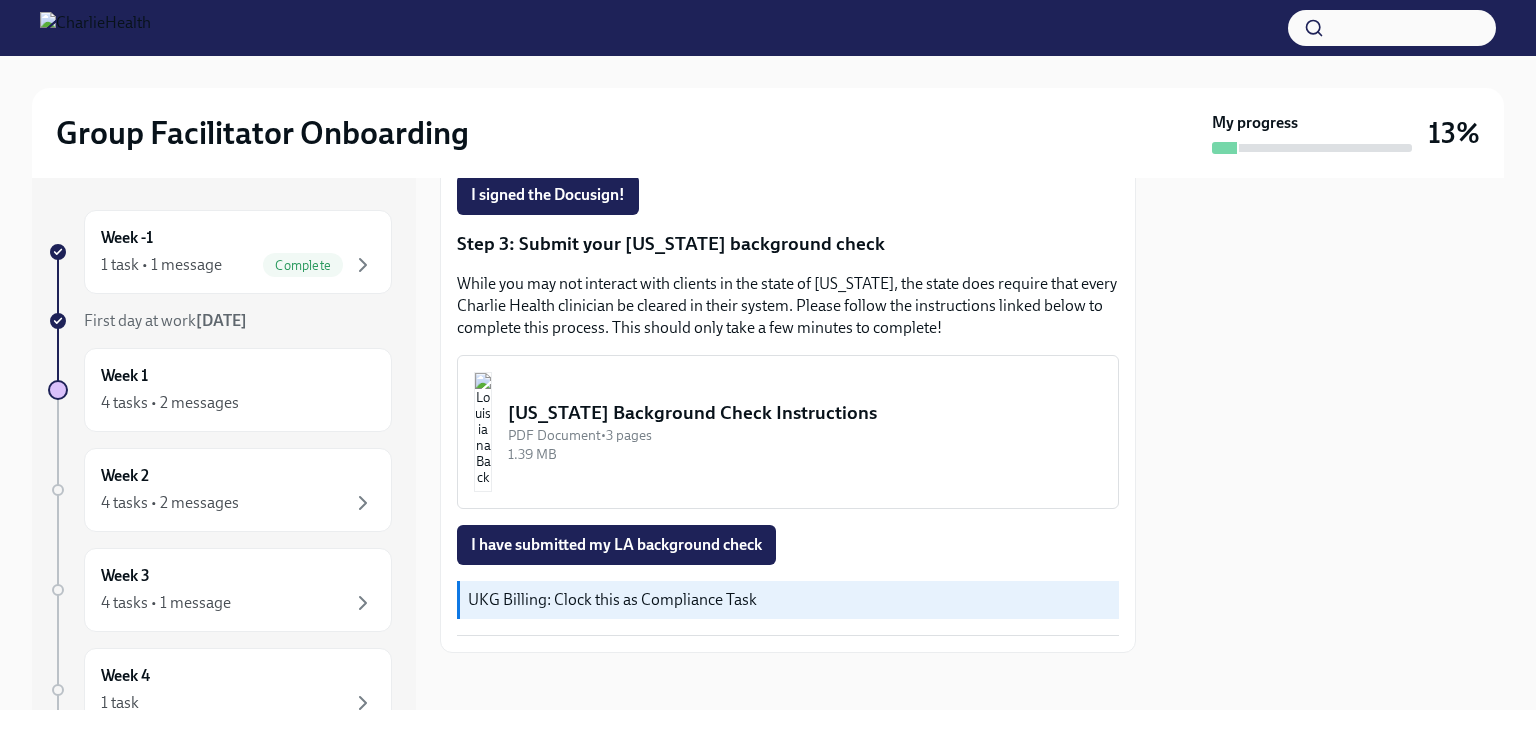 scroll, scrollTop: 600, scrollLeft: 0, axis: vertical 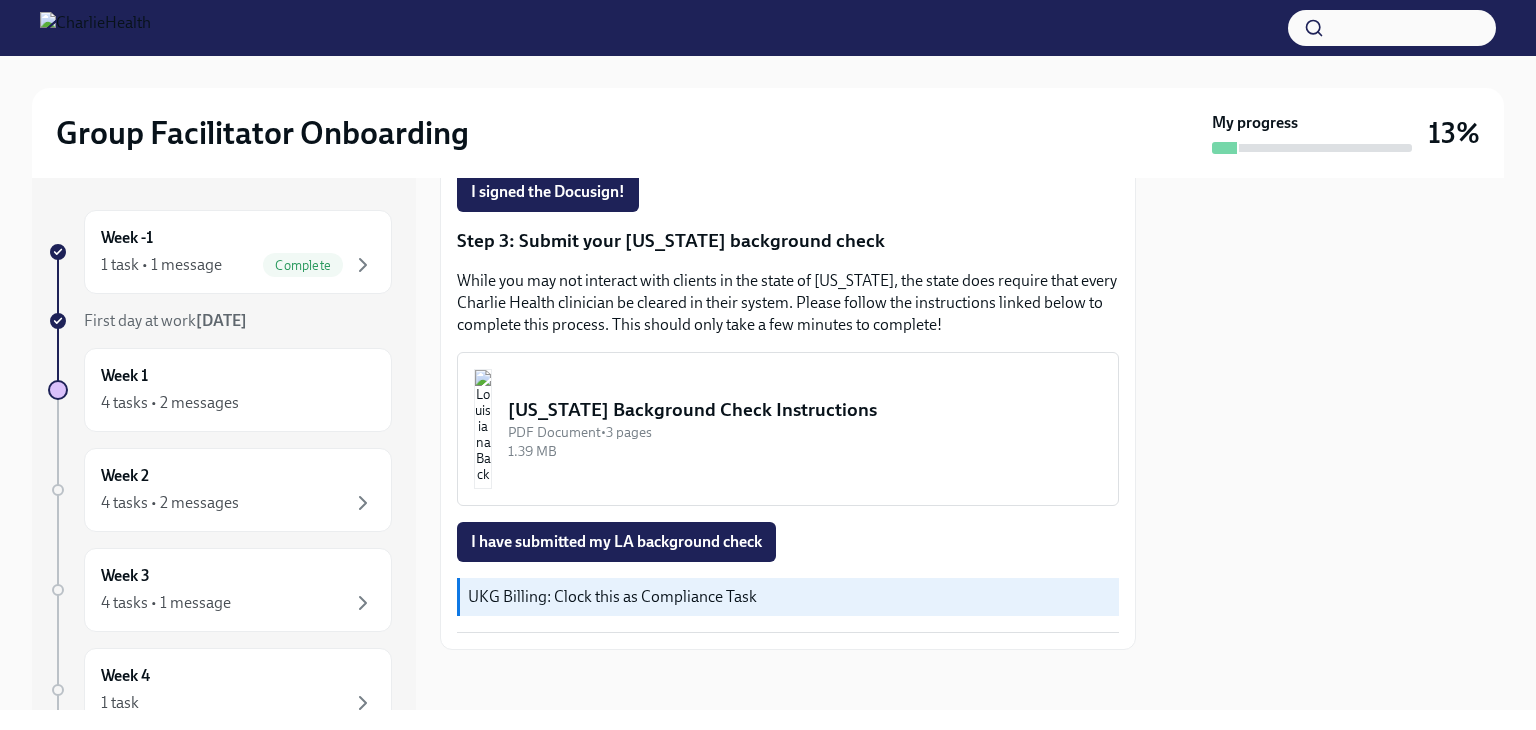 click on "[US_STATE] Background Check Instructions" at bounding box center [805, 410] 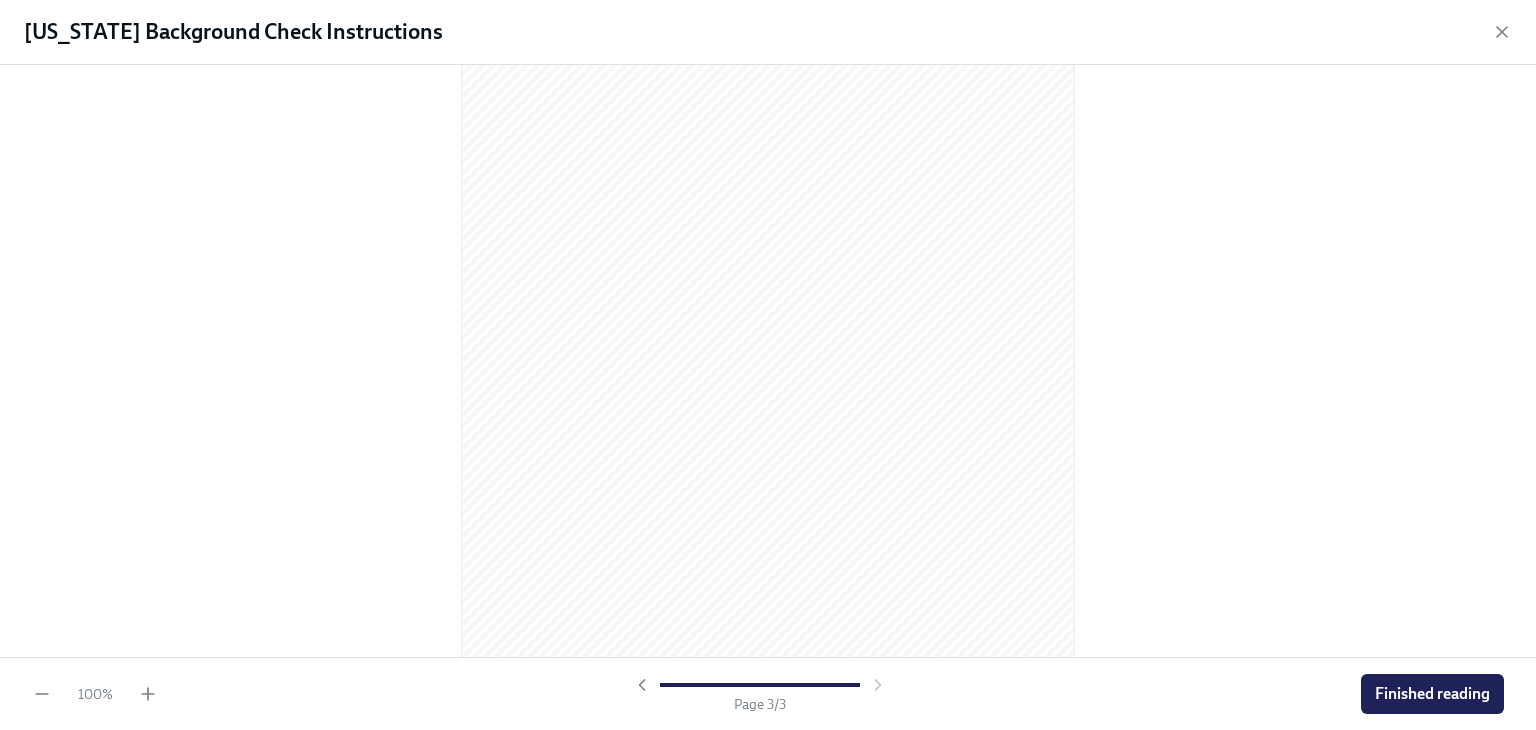 scroll, scrollTop: 1852, scrollLeft: 0, axis: vertical 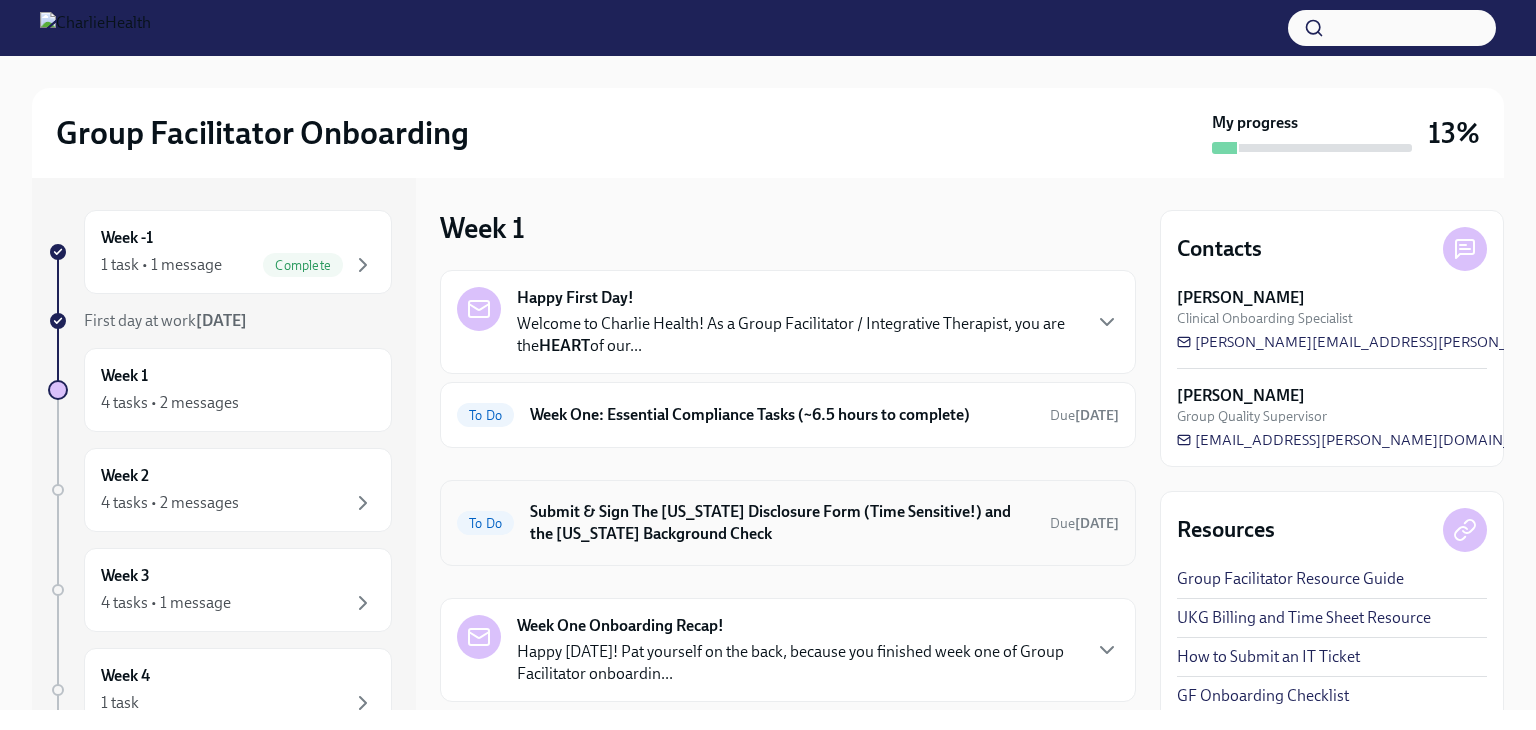 click on "Submit & Sign The [US_STATE] Disclosure Form (Time Sensitive!) and the [US_STATE] Background Check" at bounding box center [782, 523] 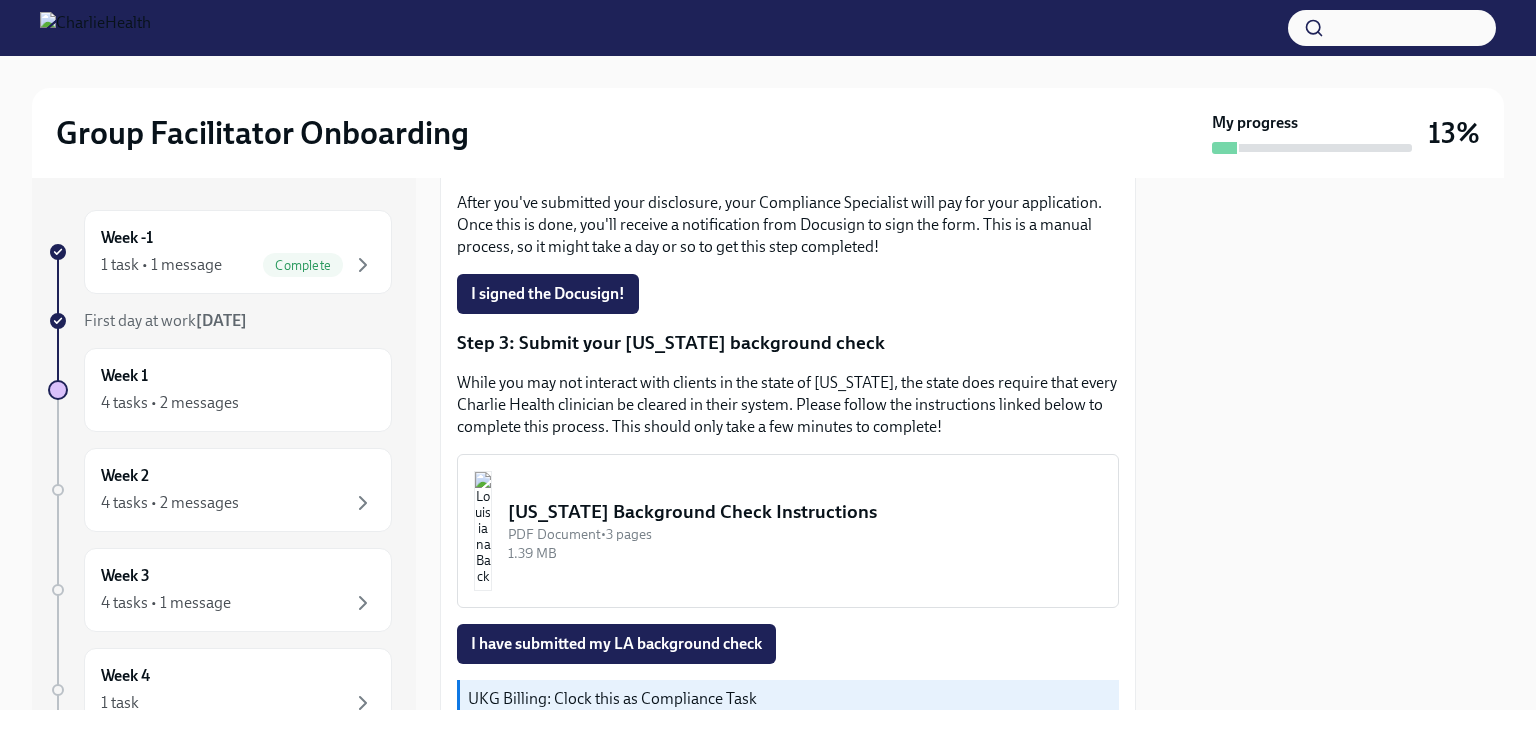 scroll, scrollTop: 600, scrollLeft: 0, axis: vertical 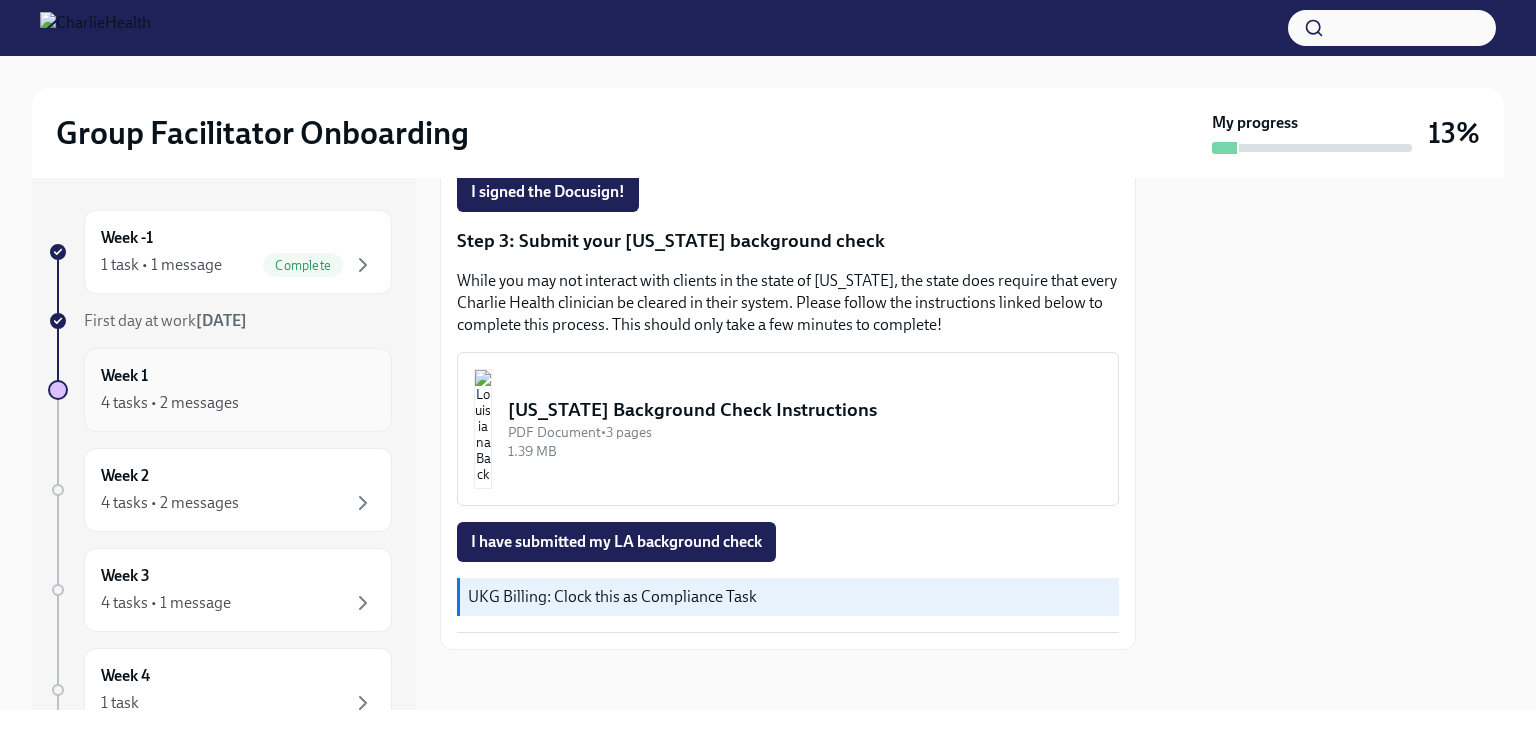 click on "Week 1 4 tasks • 2 messages" at bounding box center [238, 390] 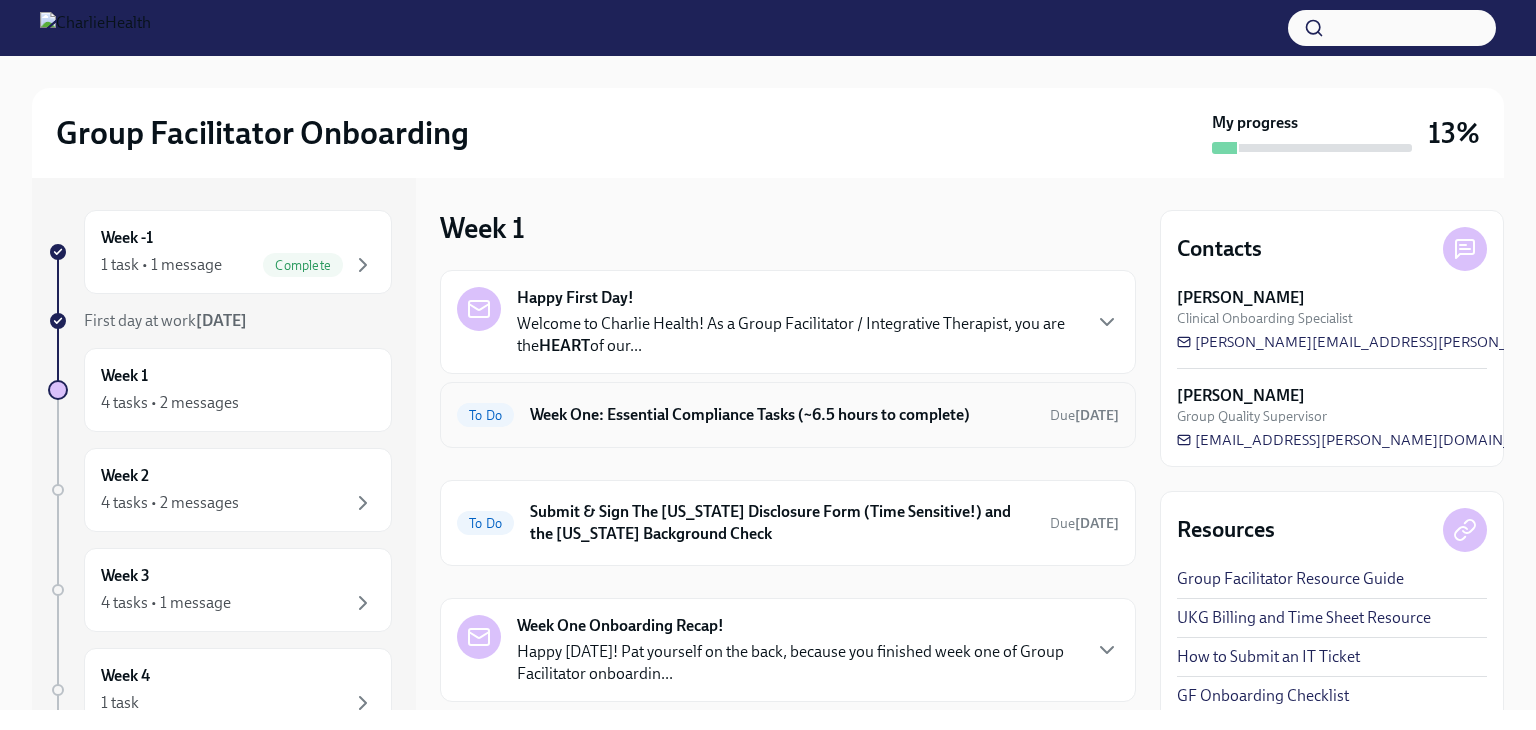 click on "Week One: Essential Compliance Tasks (~6.5 hours to complete)" at bounding box center [782, 415] 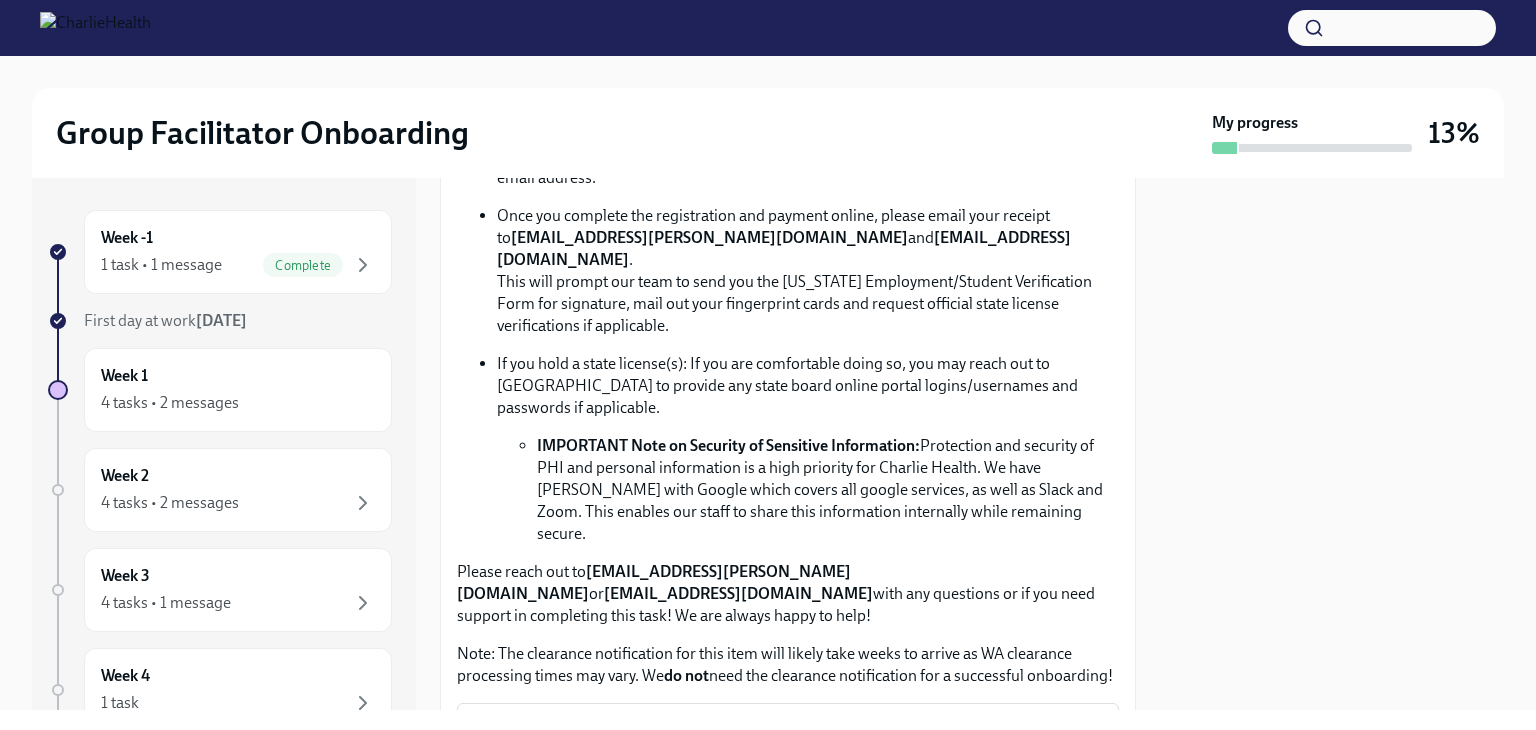 scroll, scrollTop: 1600, scrollLeft: 0, axis: vertical 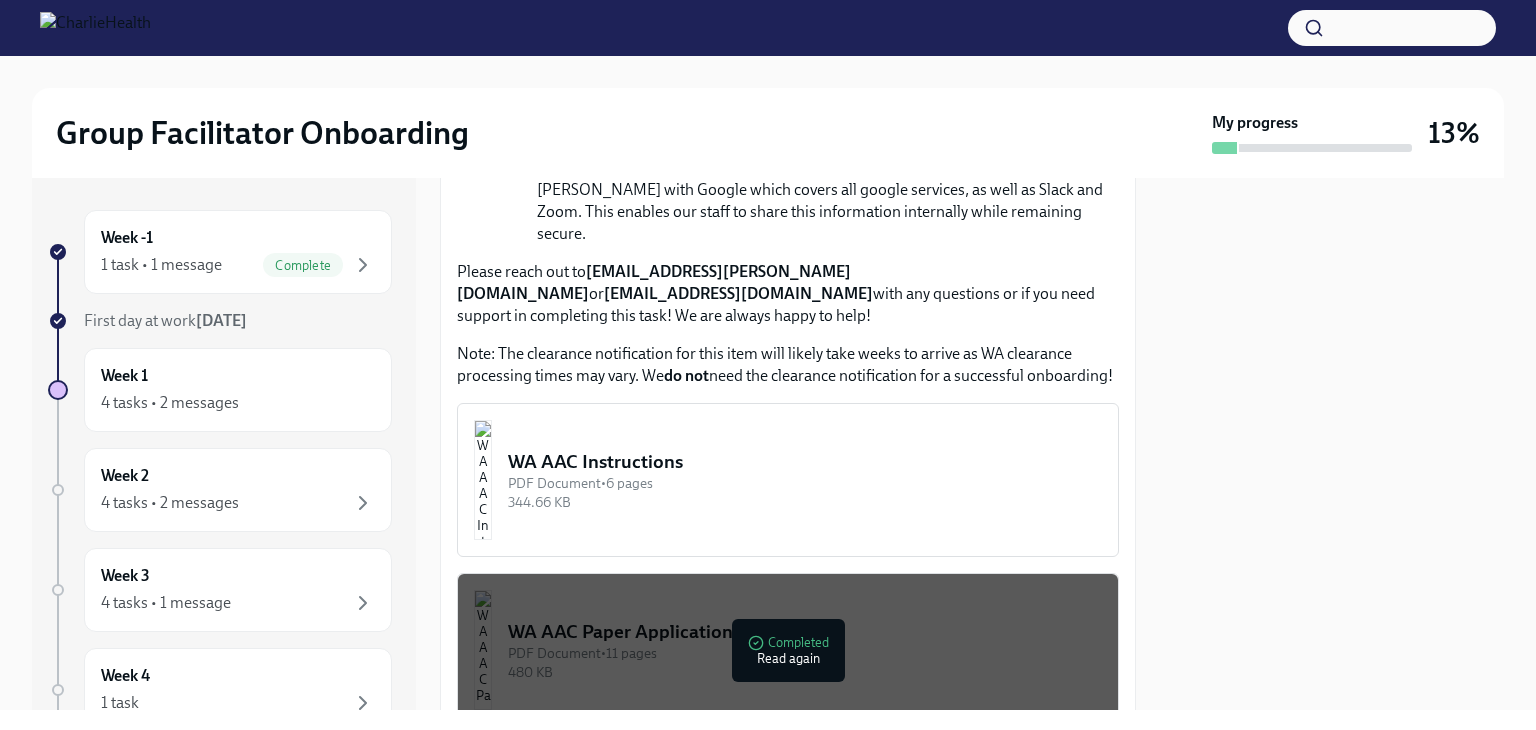 click on "WA AAC Instructions" at bounding box center [805, 462] 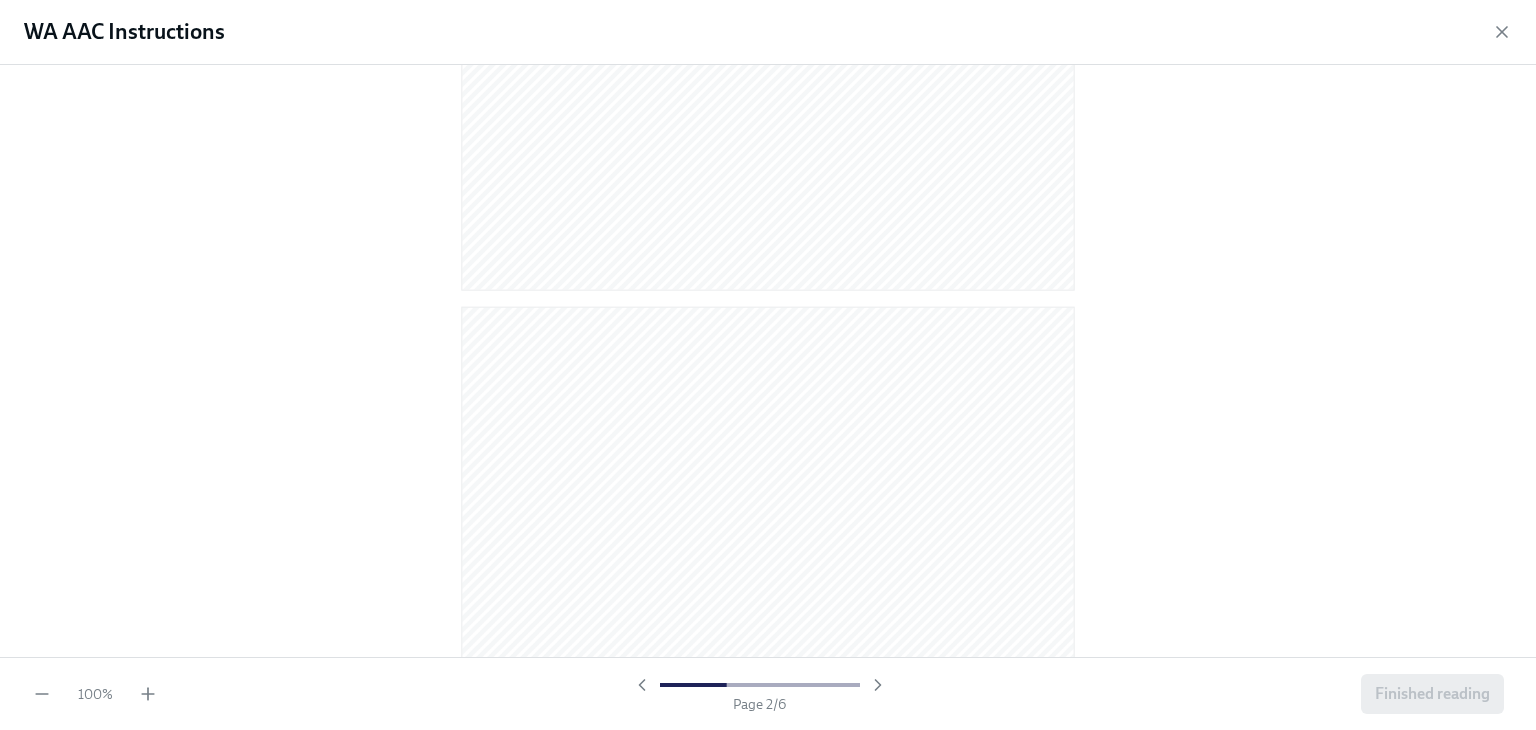 scroll, scrollTop: 800, scrollLeft: 0, axis: vertical 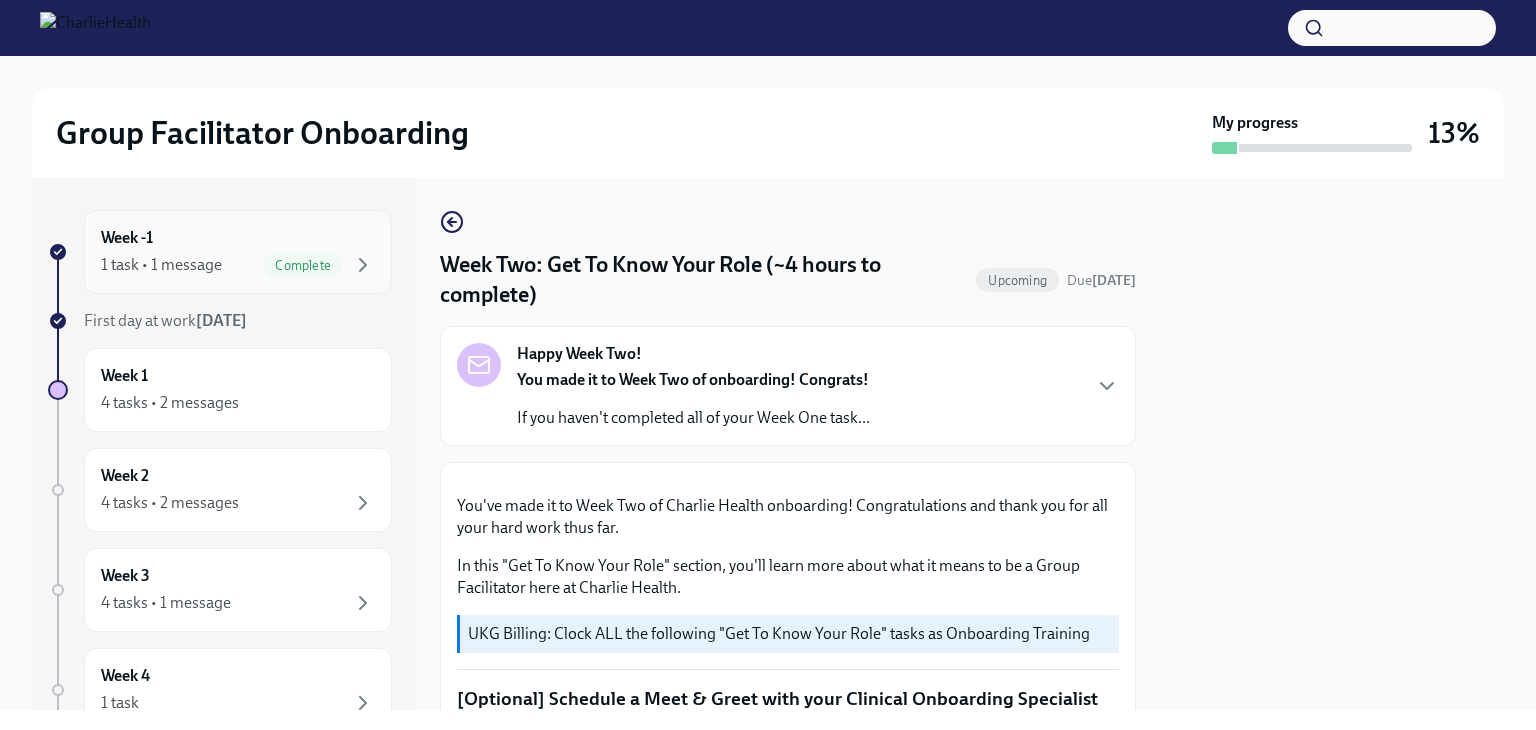 click on "Week -1 1 task • 1 message Complete" at bounding box center (238, 252) 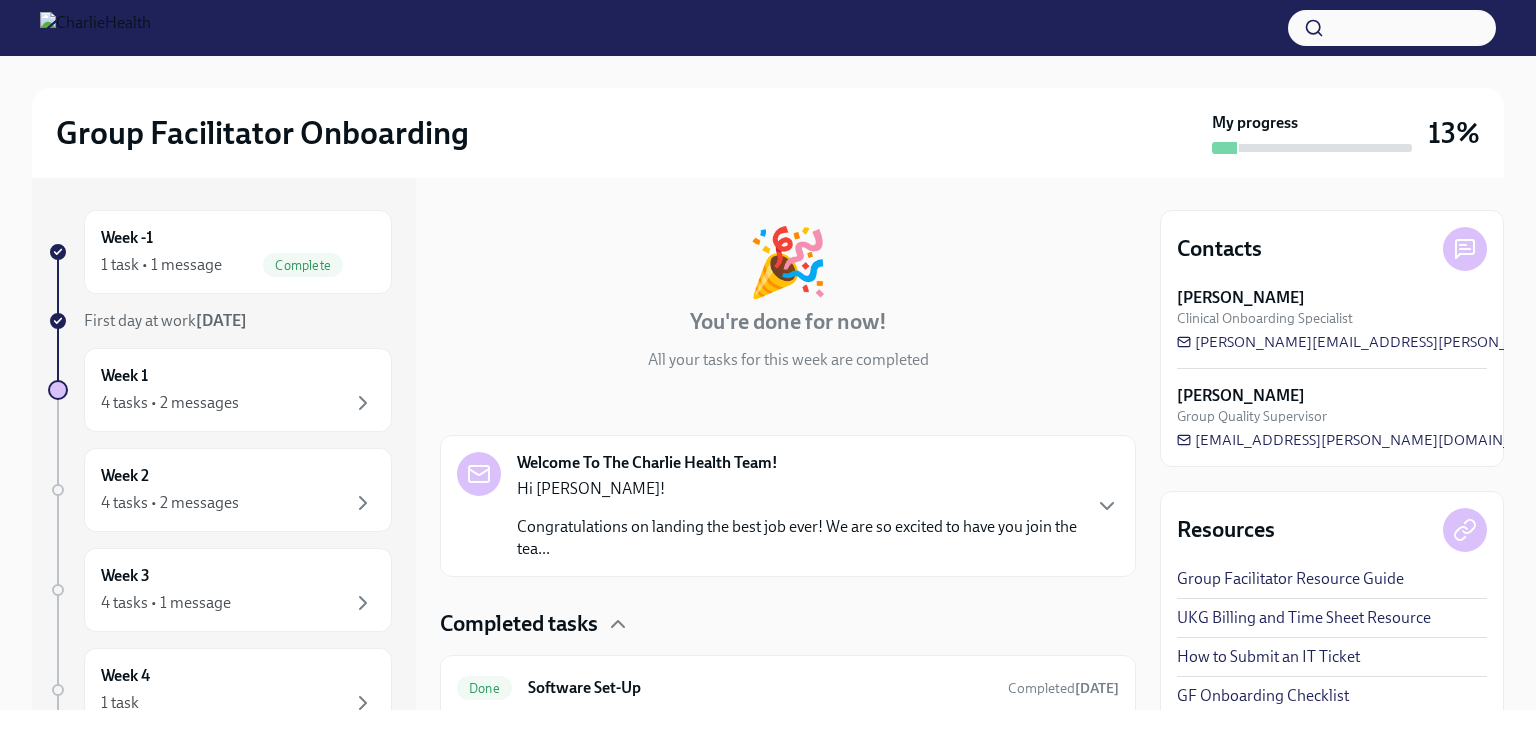 scroll, scrollTop: 147, scrollLeft: 0, axis: vertical 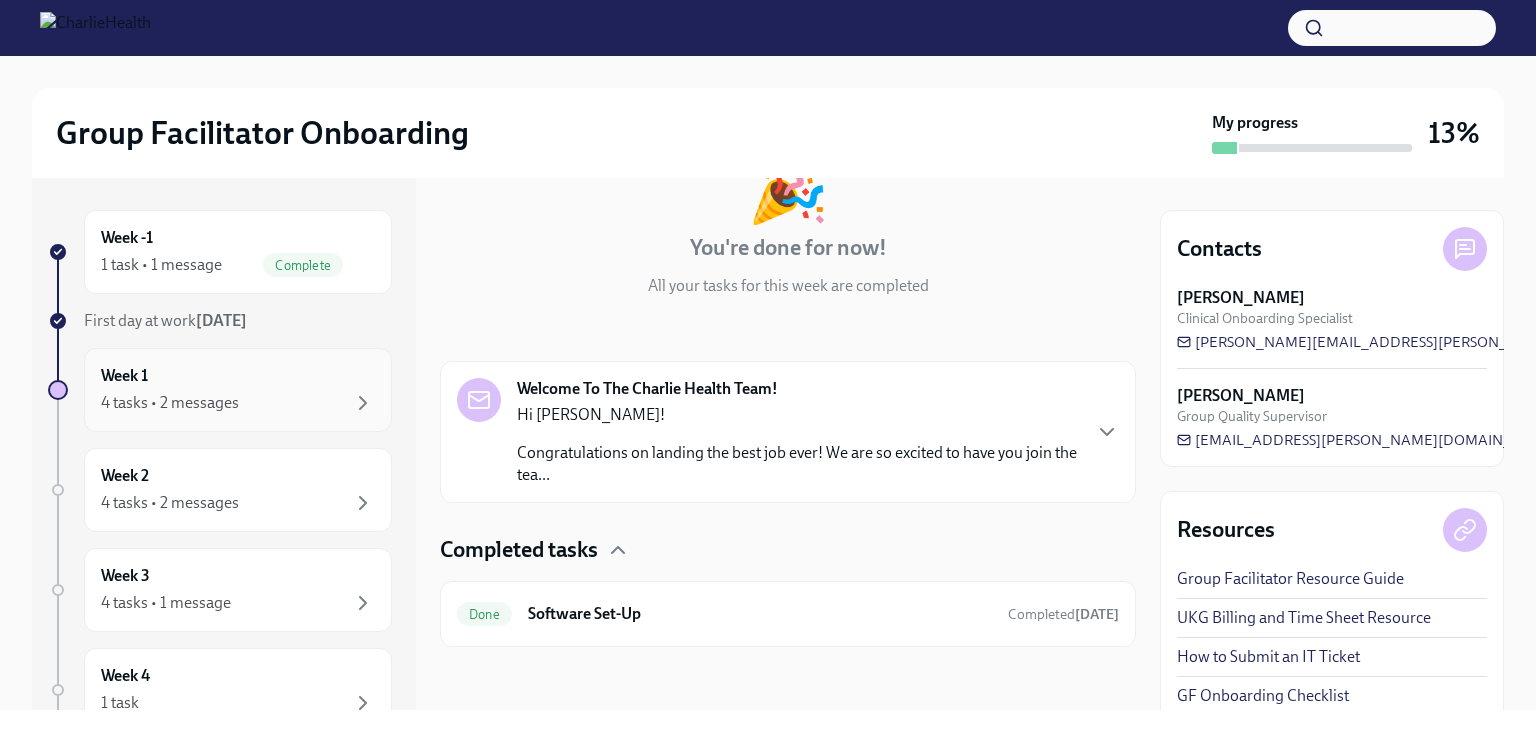 click on "4 tasks • 2 messages" at bounding box center [238, 403] 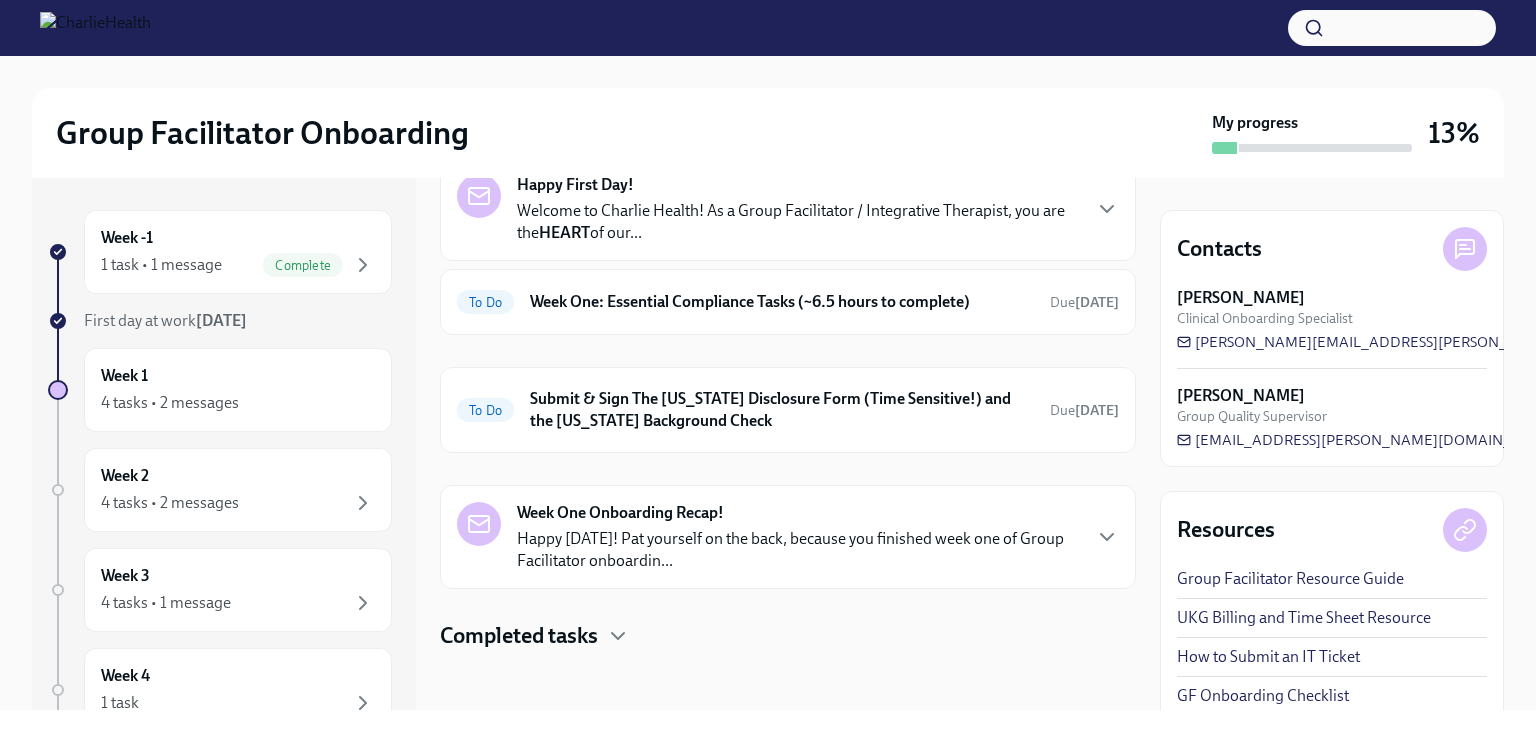 scroll, scrollTop: 116, scrollLeft: 0, axis: vertical 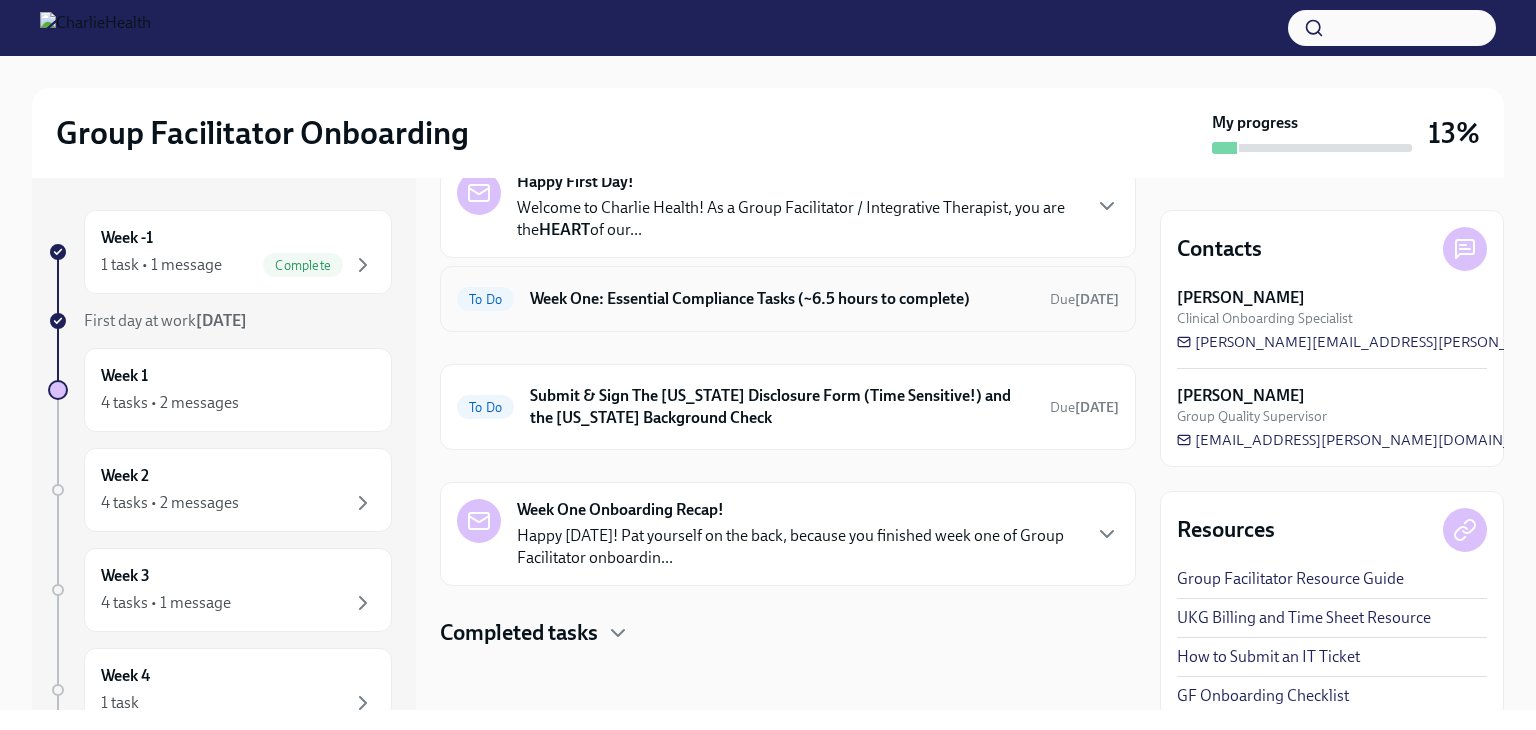 click on "Week One: Essential Compliance Tasks (~6.5 hours to complete)" at bounding box center [782, 299] 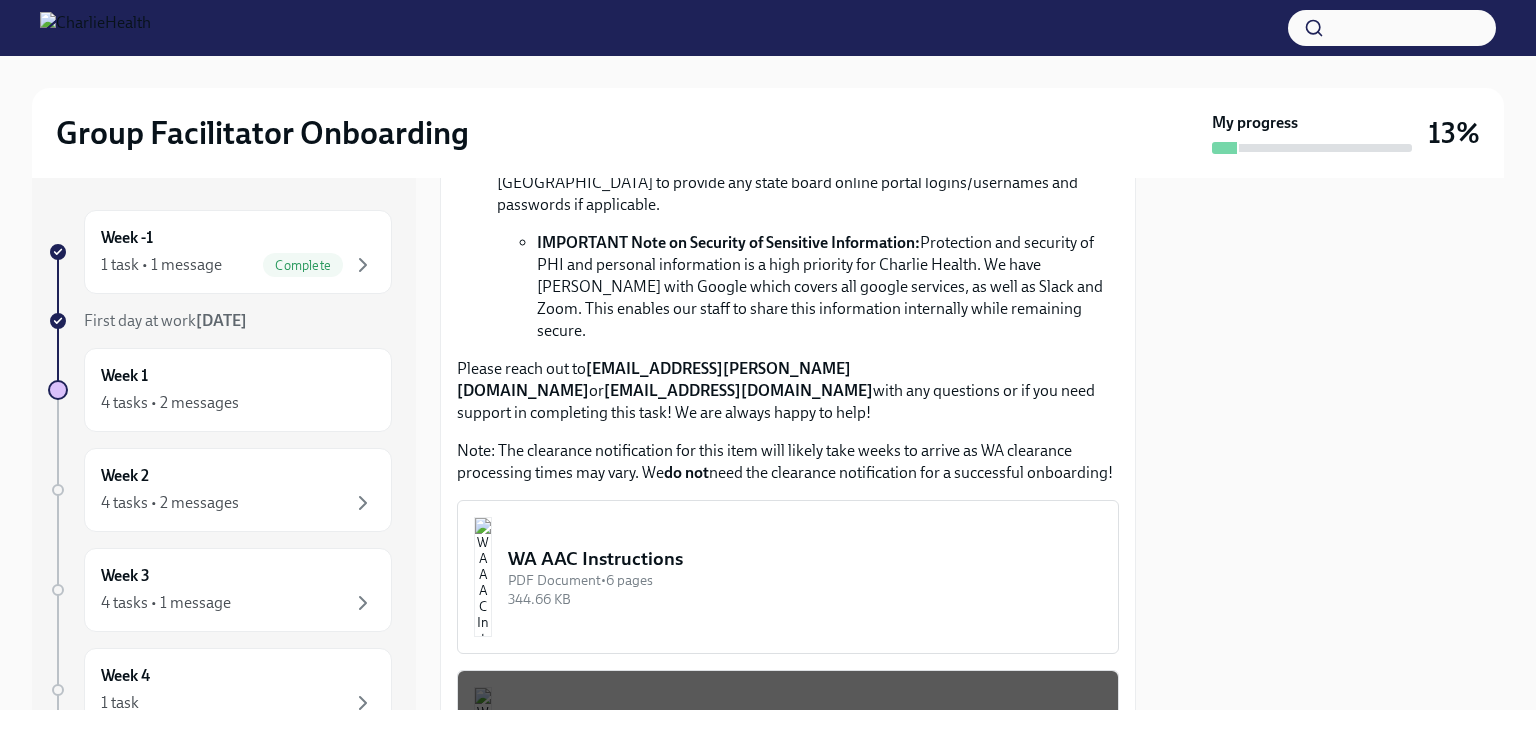 scroll, scrollTop: 1600, scrollLeft: 0, axis: vertical 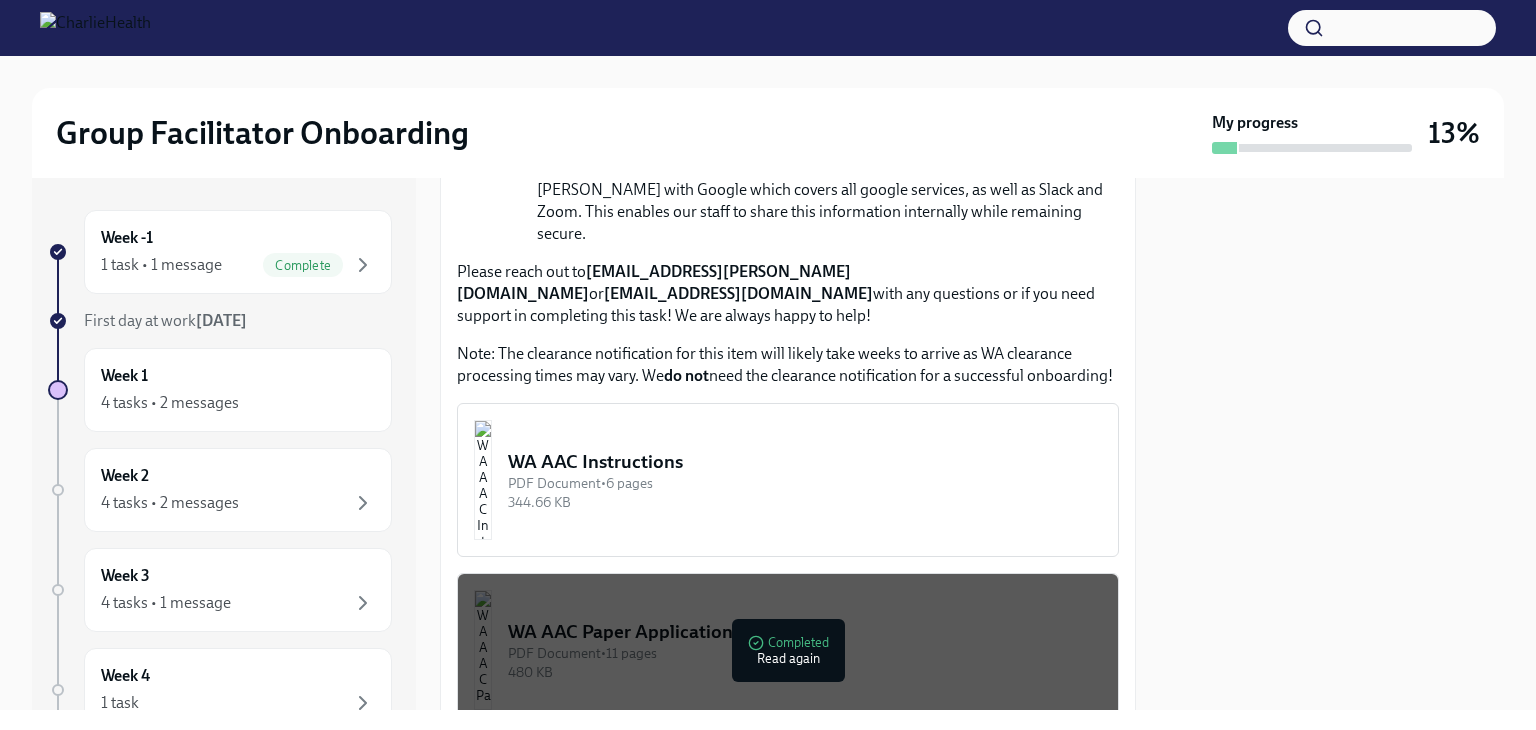 click on "344.66 KB" at bounding box center (805, 502) 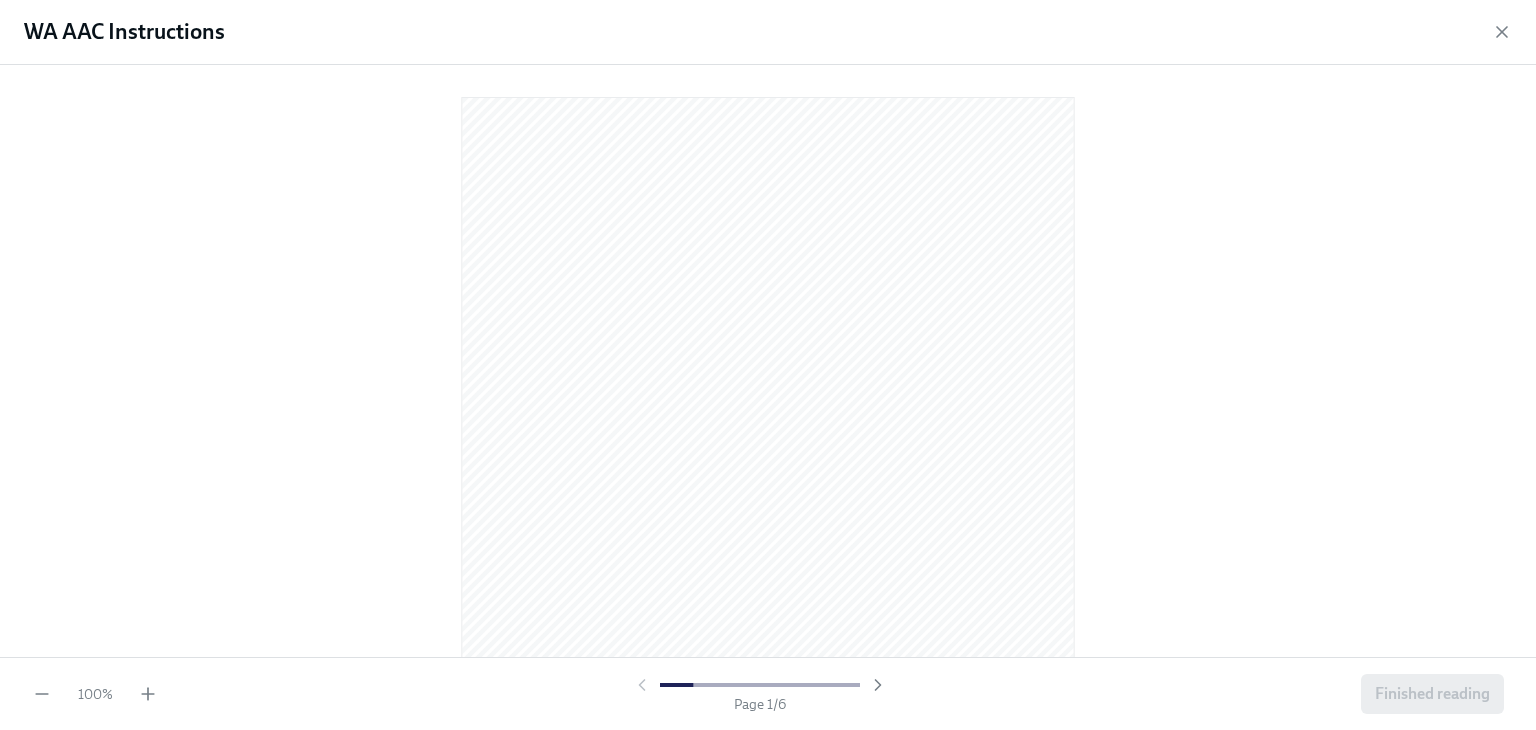 drag, startPoint x: 793, startPoint y: 439, endPoint x: 1122, endPoint y: 275, distance: 367.60983 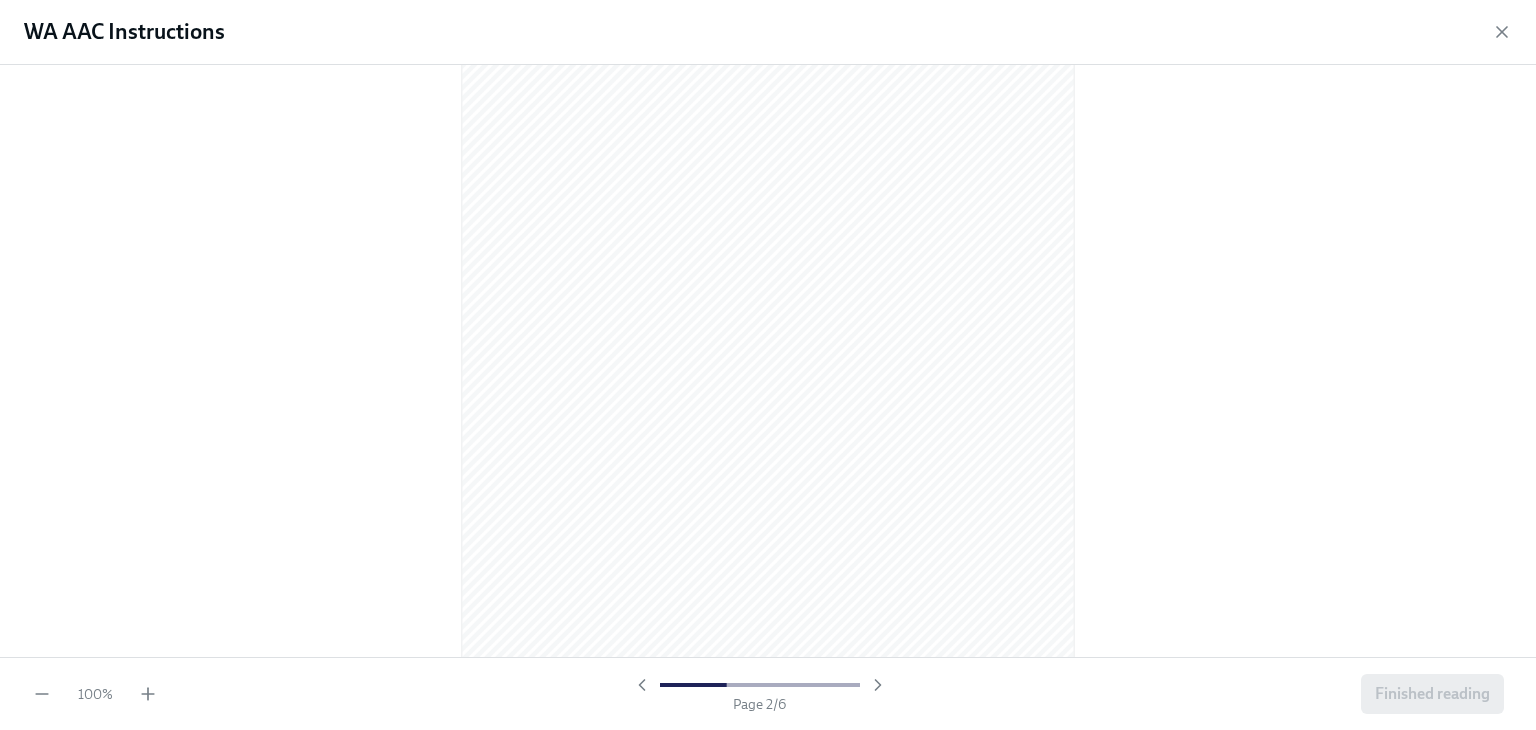 scroll, scrollTop: 900, scrollLeft: 0, axis: vertical 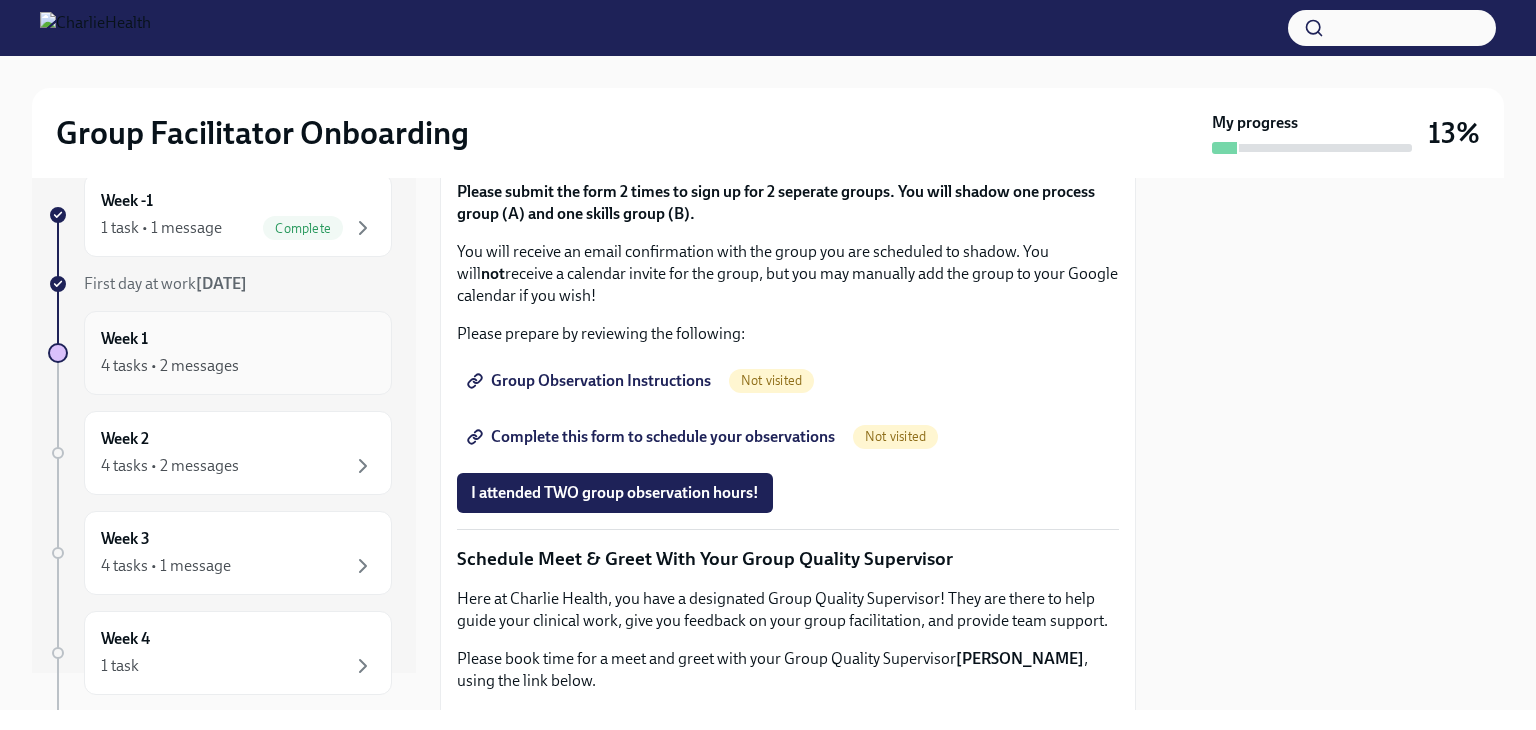 click on "Week 1 4 tasks • 2 messages" at bounding box center [238, 353] 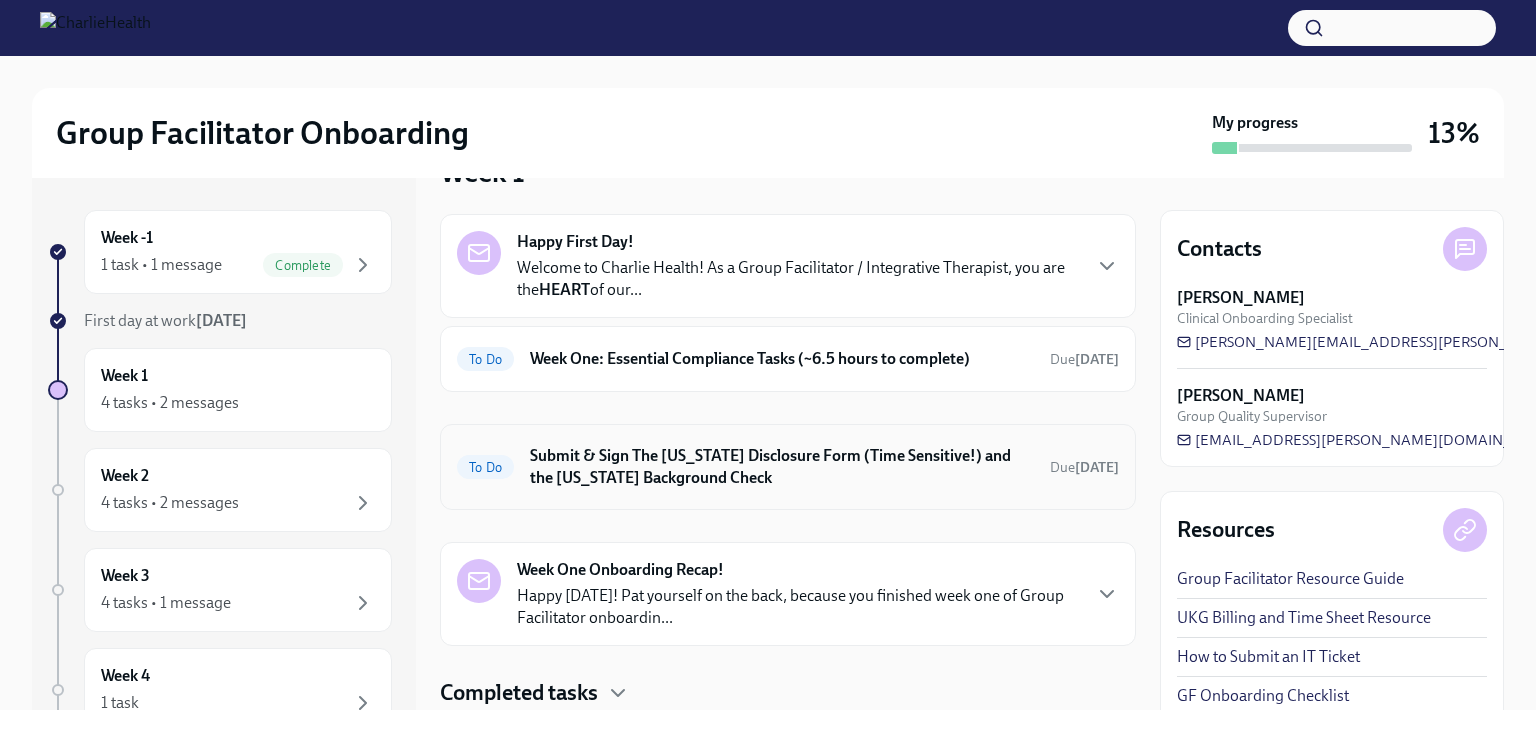scroll, scrollTop: 100, scrollLeft: 0, axis: vertical 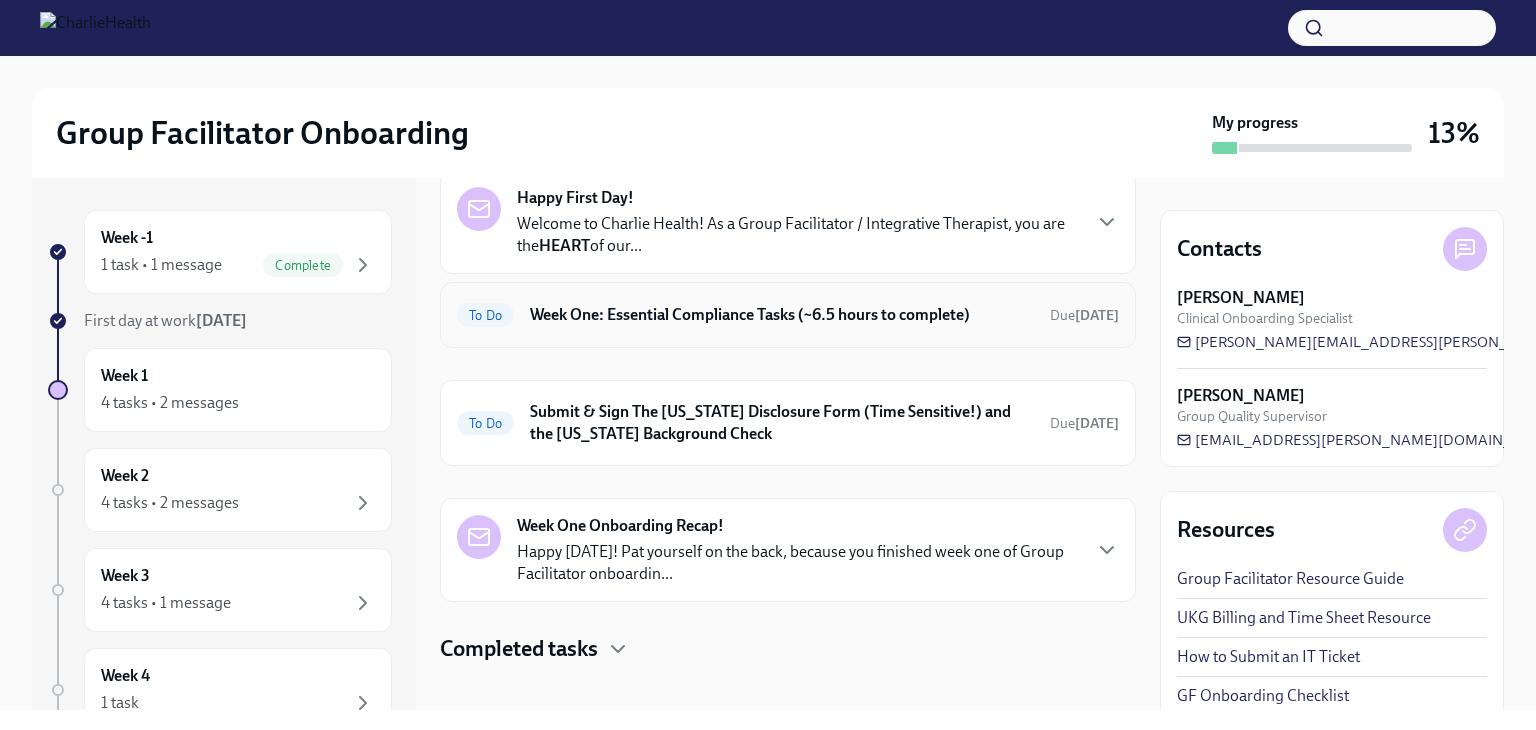 click on "Week One: Essential Compliance Tasks (~6.5 hours to complete)" at bounding box center (782, 315) 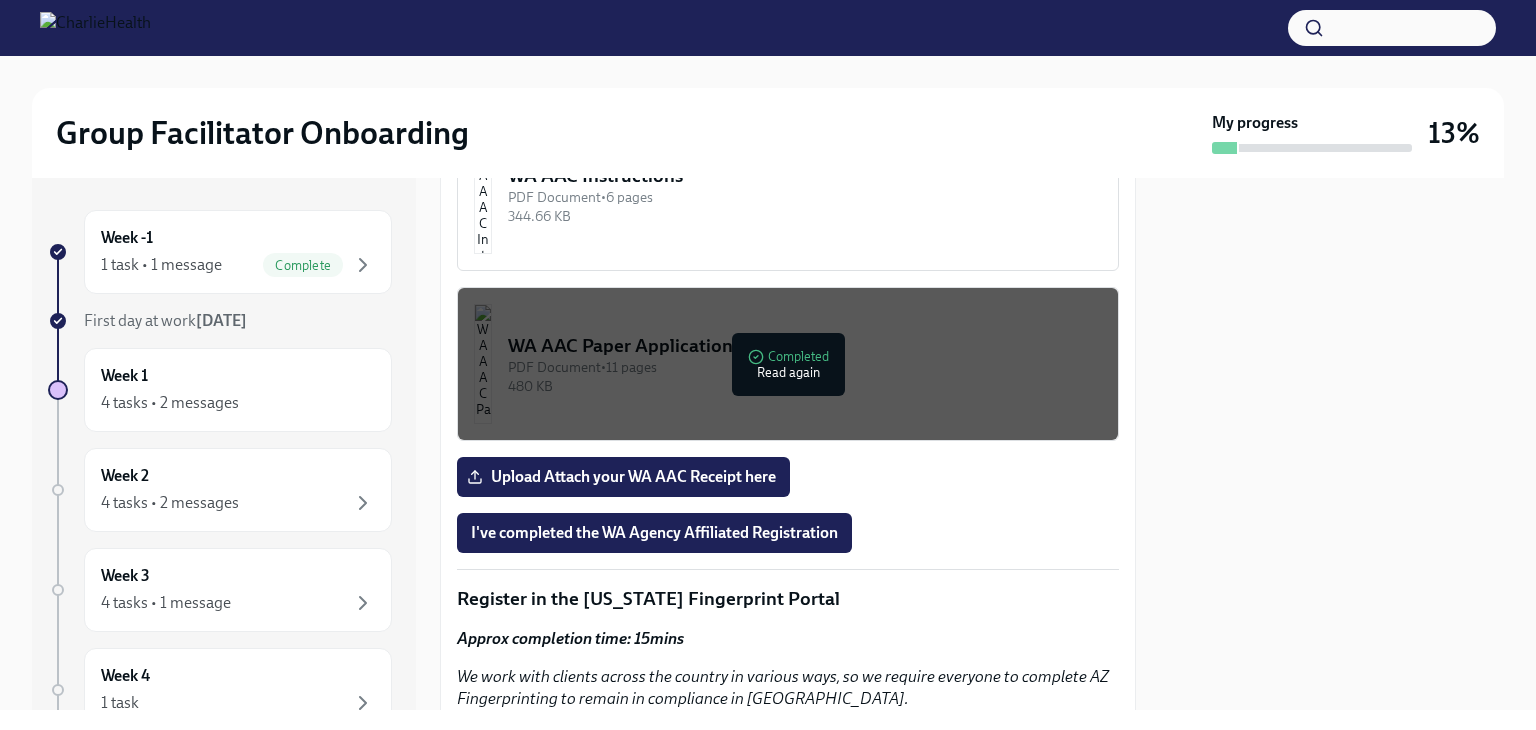 scroll, scrollTop: 1900, scrollLeft: 0, axis: vertical 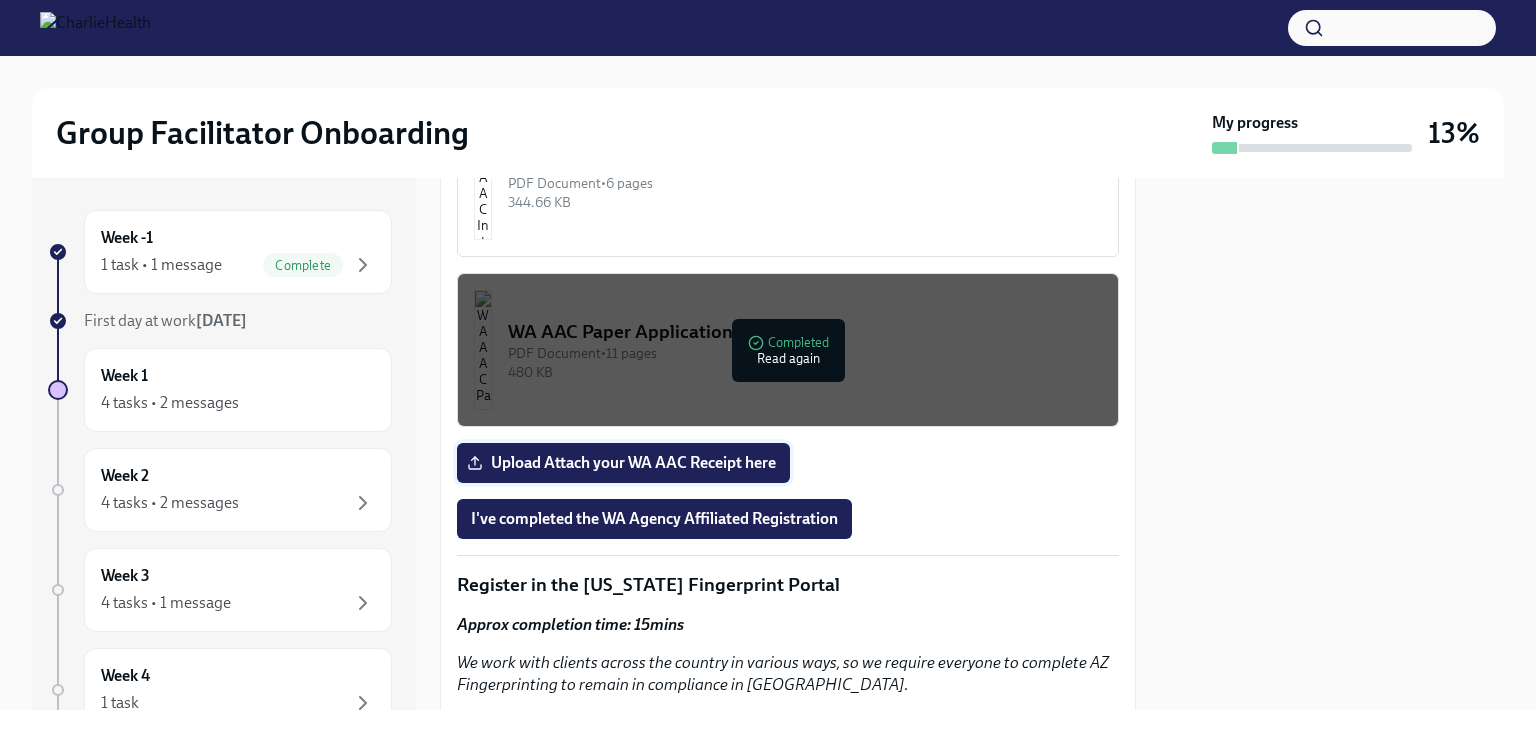 click on "Upload Attach your WA AAC Receipt here" at bounding box center [623, 463] 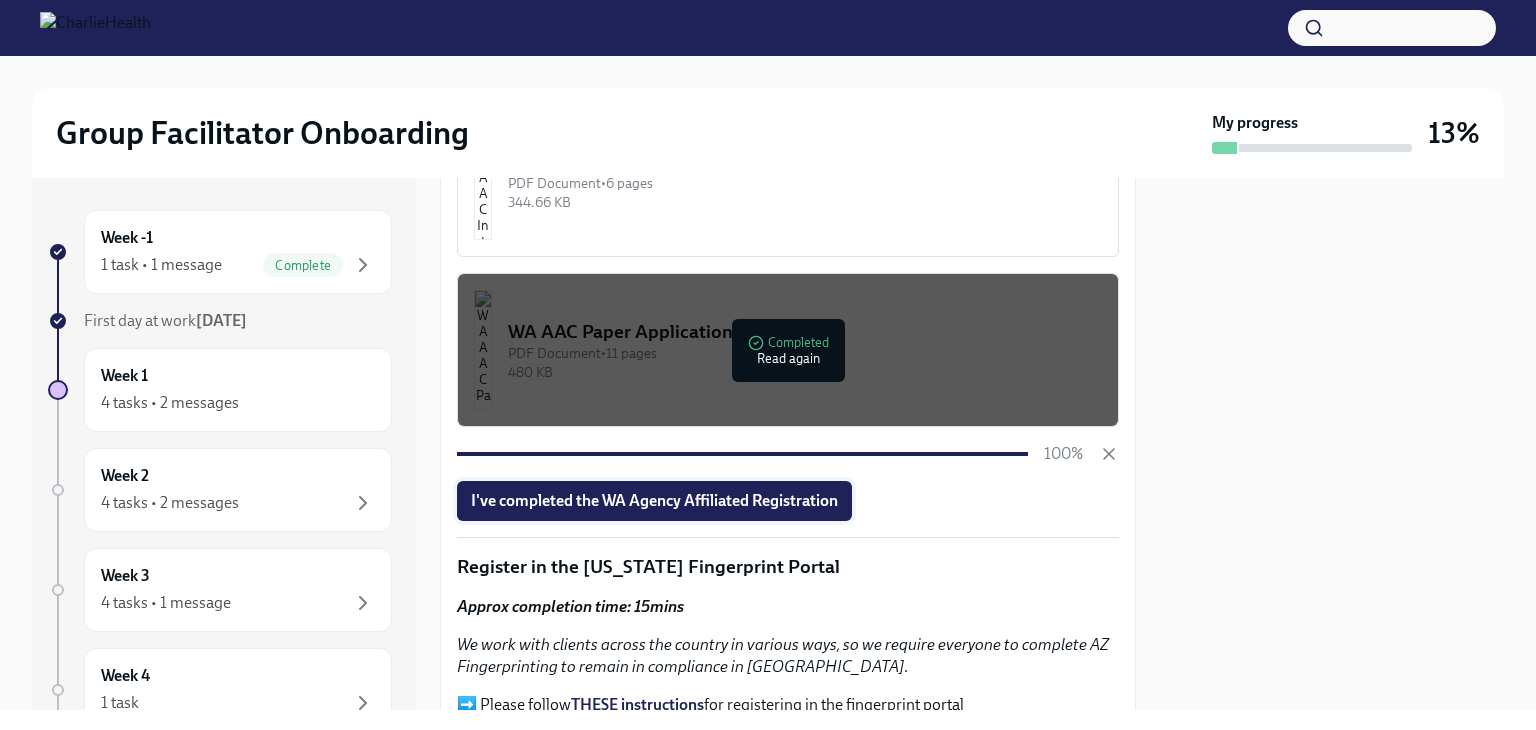 click on "I've completed the WA Agency Affiliated Registration" at bounding box center (654, 501) 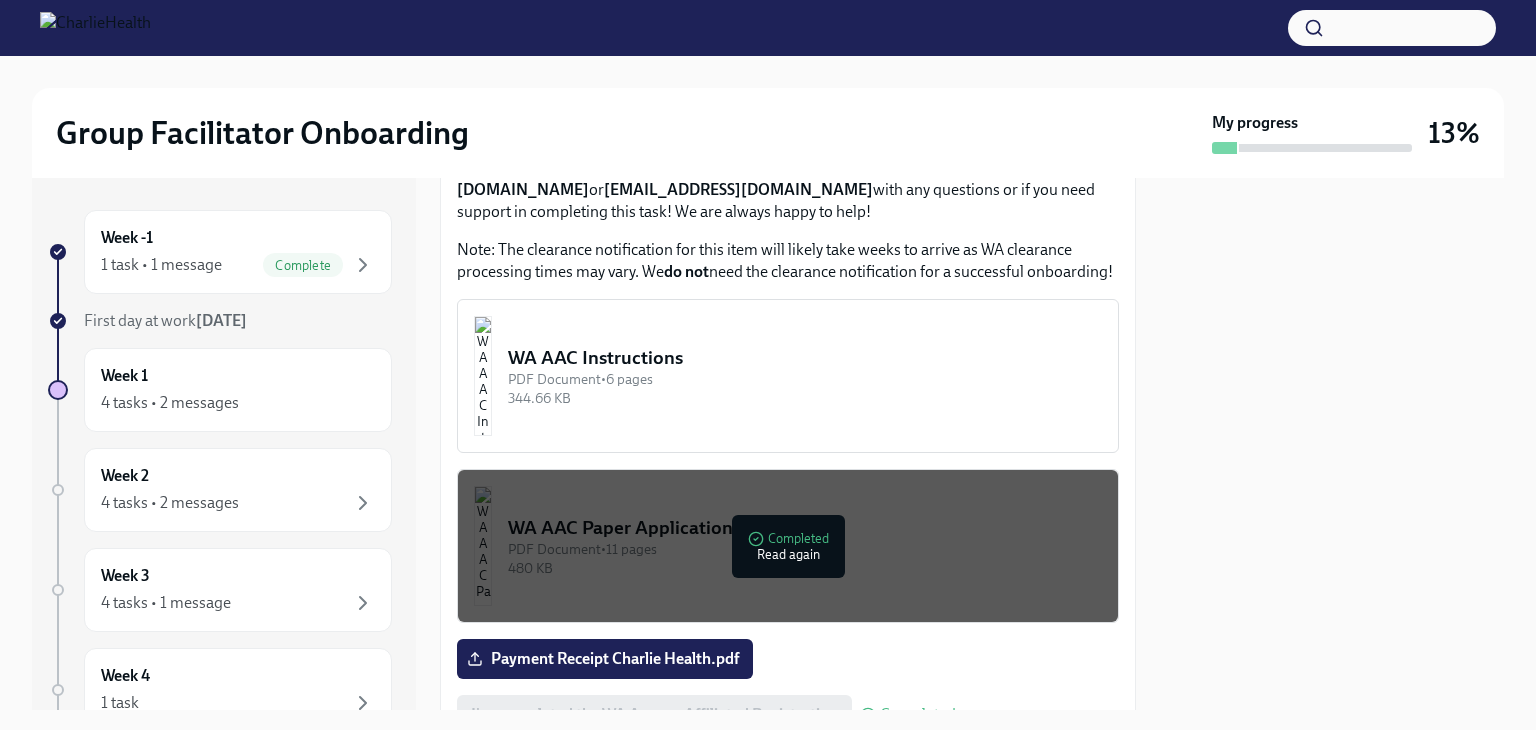 scroll, scrollTop: 1700, scrollLeft: 0, axis: vertical 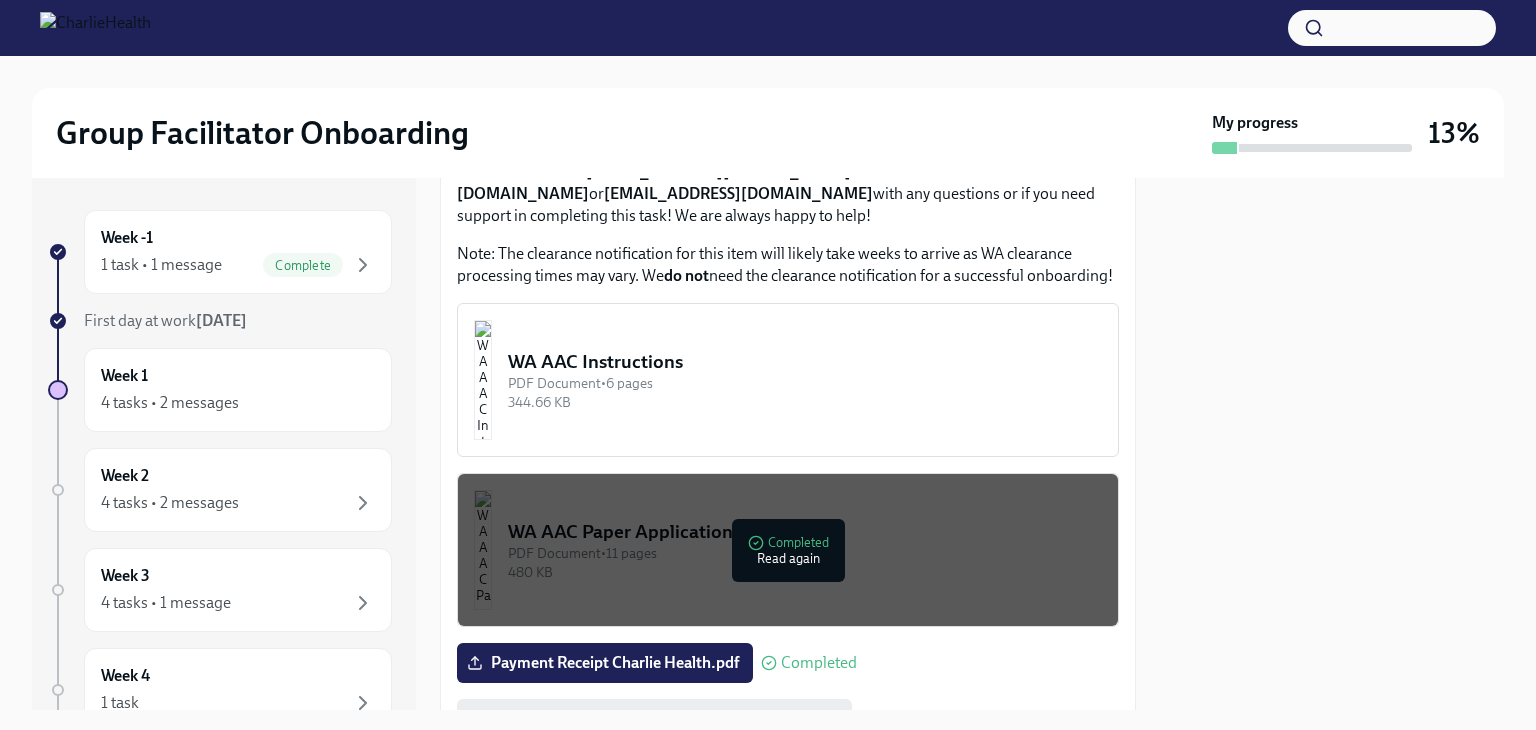 click on "WA AAC Paper Application (if needed)" at bounding box center [805, 532] 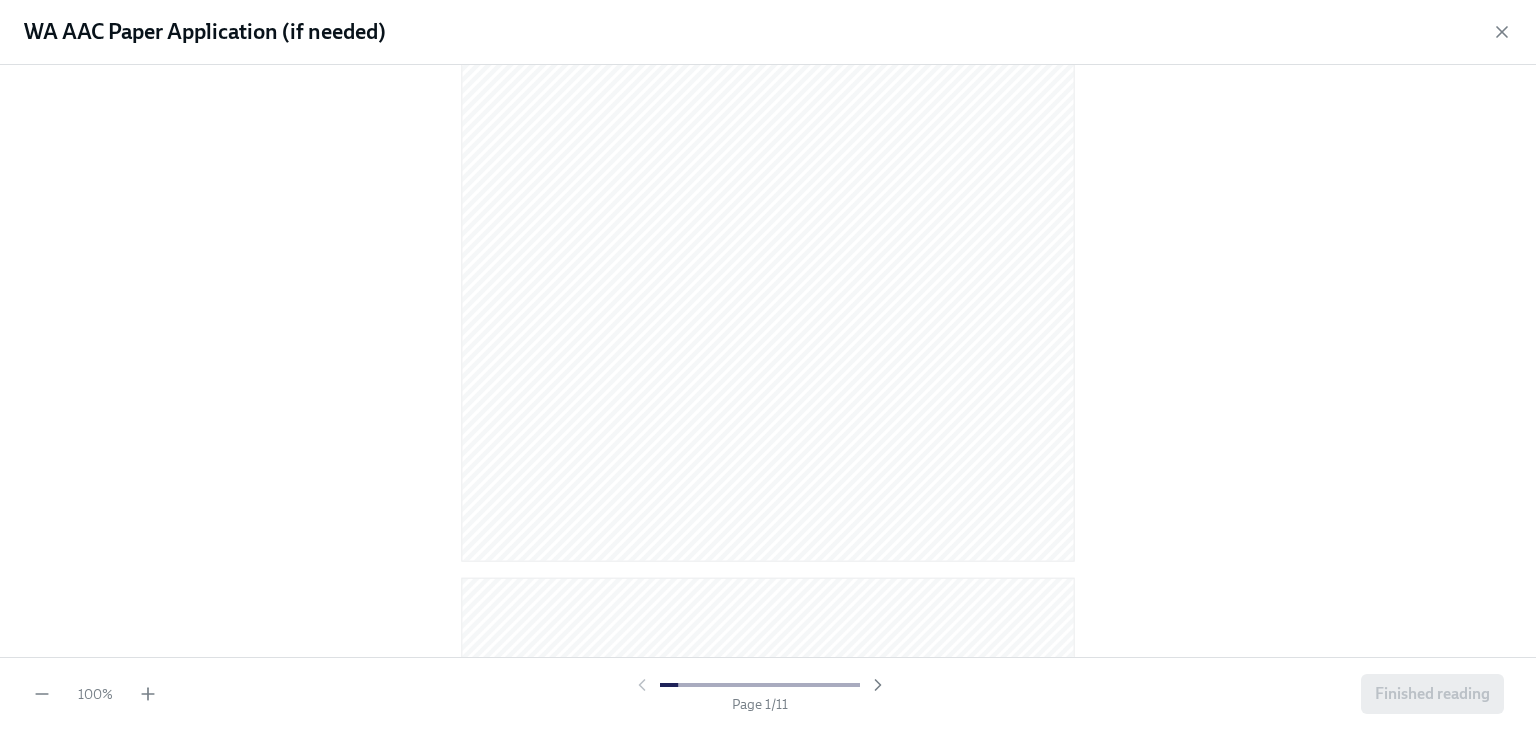 scroll, scrollTop: 0, scrollLeft: 0, axis: both 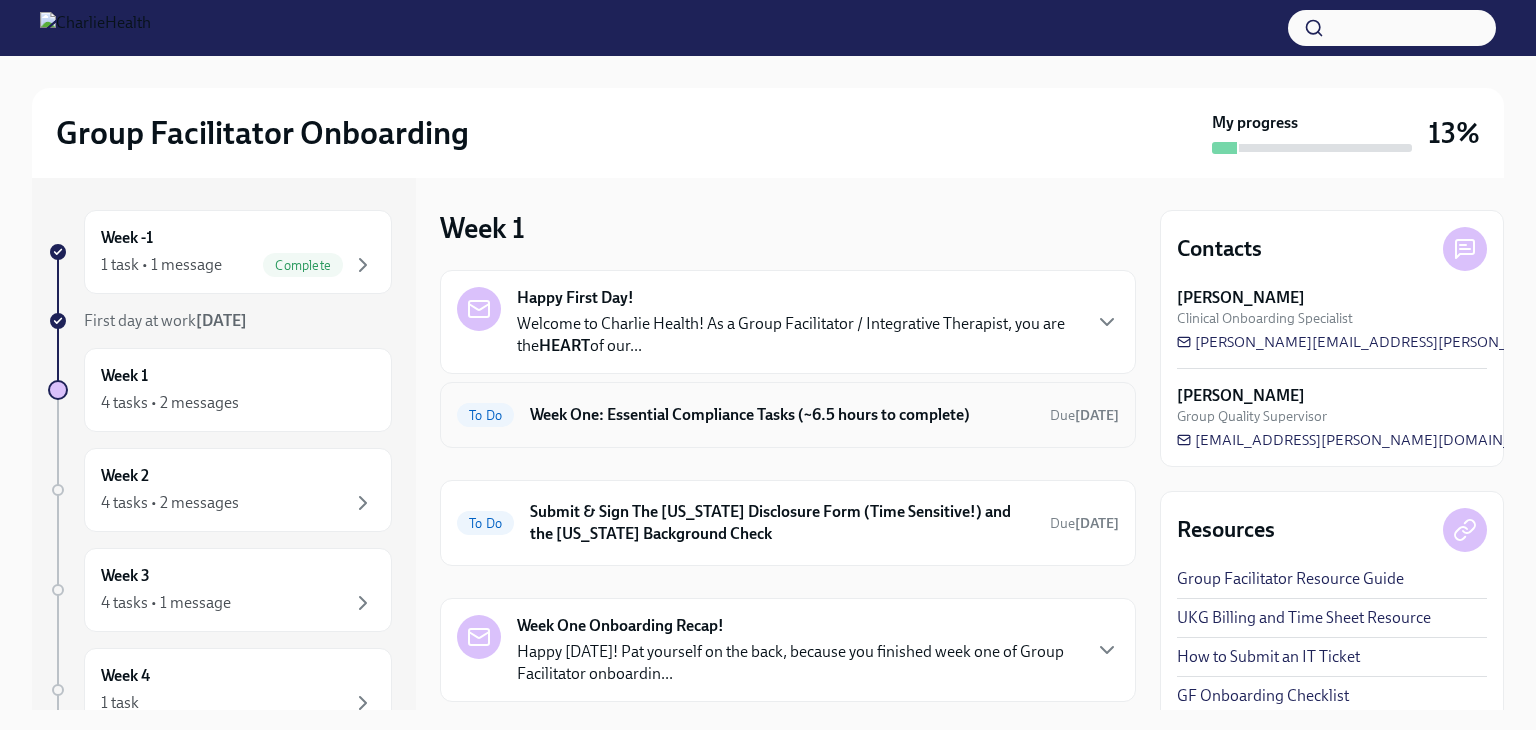 click on "To Do Week One: Essential Compliance Tasks (~6.5 hours to complete) Due  [DATE]" at bounding box center [788, 415] 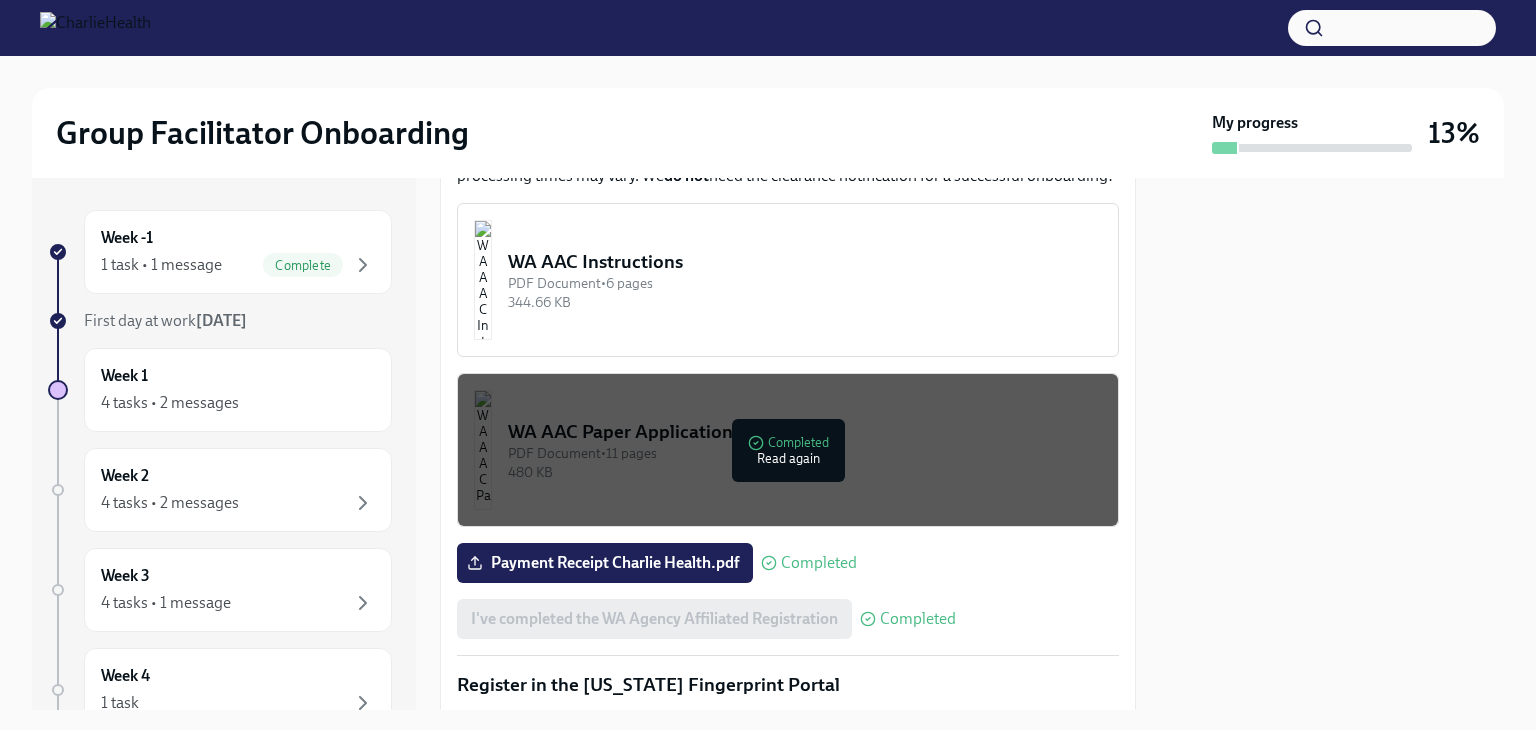 scroll, scrollTop: 1700, scrollLeft: 0, axis: vertical 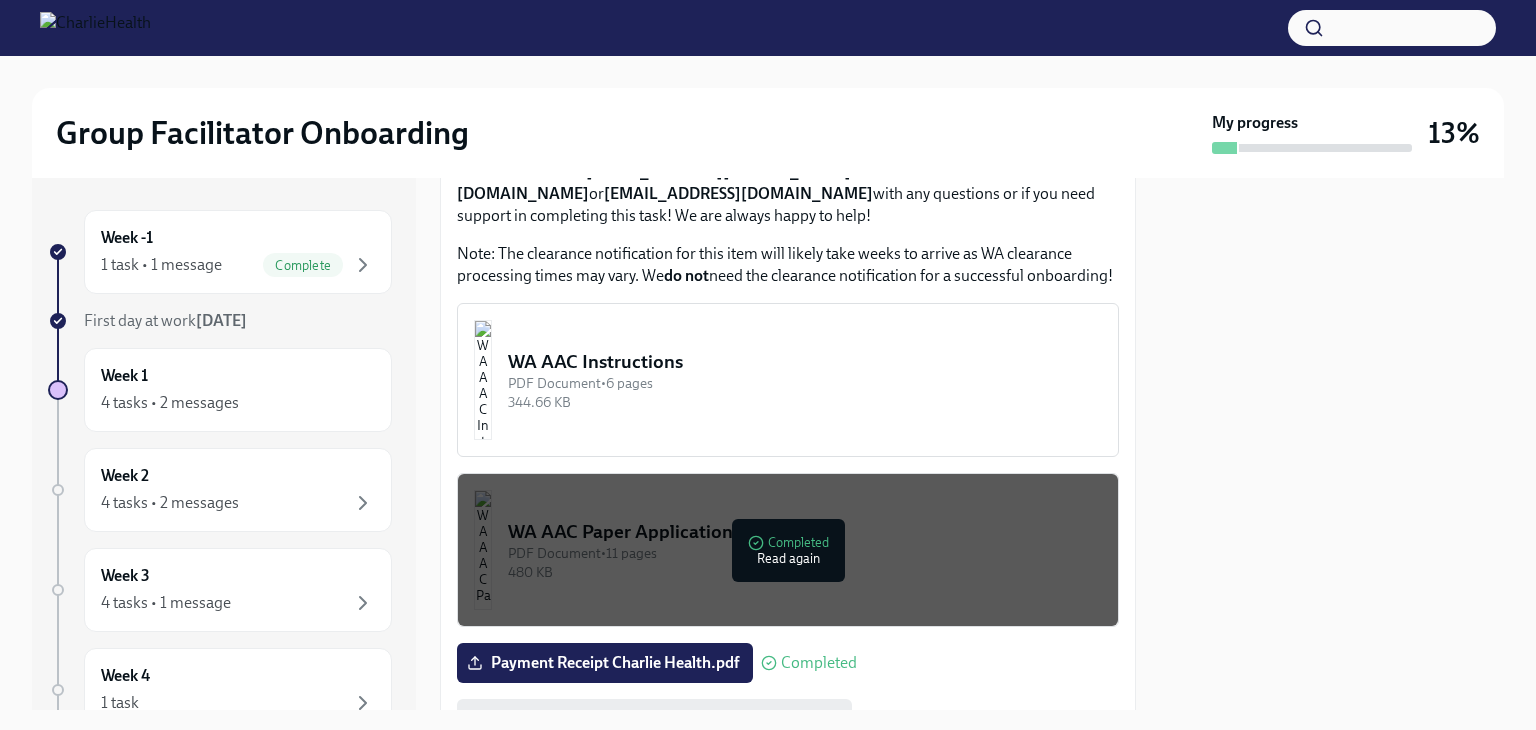 click on "PDF Document  •  6 pages" at bounding box center (805, 383) 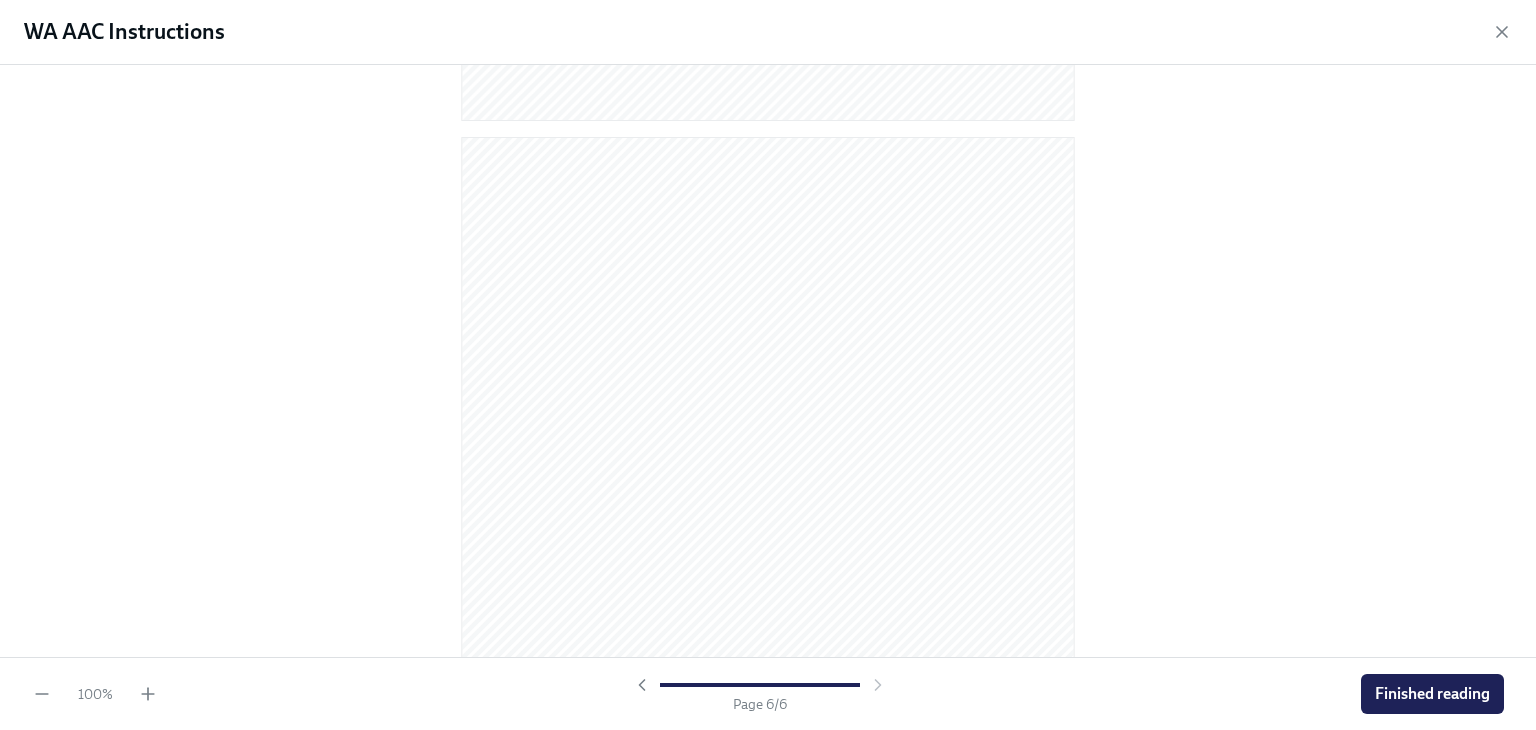 scroll, scrollTop: 3981, scrollLeft: 0, axis: vertical 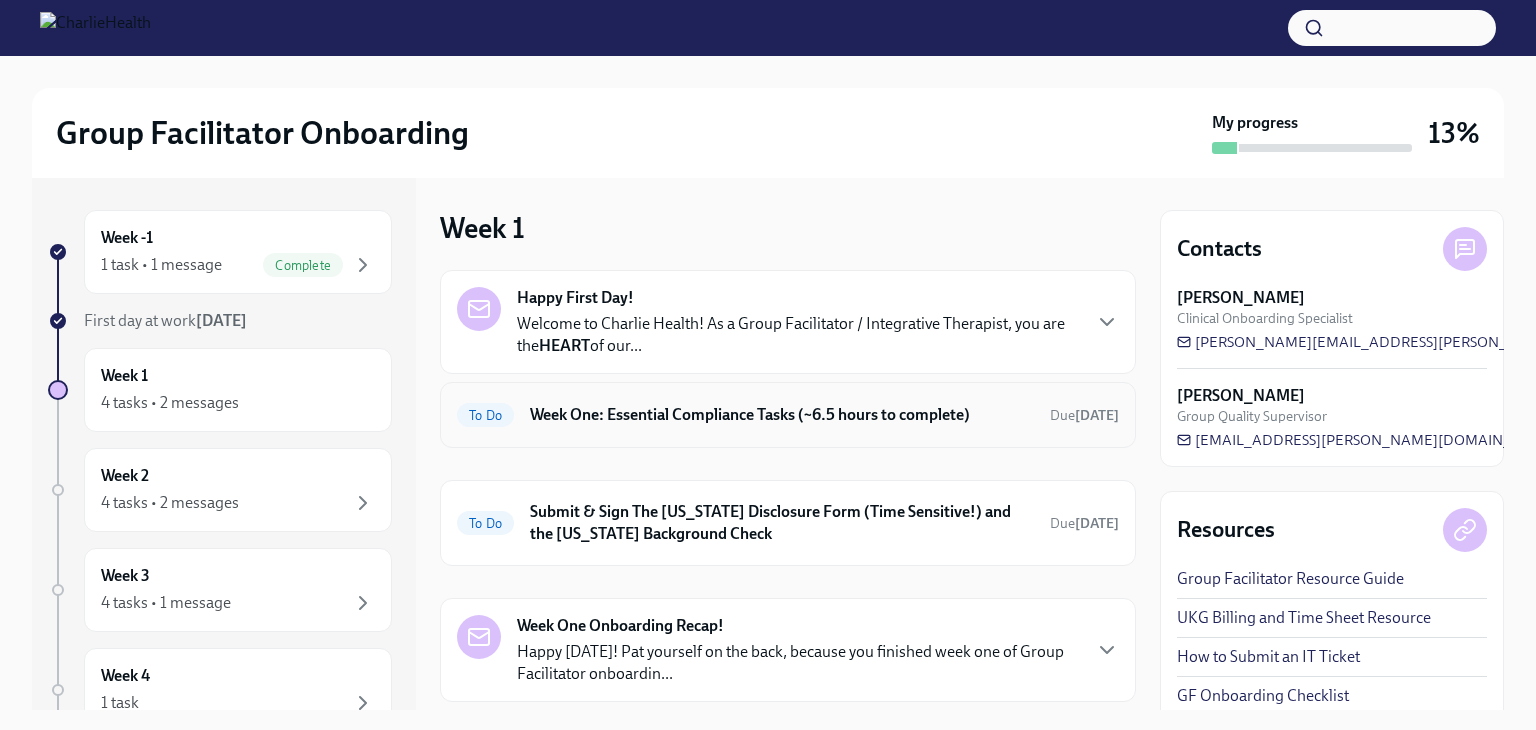 click on "Week One: Essential Compliance Tasks (~6.5 hours to complete)" at bounding box center [782, 415] 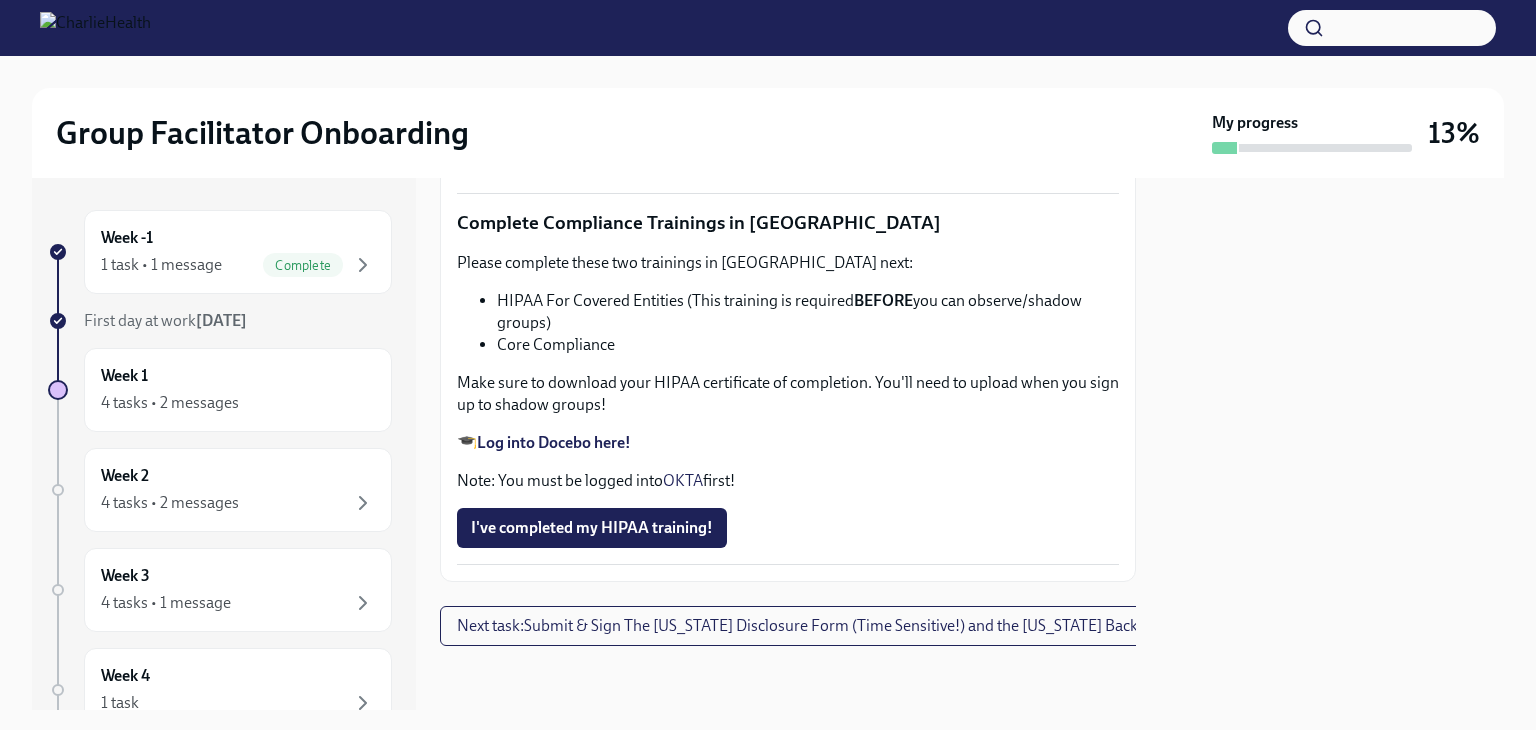 scroll, scrollTop: 4768, scrollLeft: 0, axis: vertical 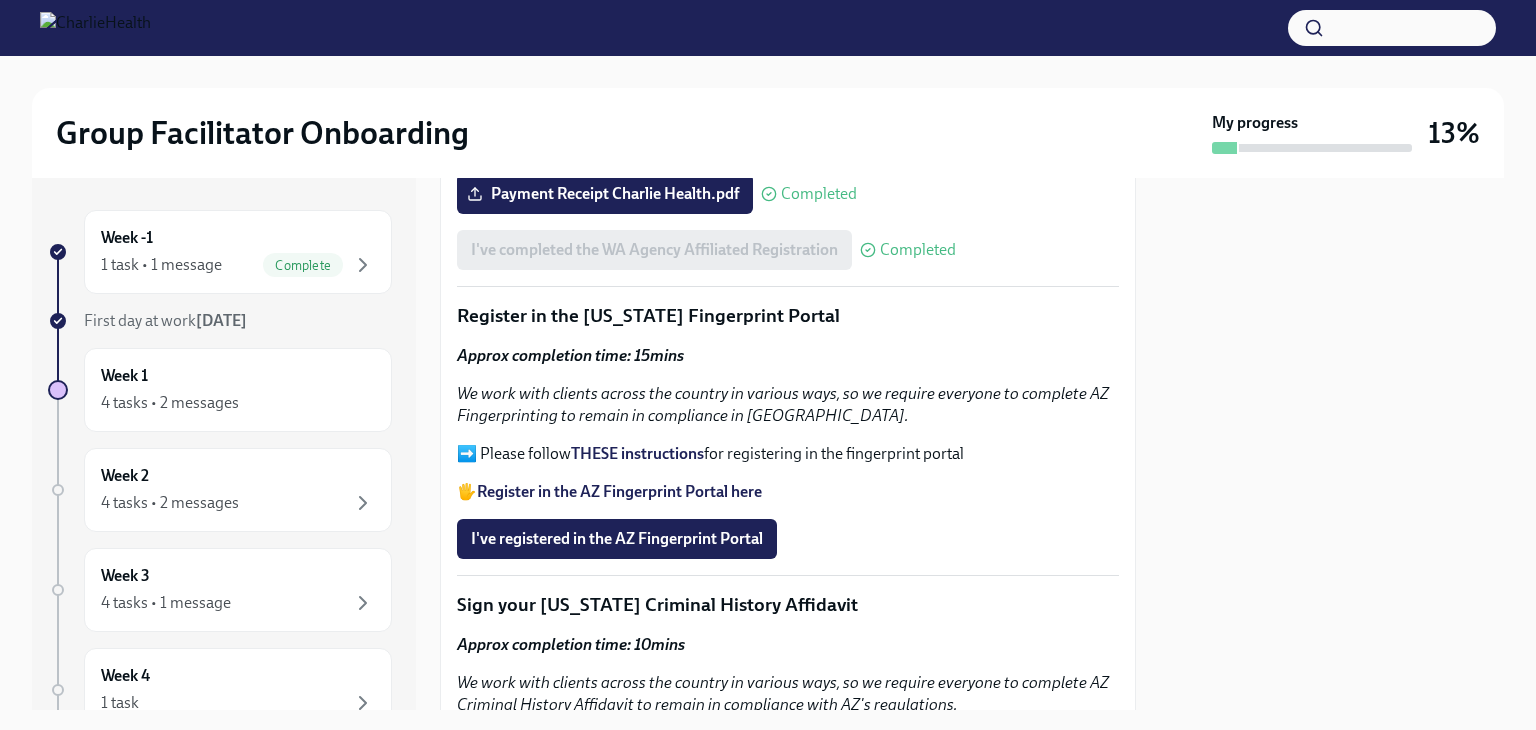 click on "THESE instructions" at bounding box center [637, 453] 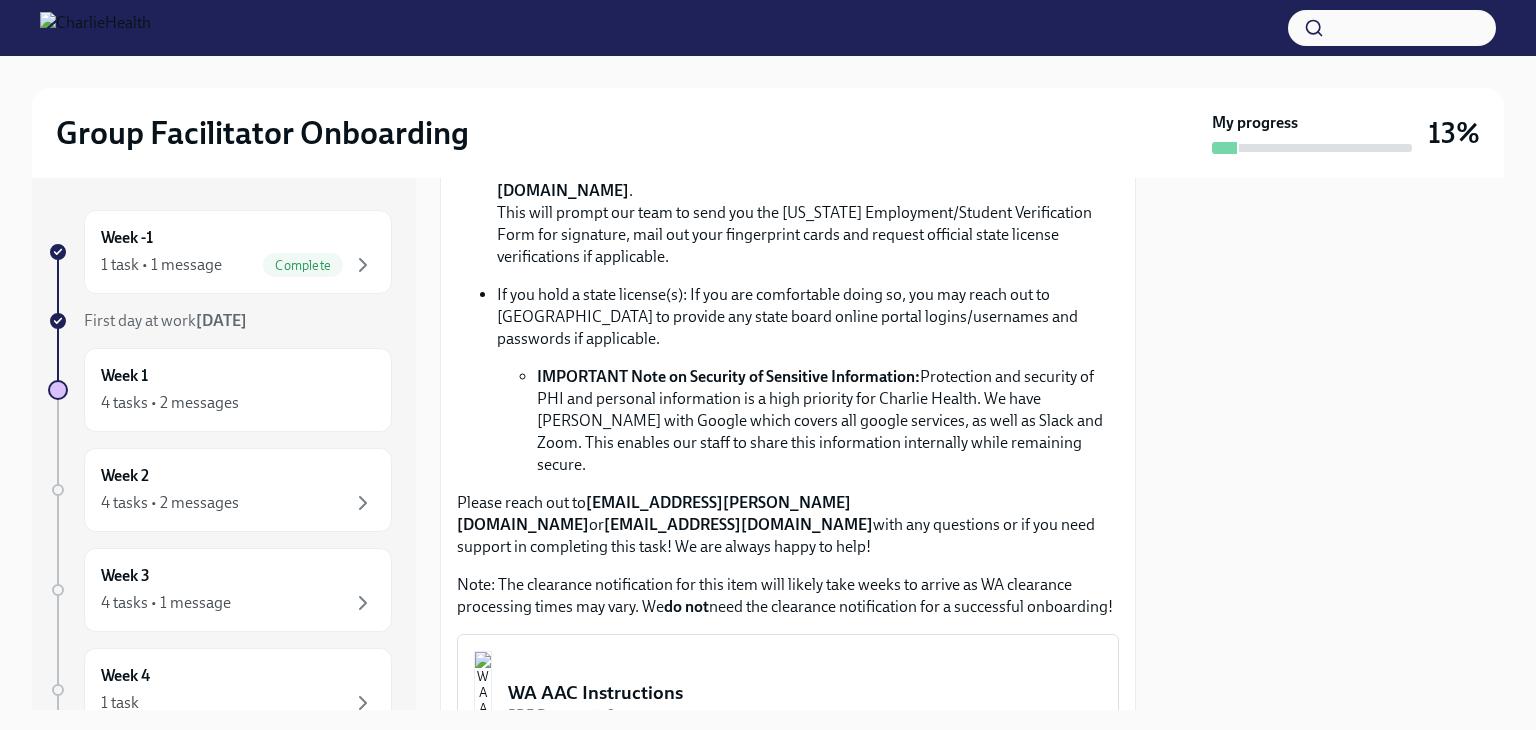 scroll, scrollTop: 1269, scrollLeft: 0, axis: vertical 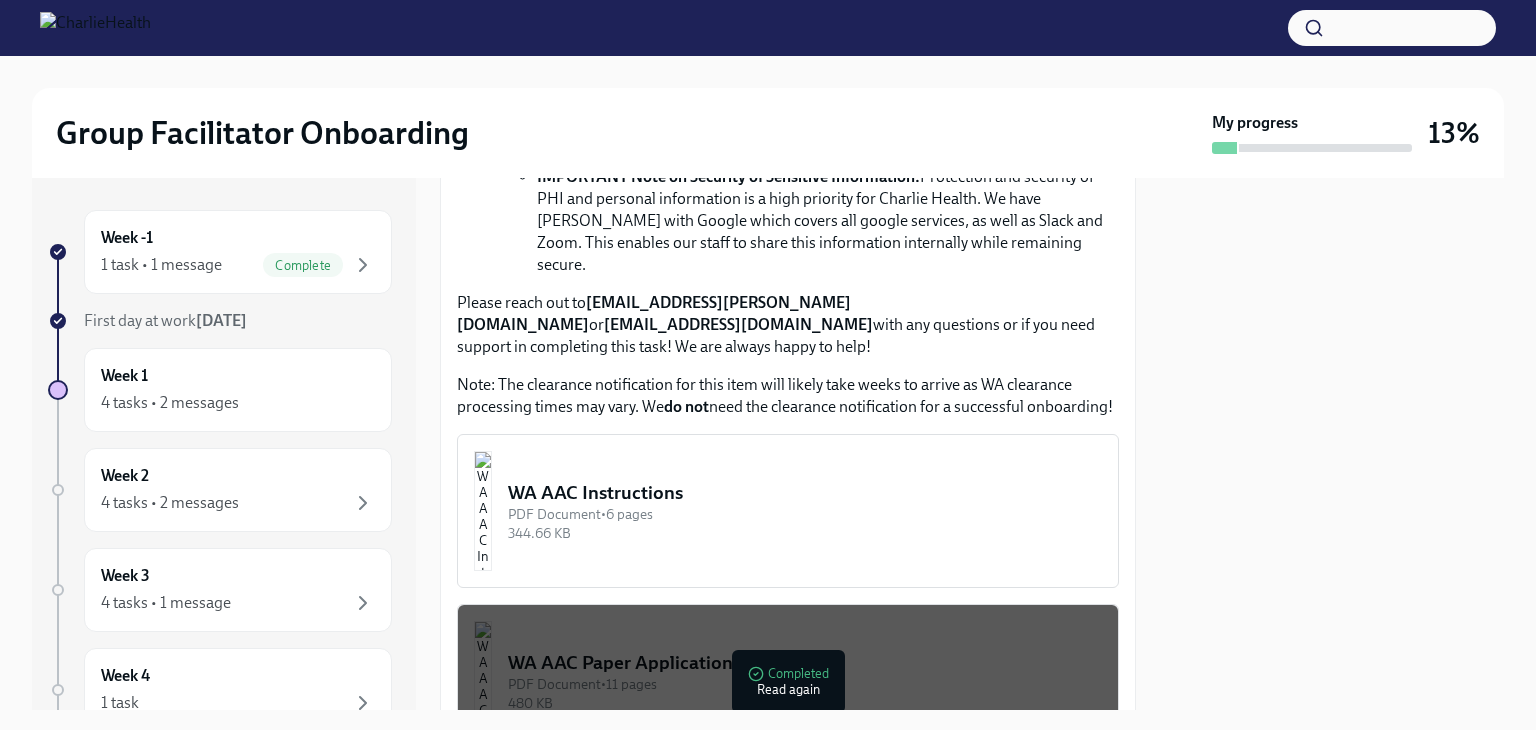 click on "WA AAC Instructions" at bounding box center [805, 493] 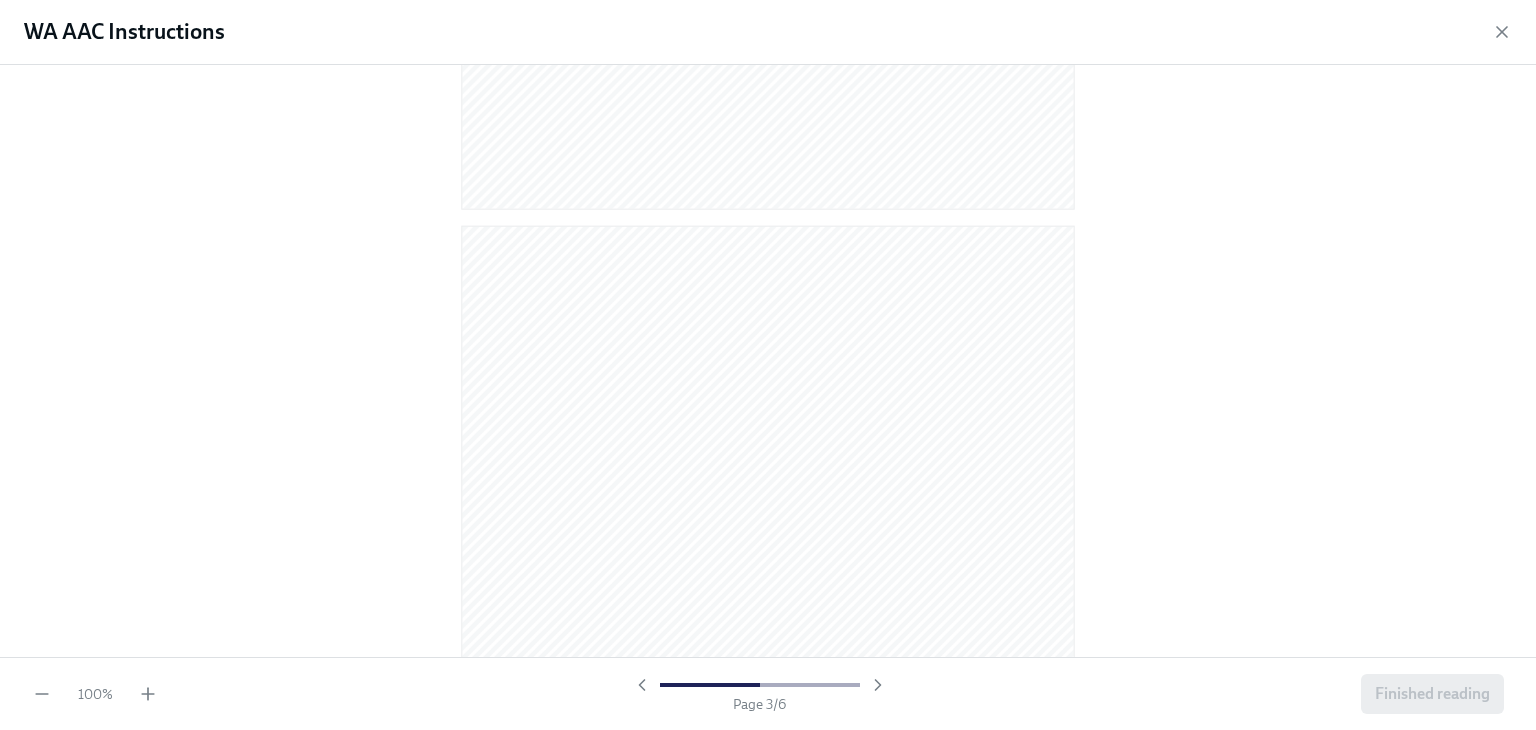 scroll, scrollTop: 2600, scrollLeft: 0, axis: vertical 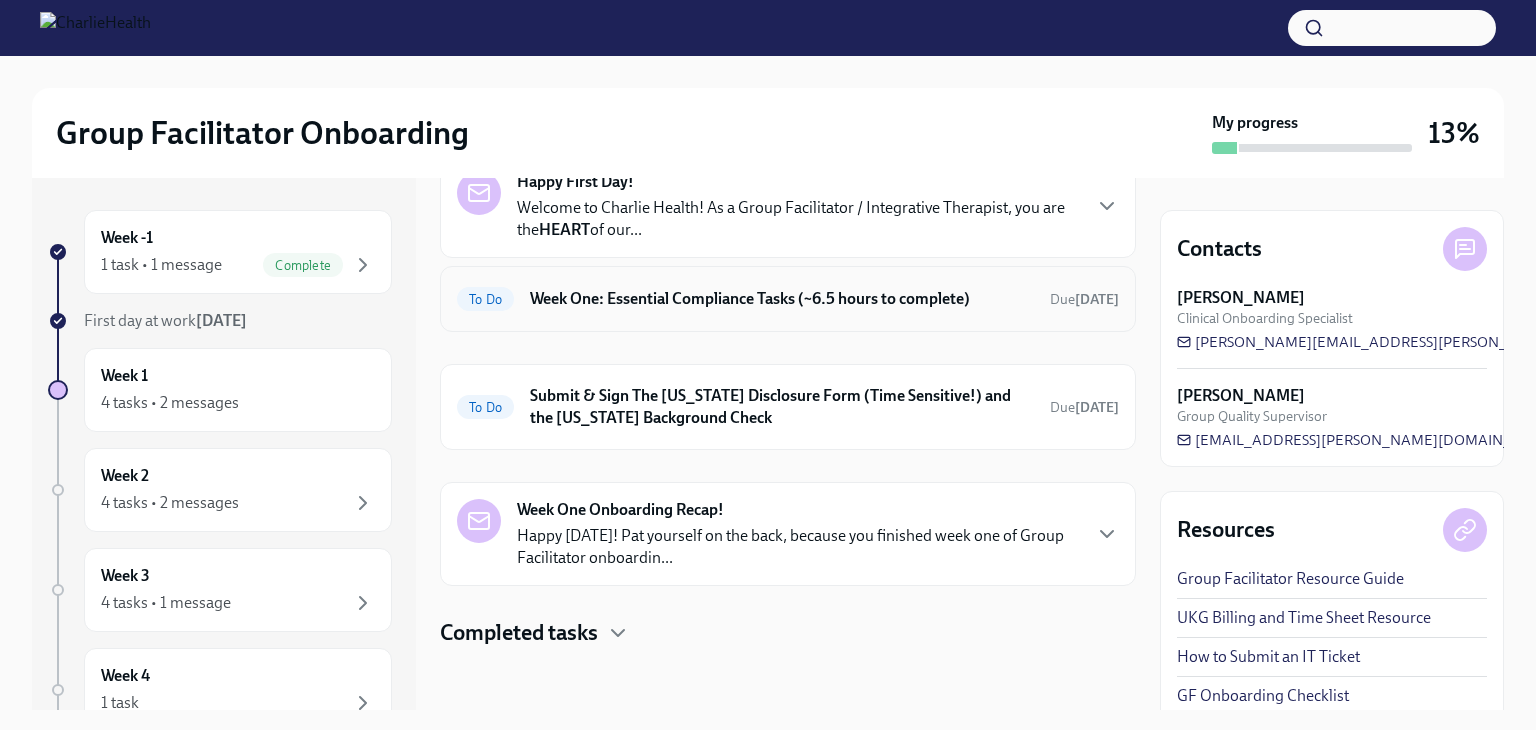 click on "Week One: Essential Compliance Tasks (~6.5 hours to complete)" at bounding box center (782, 299) 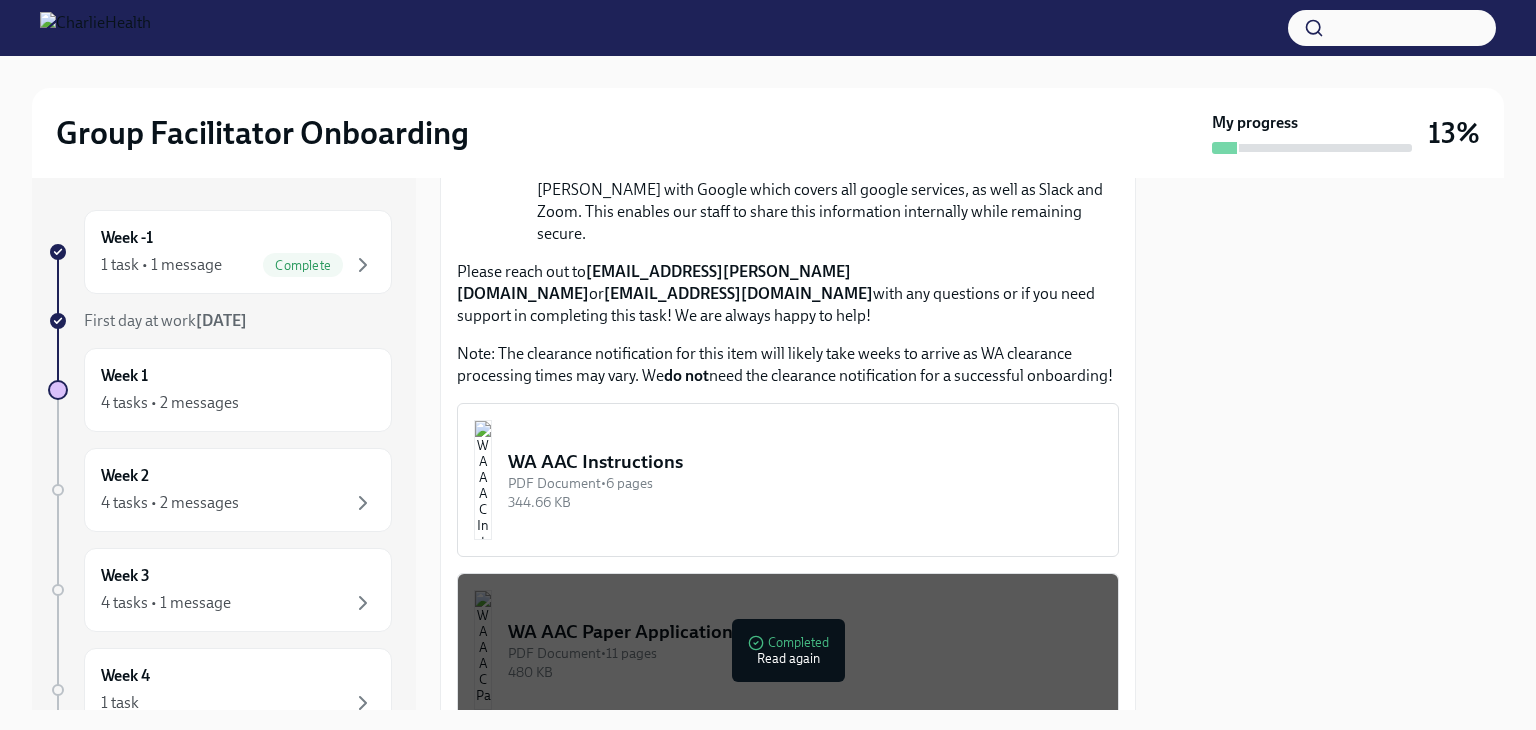 scroll, scrollTop: 1800, scrollLeft: 0, axis: vertical 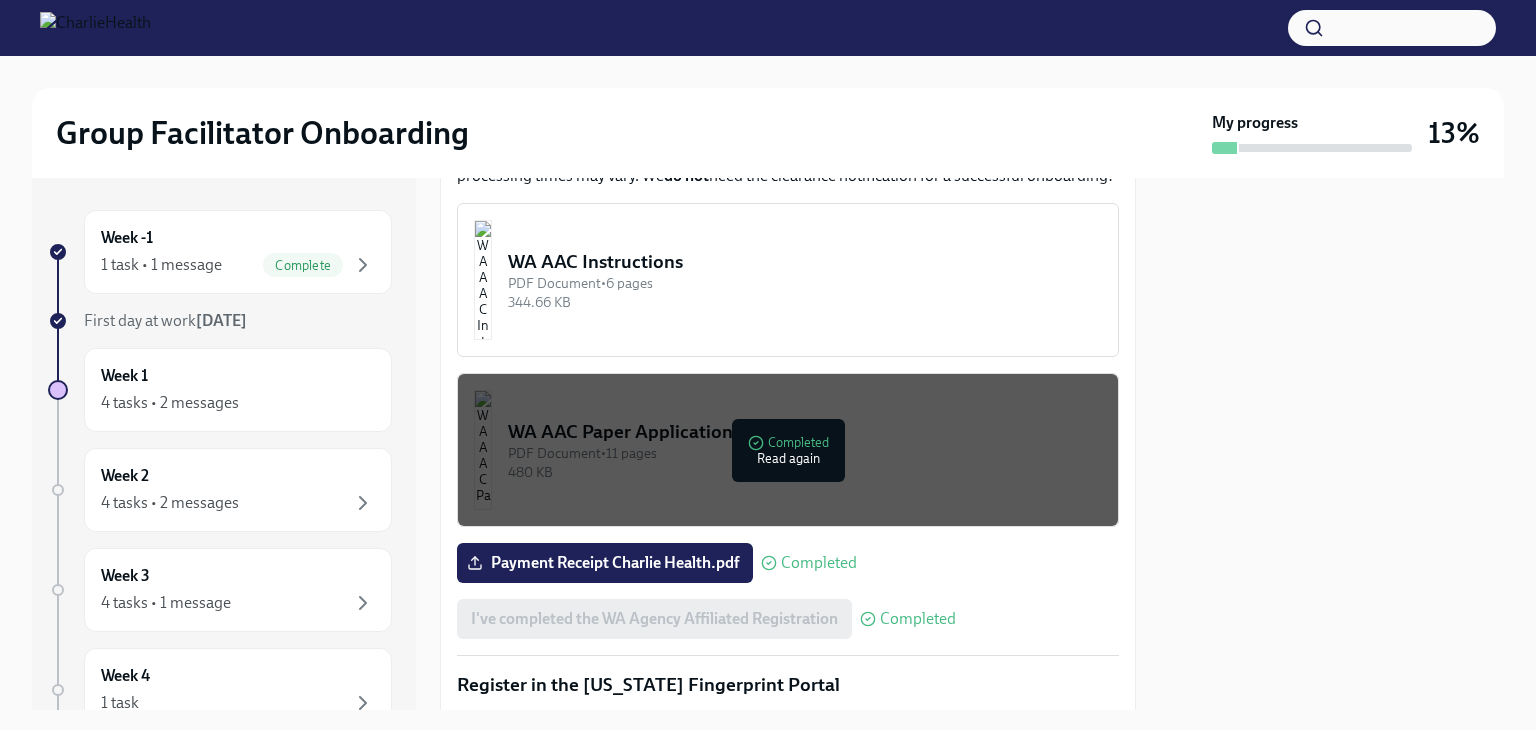click on "WA AAC Paper Application (if needed)" at bounding box center [805, 432] 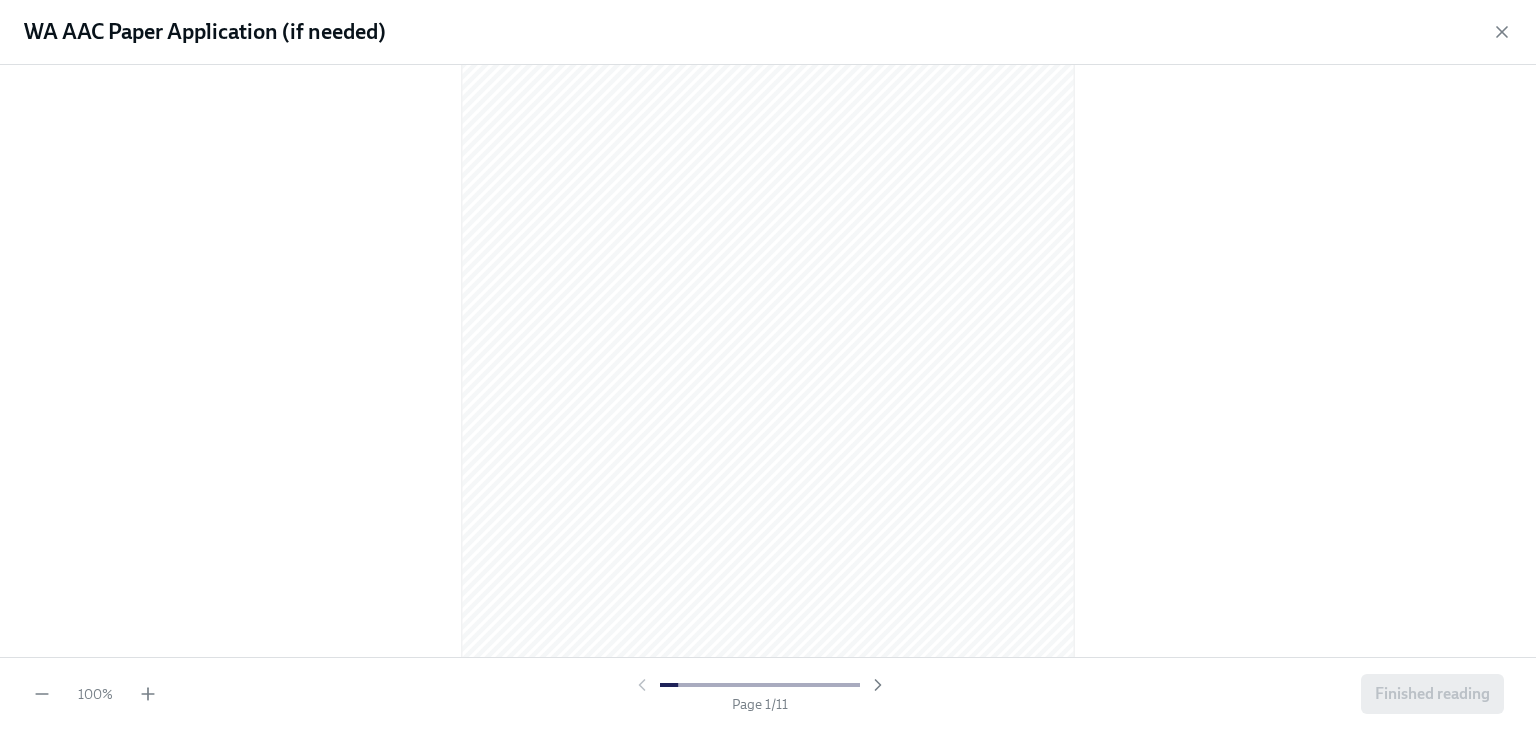 scroll, scrollTop: 100, scrollLeft: 0, axis: vertical 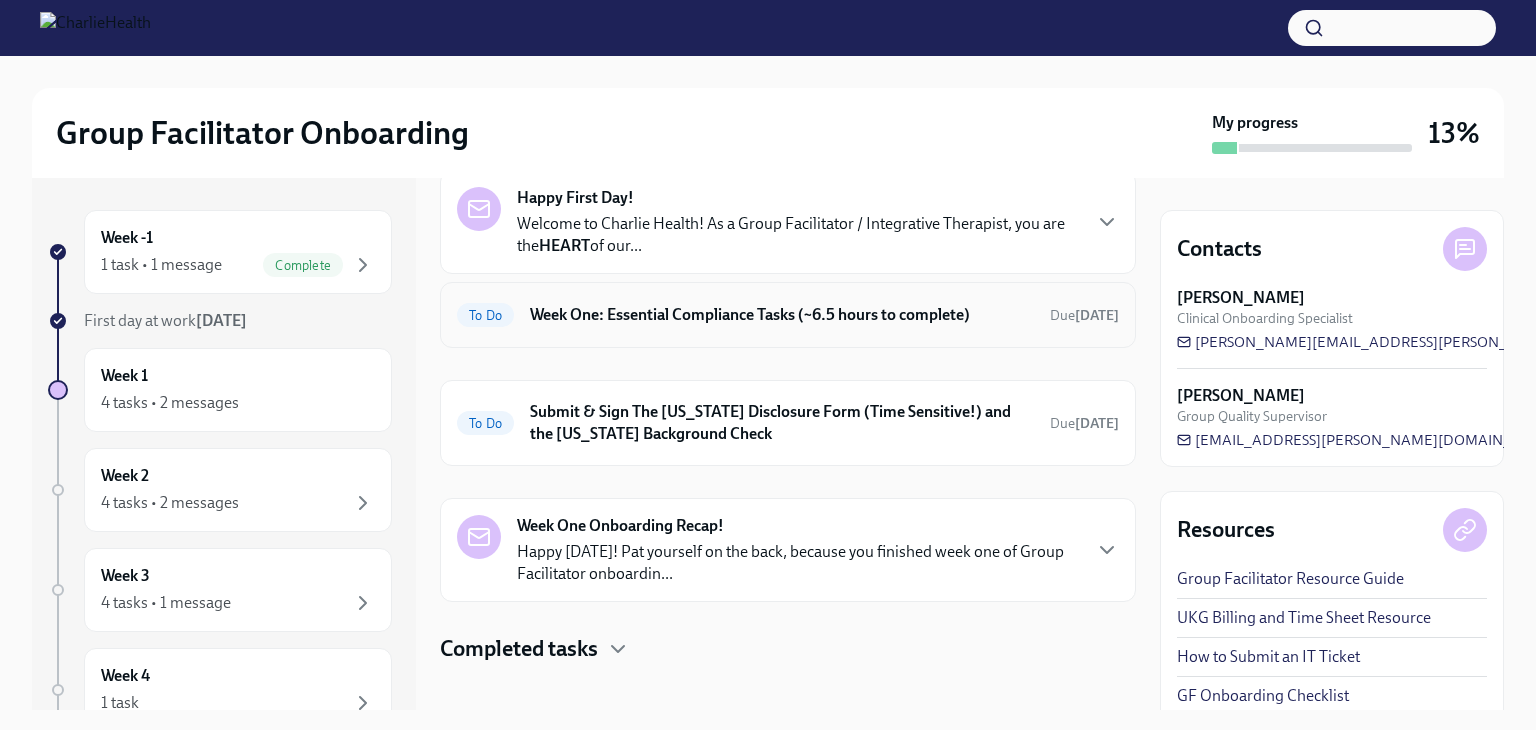 click on "To Do Week One: Essential Compliance Tasks (~6.5 hours to complete) Due  [DATE]" at bounding box center [788, 315] 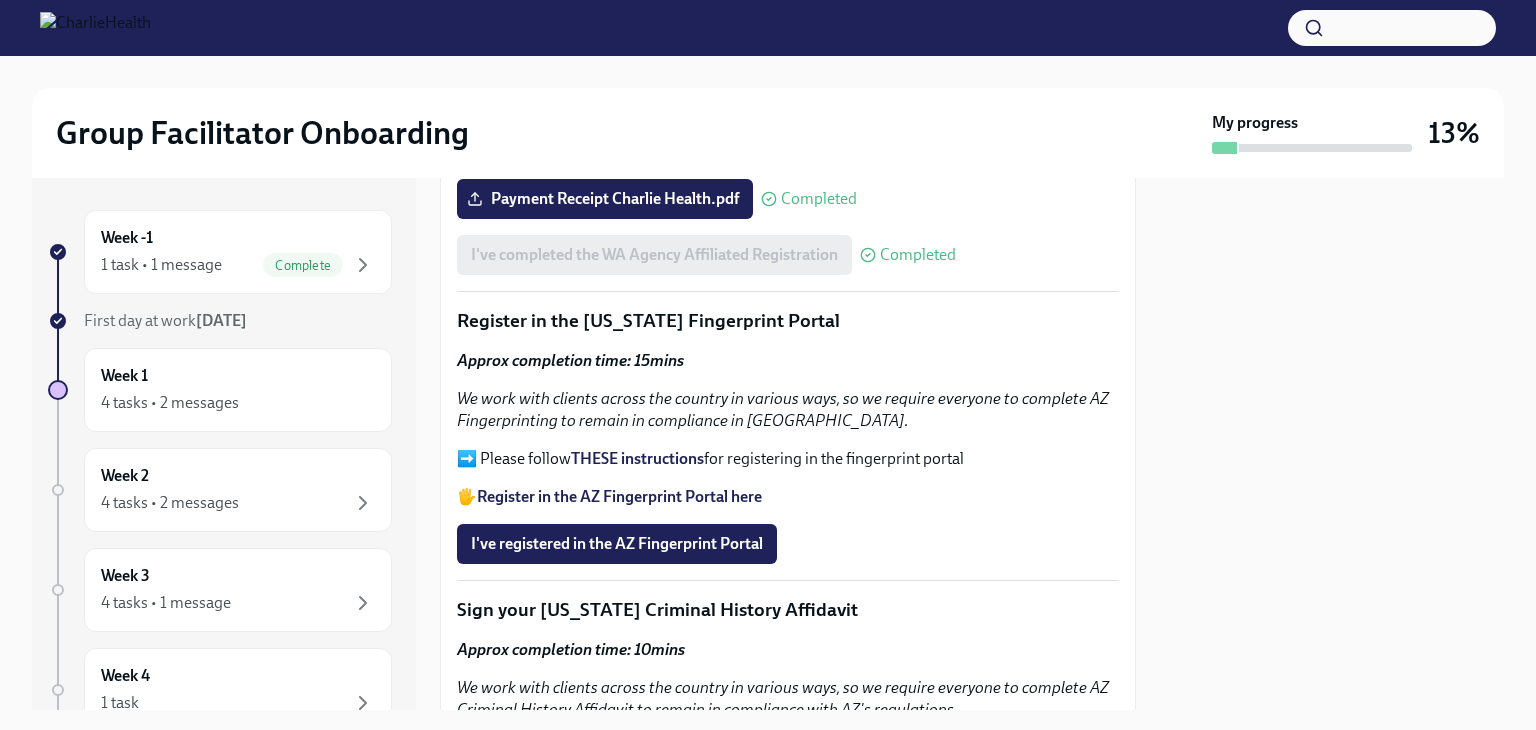 scroll, scrollTop: 2200, scrollLeft: 0, axis: vertical 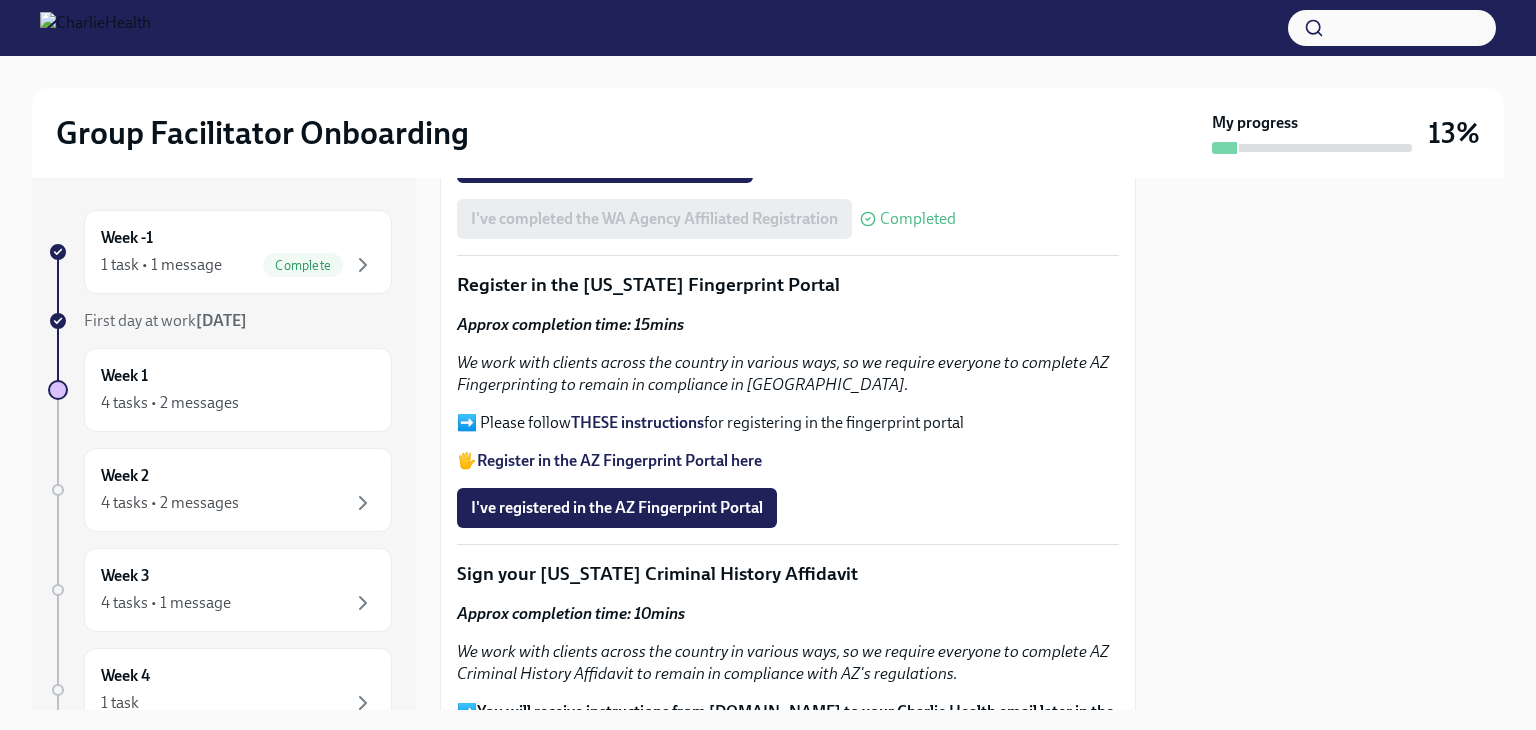 click on "Register in the AZ Fingerprint Portal here" at bounding box center (619, 460) 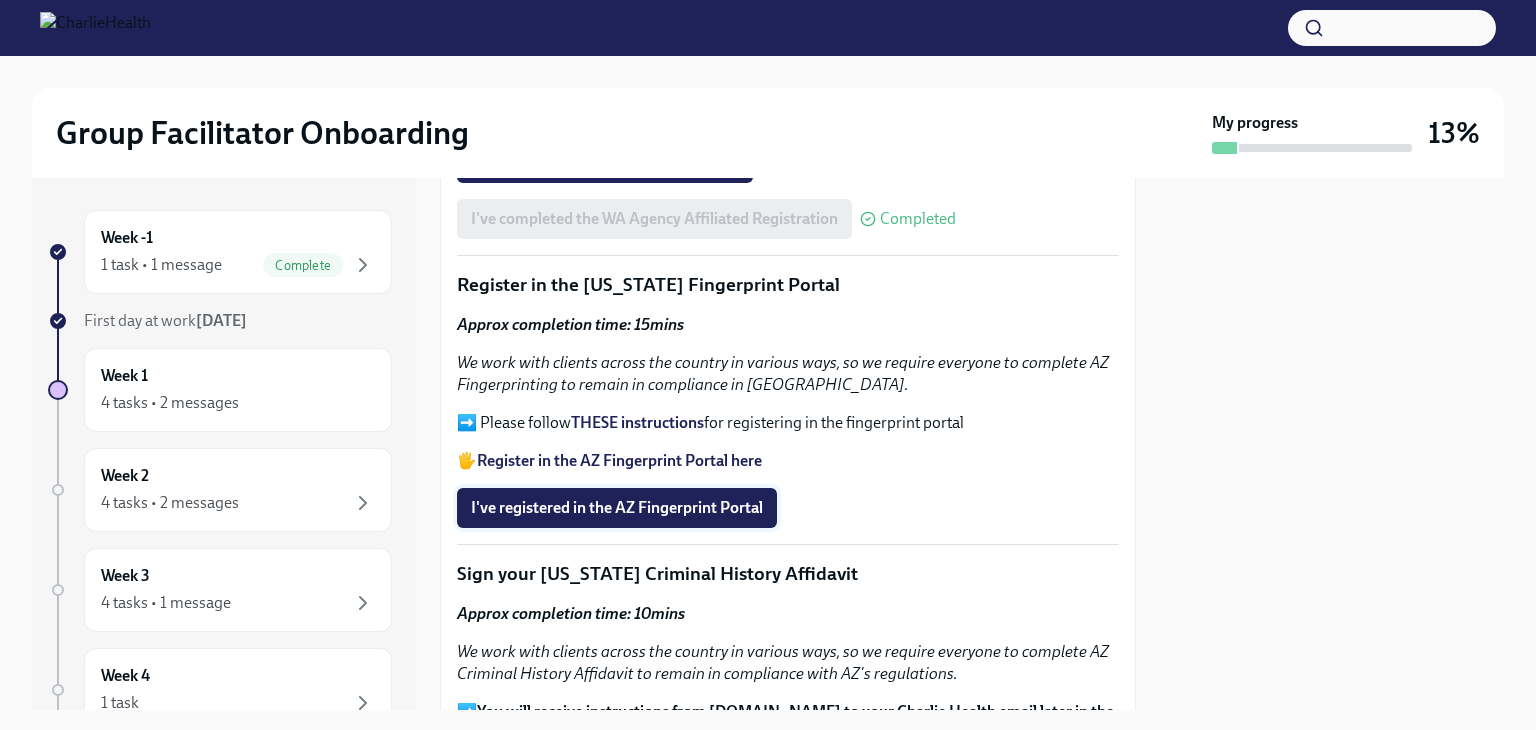 click on "I've registered in the AZ Fingerprint Portal" at bounding box center (617, 508) 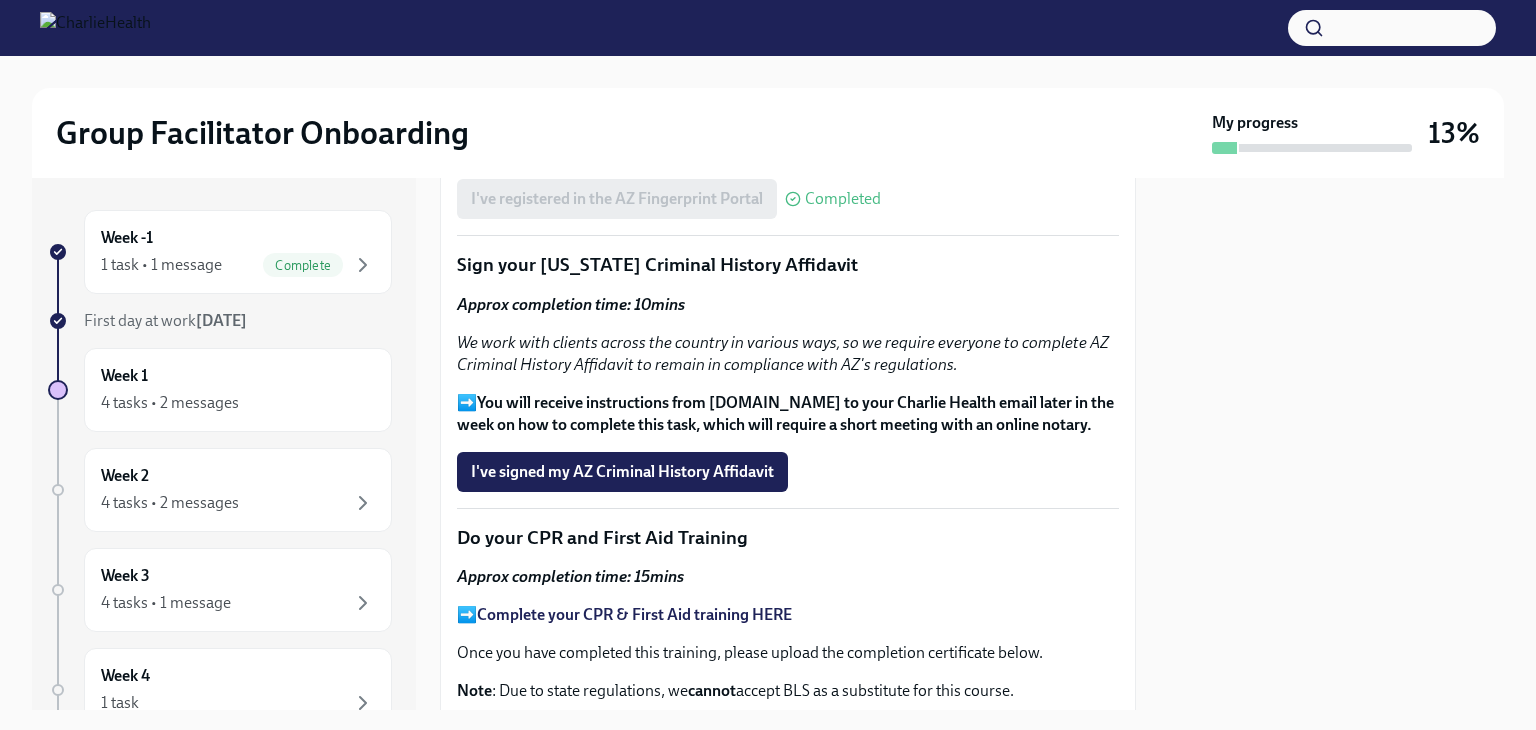 scroll, scrollTop: 2500, scrollLeft: 0, axis: vertical 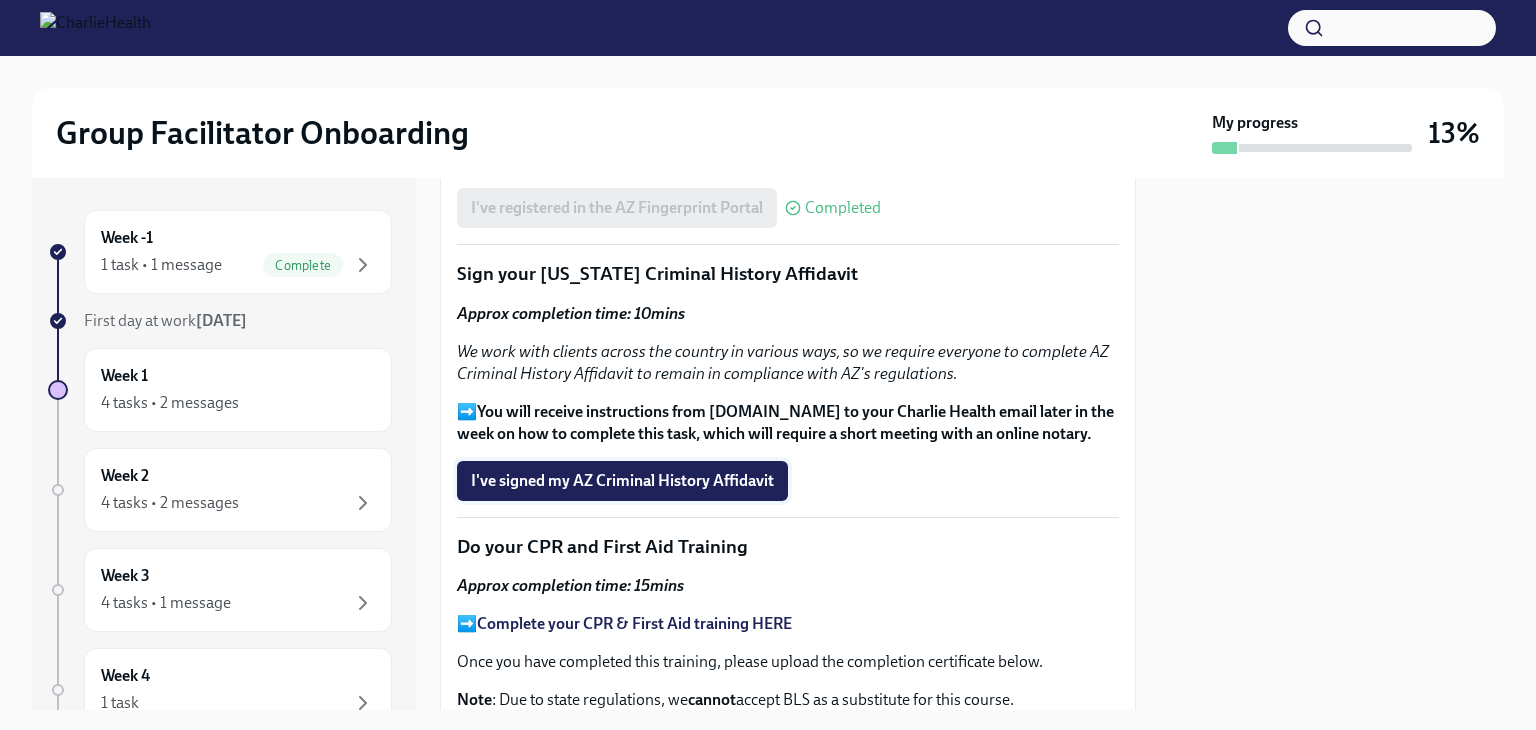 click on "I've signed my AZ Criminal History Affidavit" at bounding box center [622, 481] 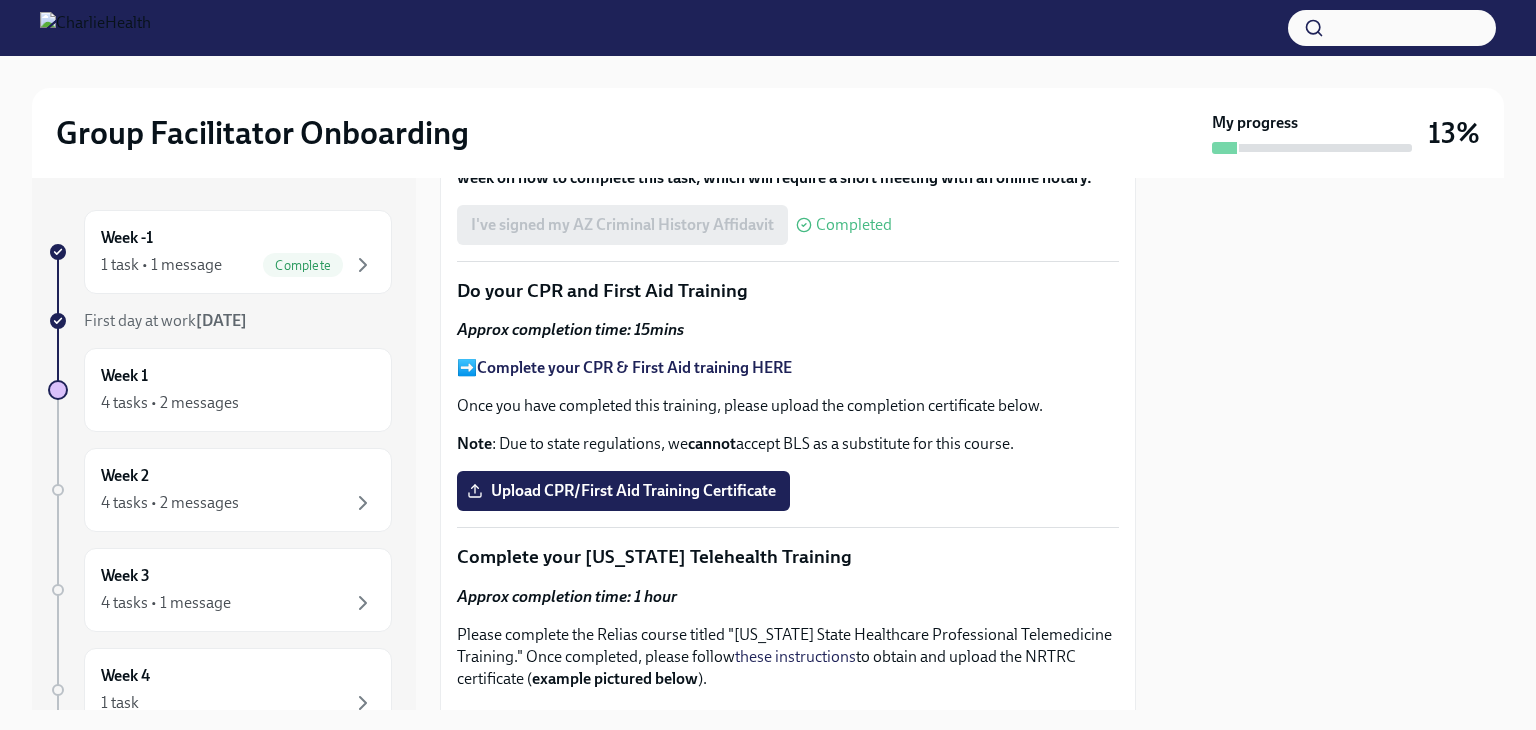 scroll, scrollTop: 2669, scrollLeft: 0, axis: vertical 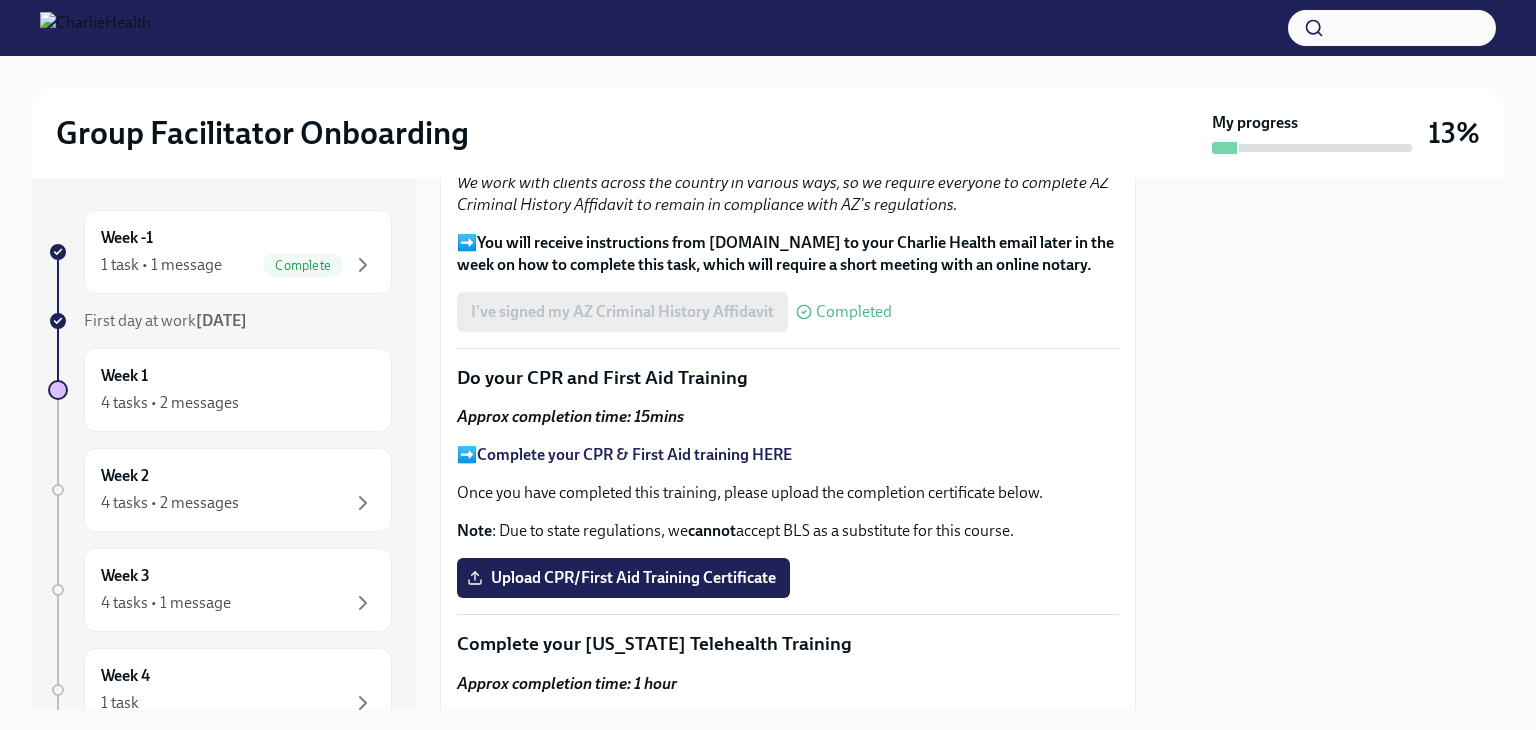 click on "Complete your CPR & First Aid training HERE" at bounding box center (634, 454) 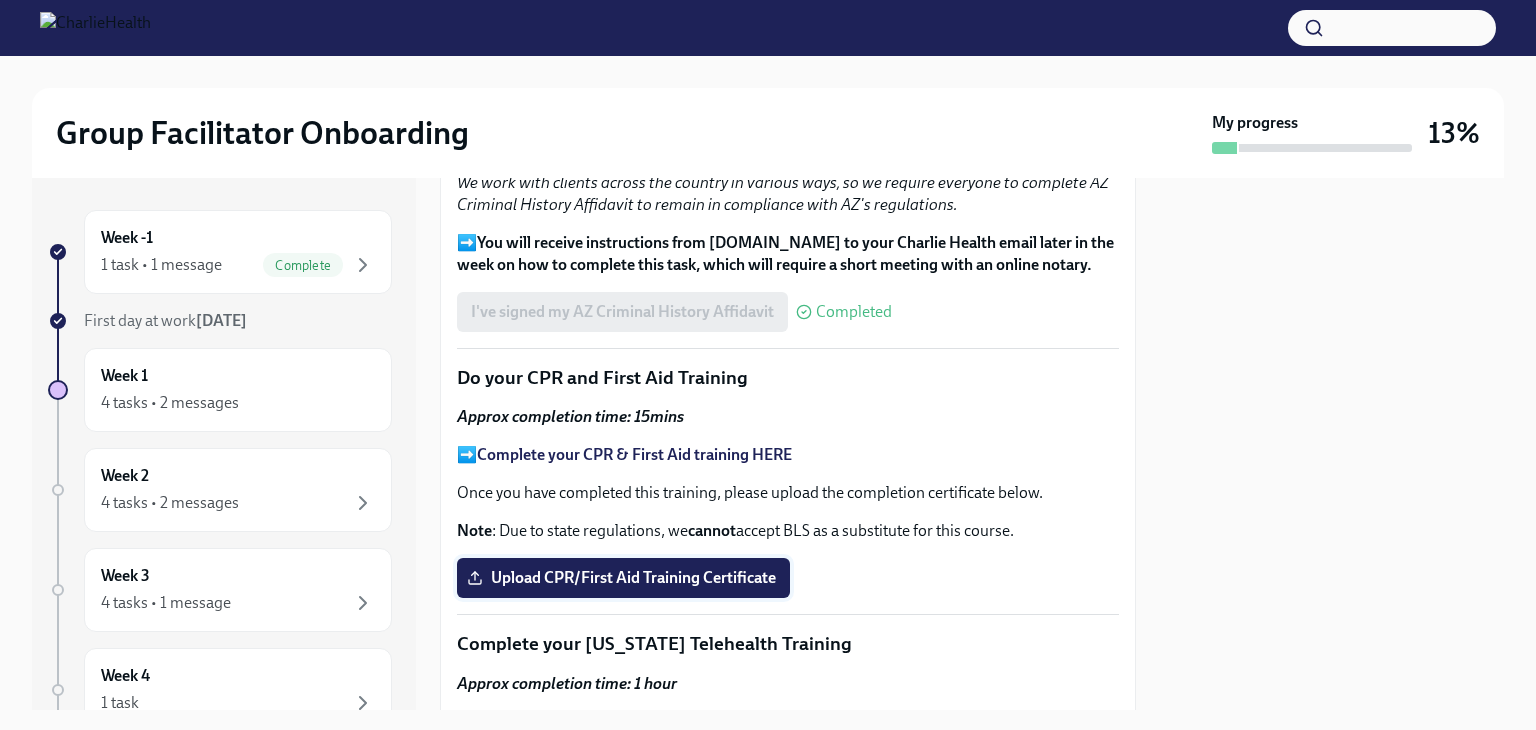 click on "Upload CPR/First Aid Training Certificate" at bounding box center [623, 578] 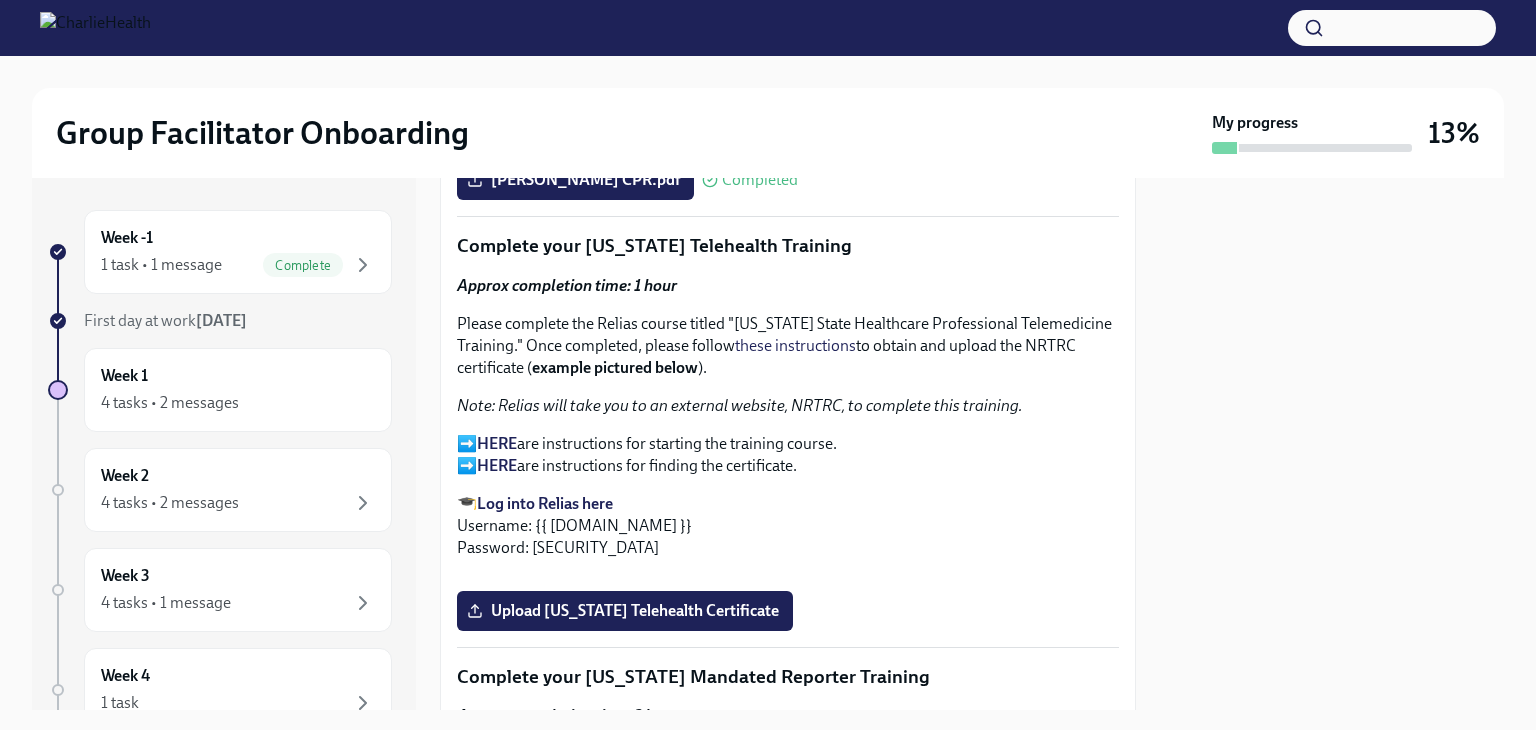 scroll, scrollTop: 3069, scrollLeft: 0, axis: vertical 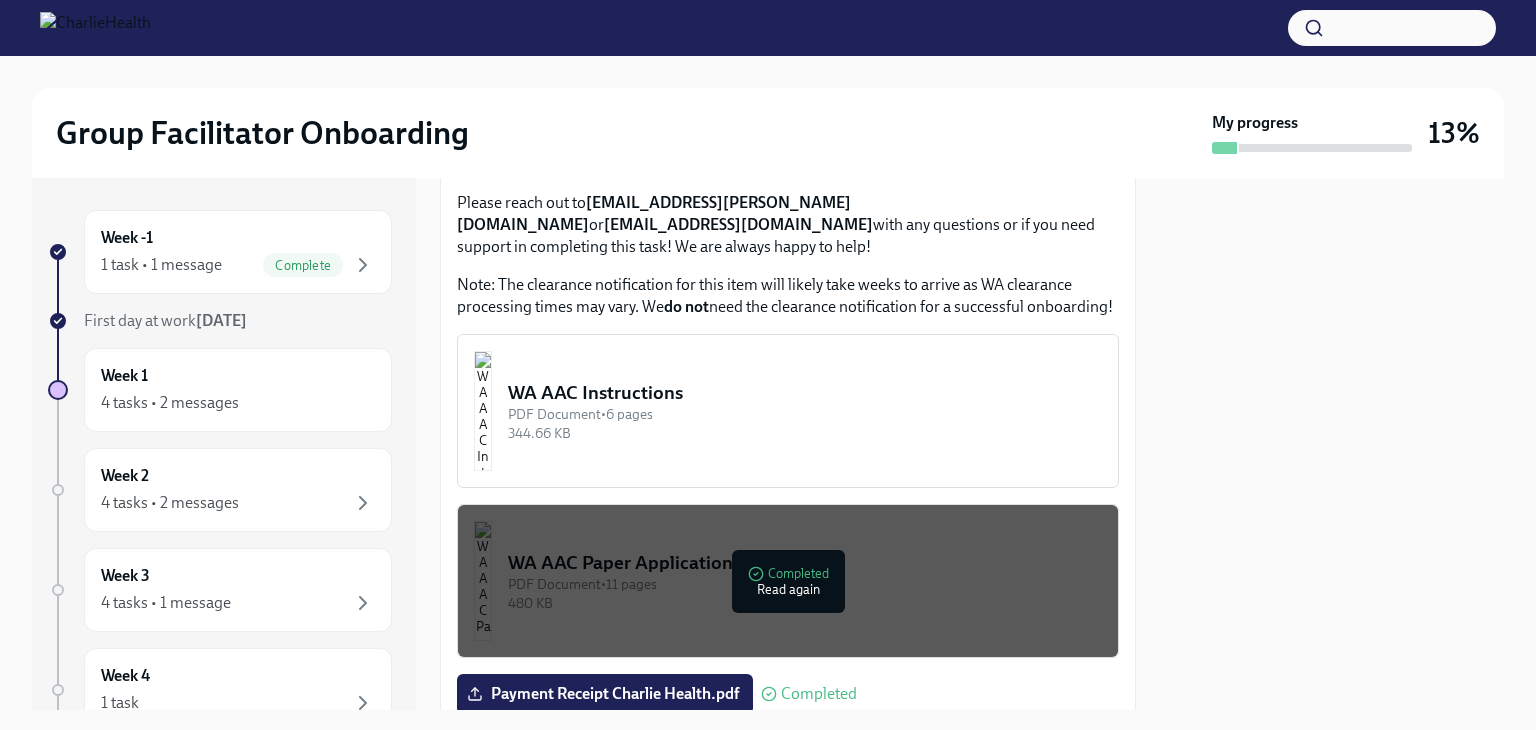 click on "WA AAC Paper Application (if needed)" at bounding box center (805, 563) 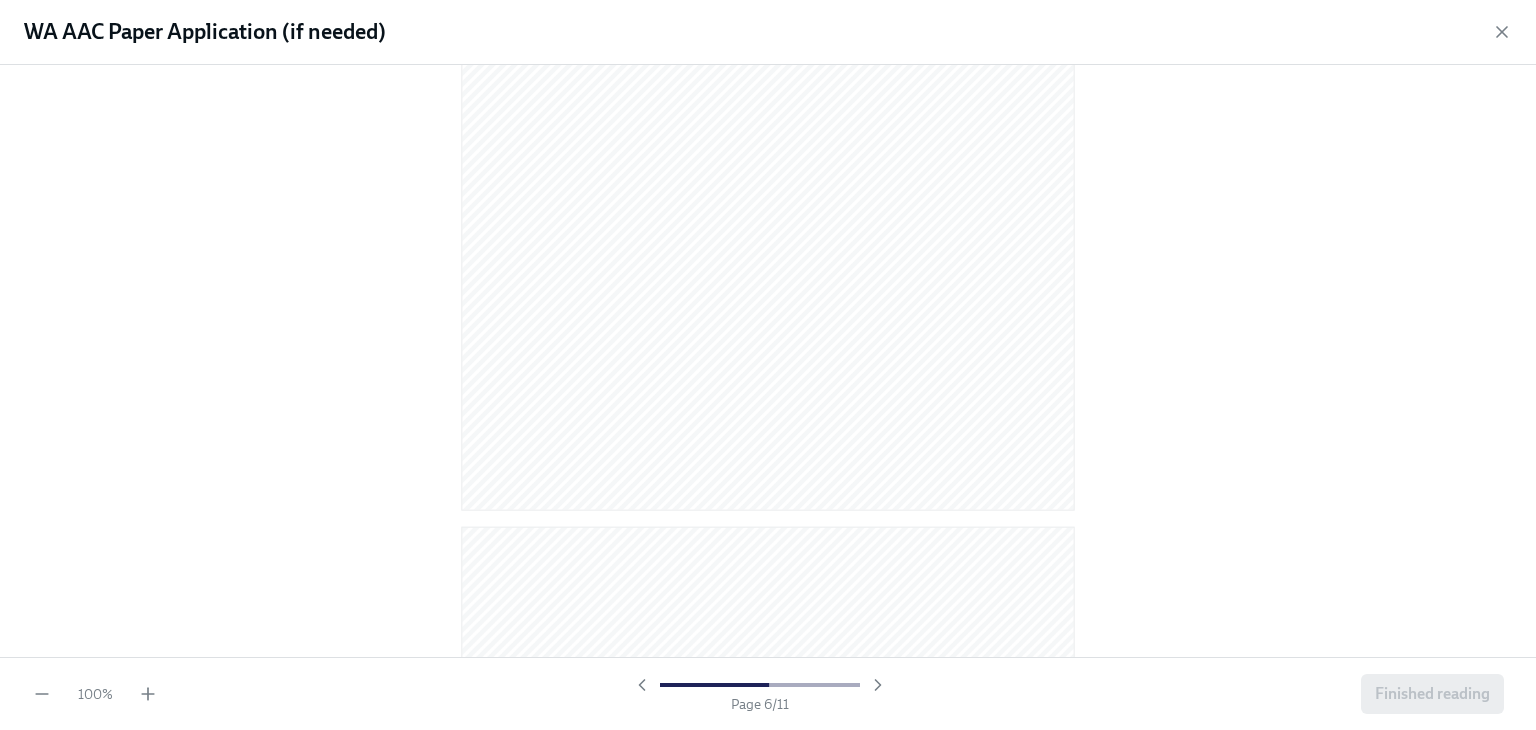 scroll, scrollTop: 4600, scrollLeft: 0, axis: vertical 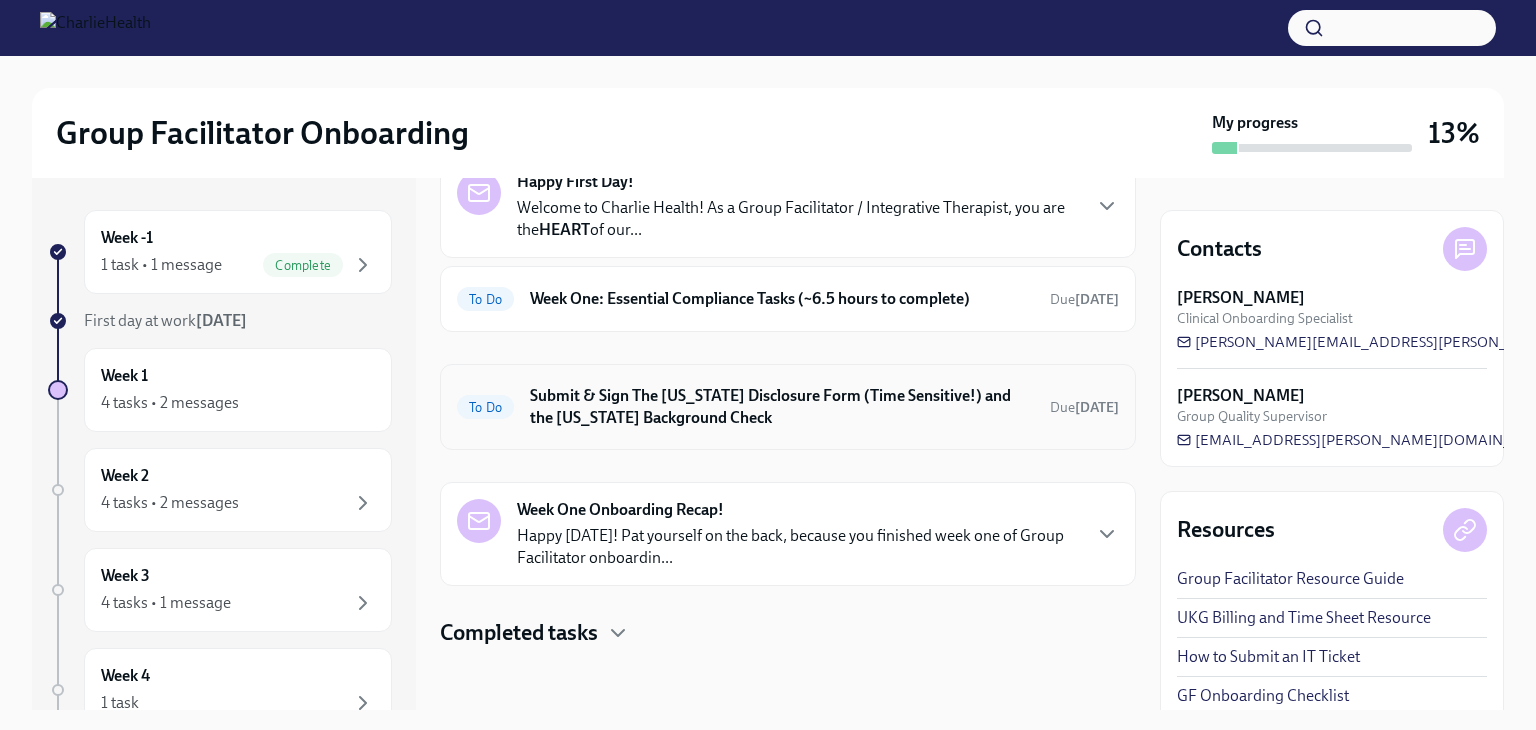 click on "Submit & Sign The [US_STATE] Disclosure Form (Time Sensitive!) and the [US_STATE] Background Check" at bounding box center [782, 407] 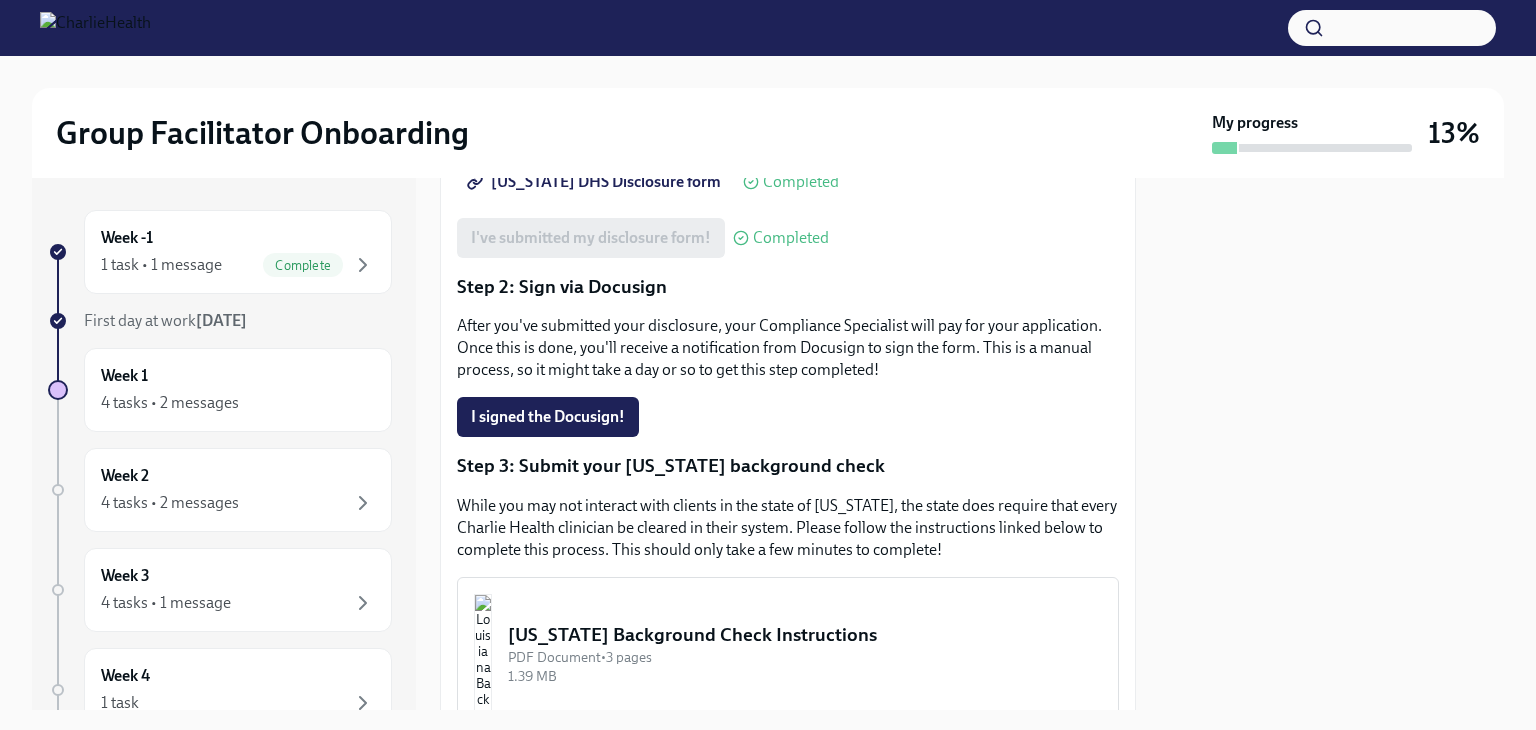 scroll, scrollTop: 500, scrollLeft: 0, axis: vertical 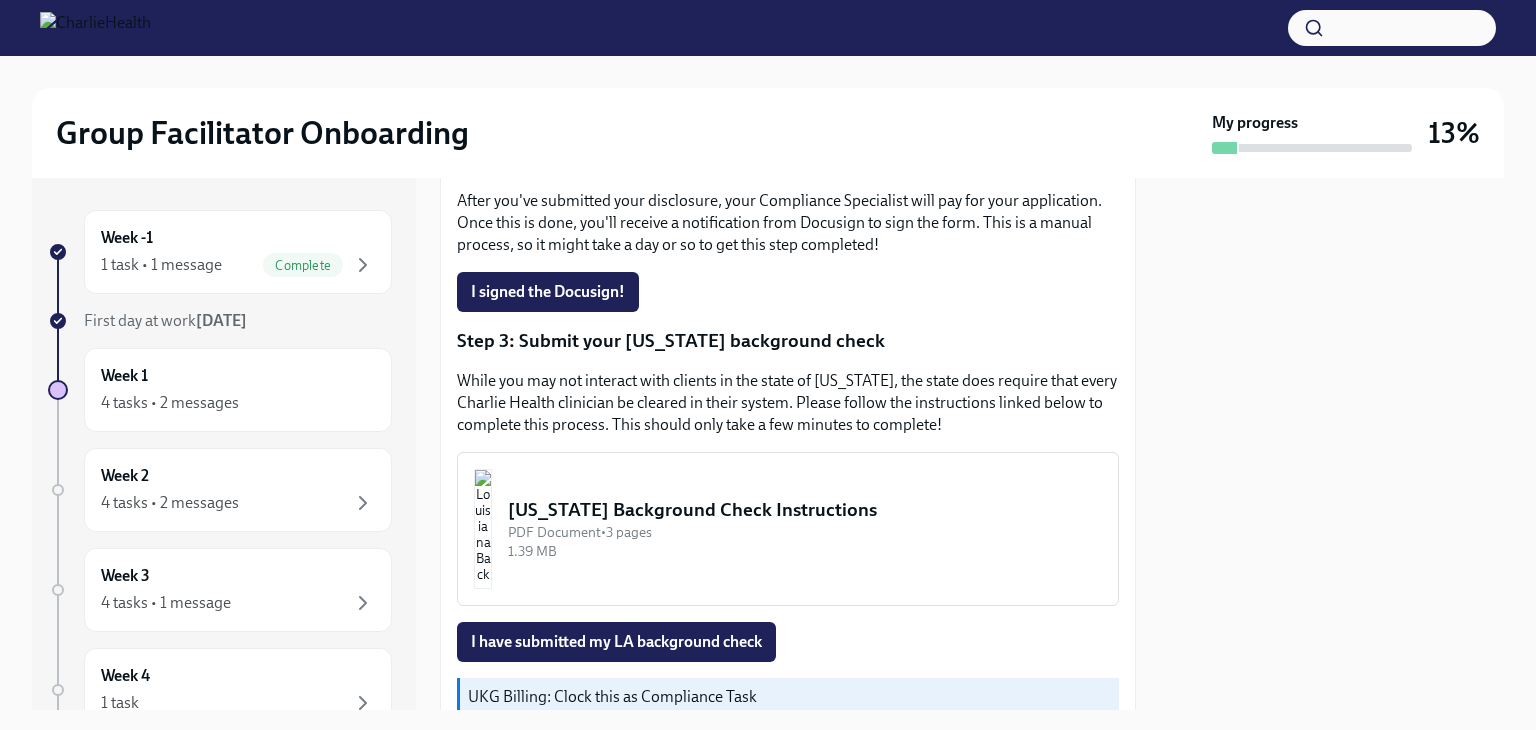 click at bounding box center [483, 529] 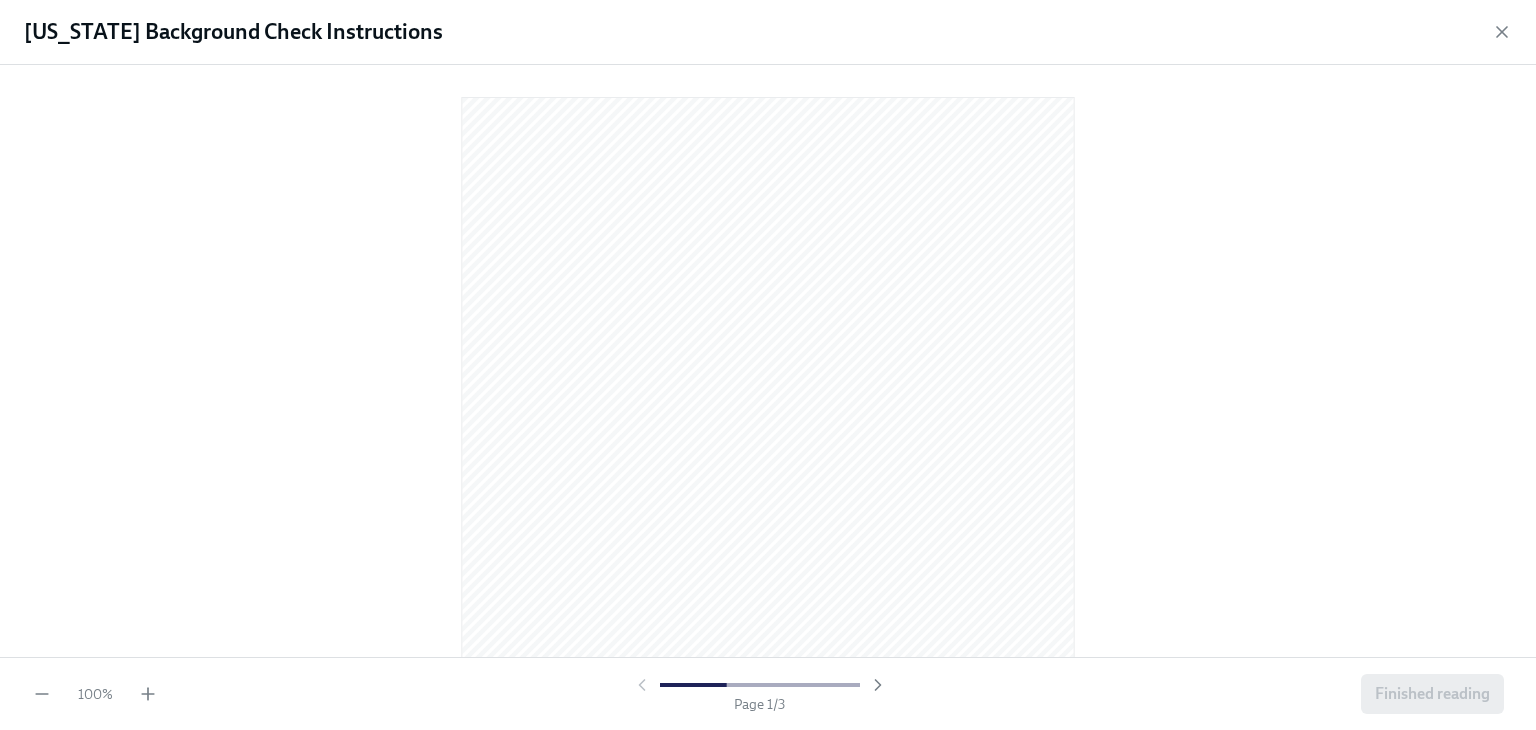 scroll, scrollTop: 400, scrollLeft: 0, axis: vertical 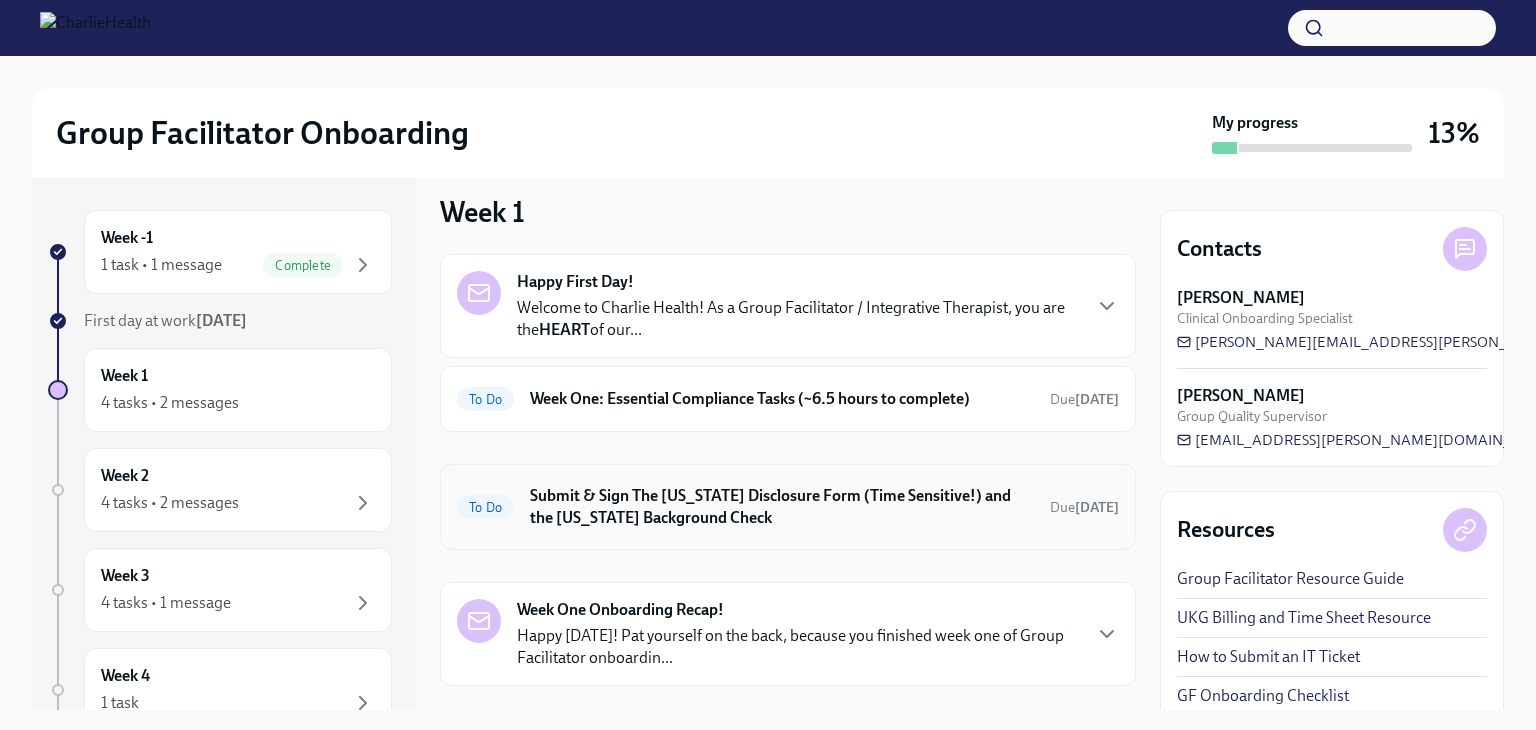 click on "Submit & Sign The [US_STATE] Disclosure Form (Time Sensitive!) and the [US_STATE] Background Check" at bounding box center [782, 507] 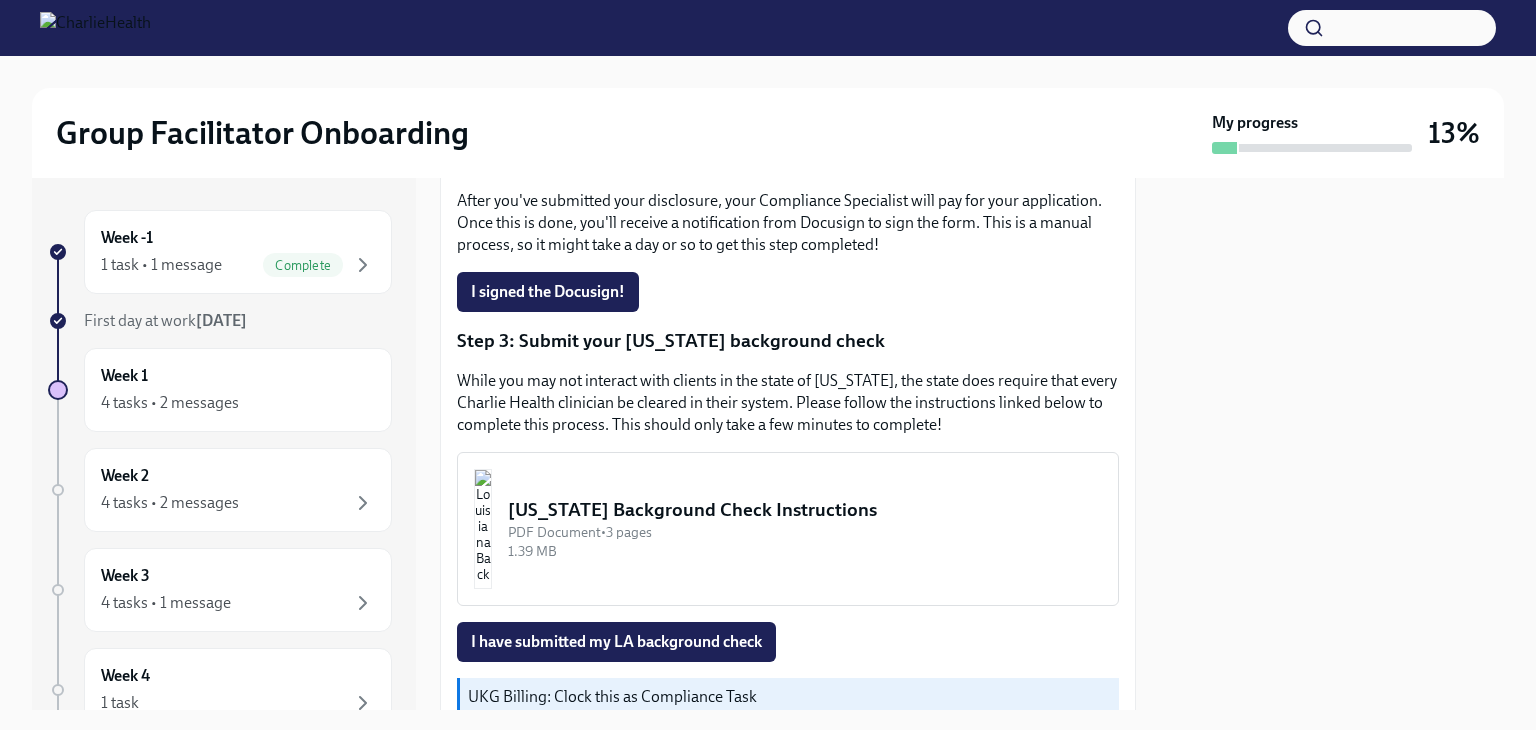scroll, scrollTop: 600, scrollLeft: 0, axis: vertical 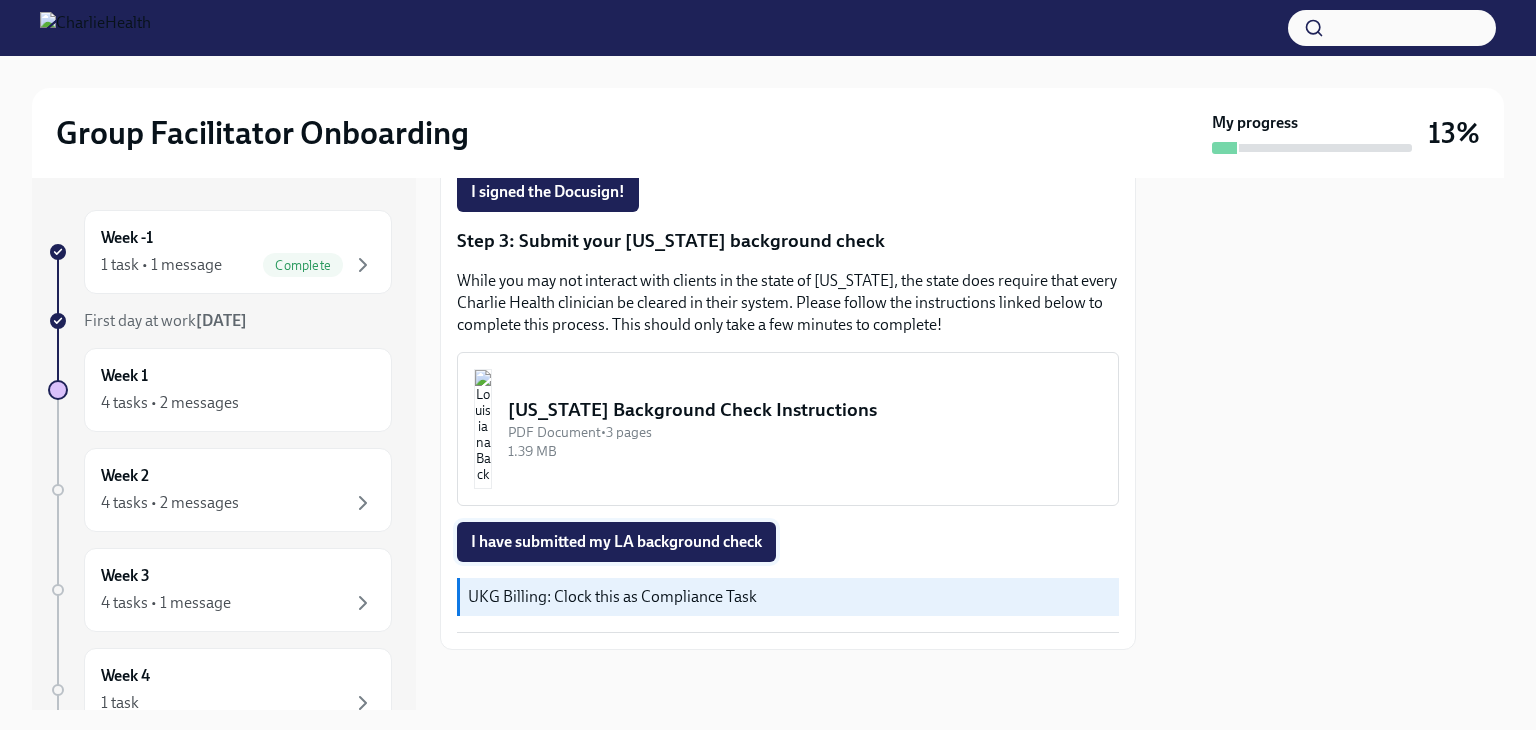 click on "I have submitted my LA background check" at bounding box center [616, 542] 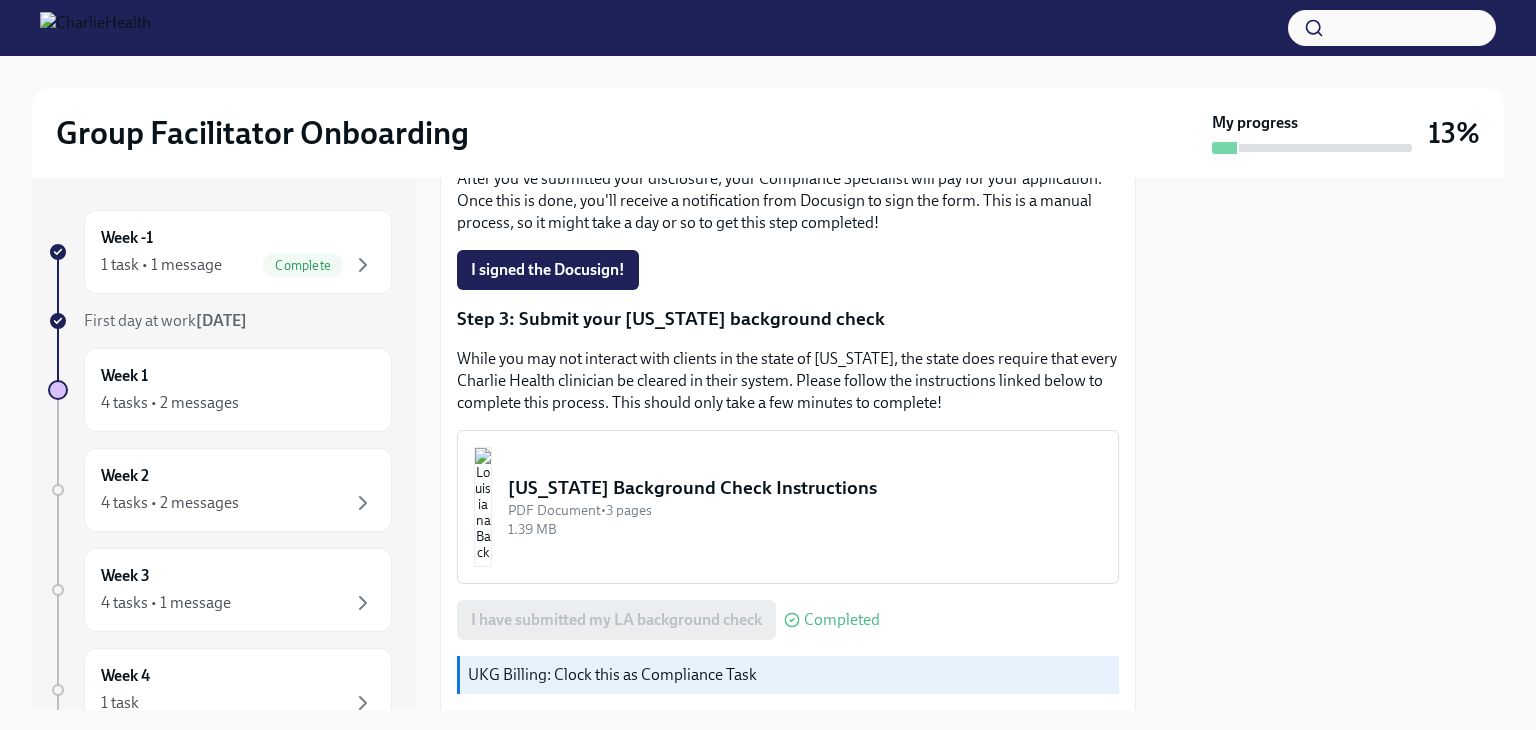scroll, scrollTop: 400, scrollLeft: 0, axis: vertical 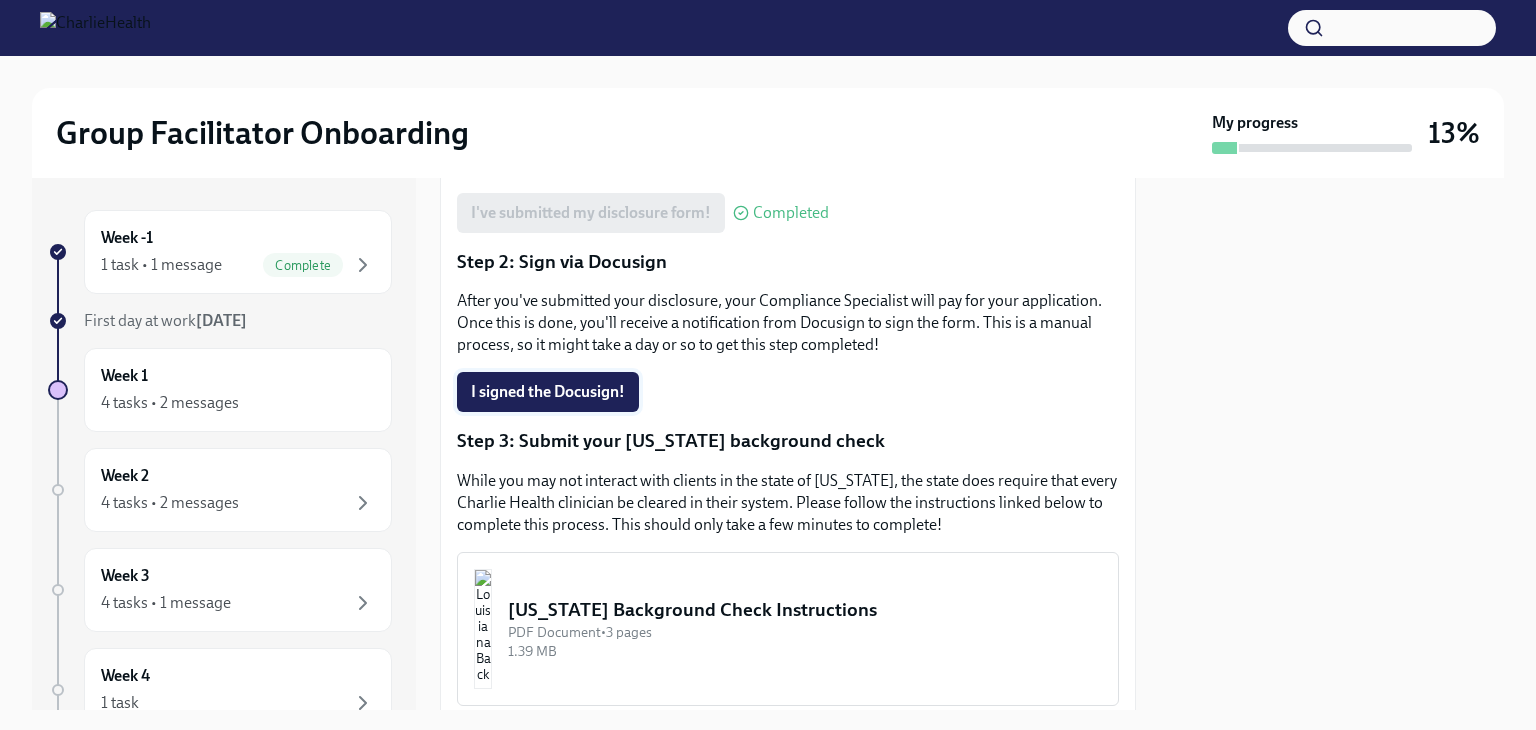 click on "I signed the Docusign!" at bounding box center [548, 392] 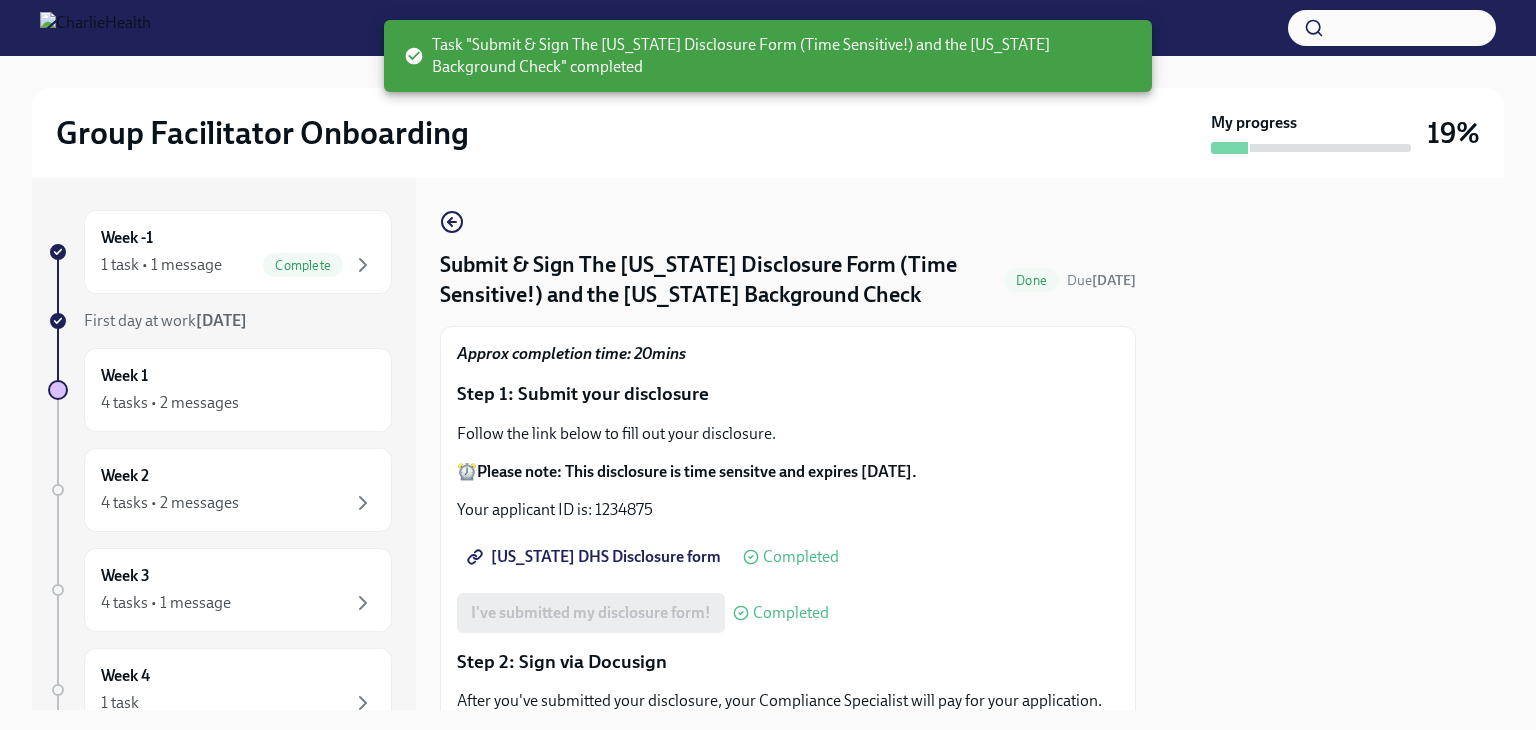 scroll, scrollTop: 0, scrollLeft: 0, axis: both 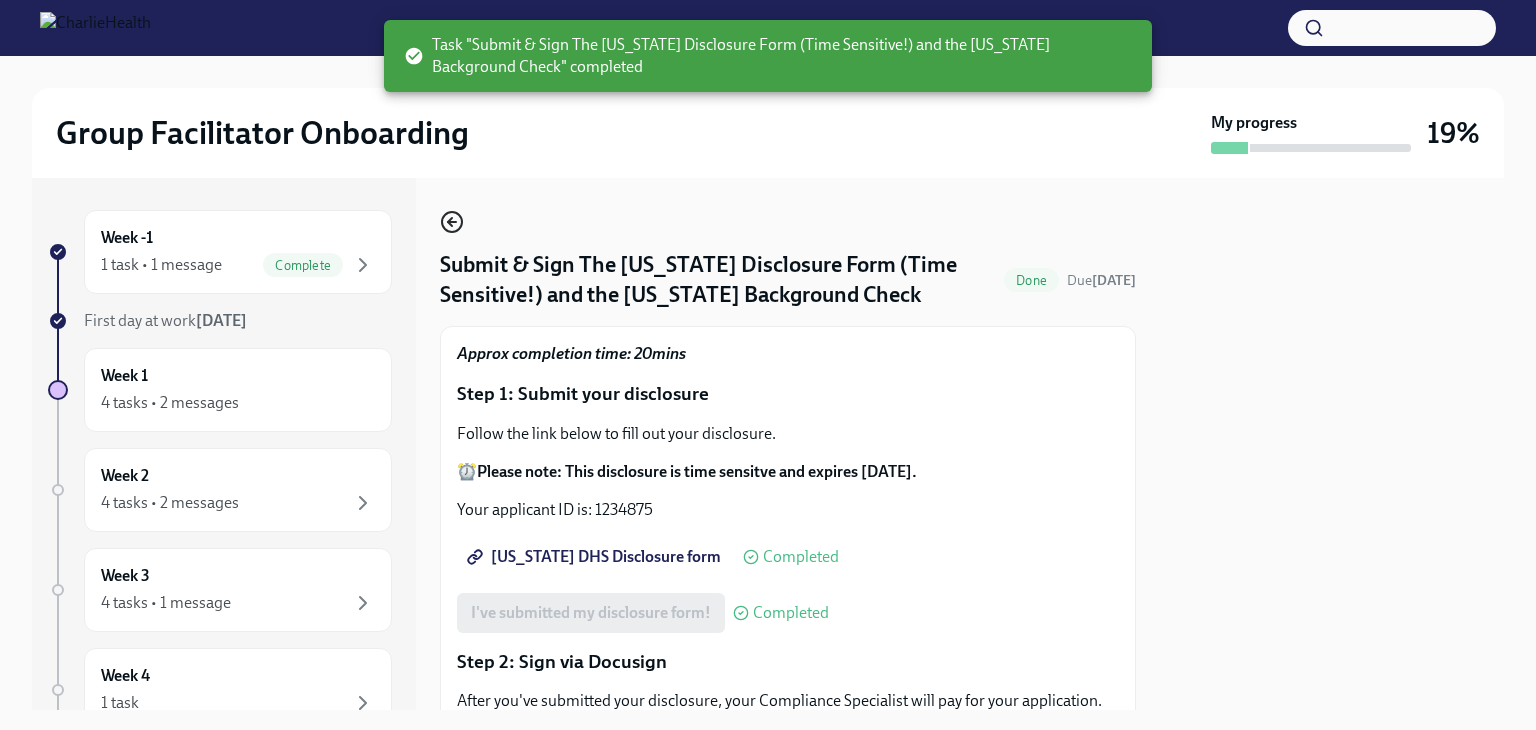click 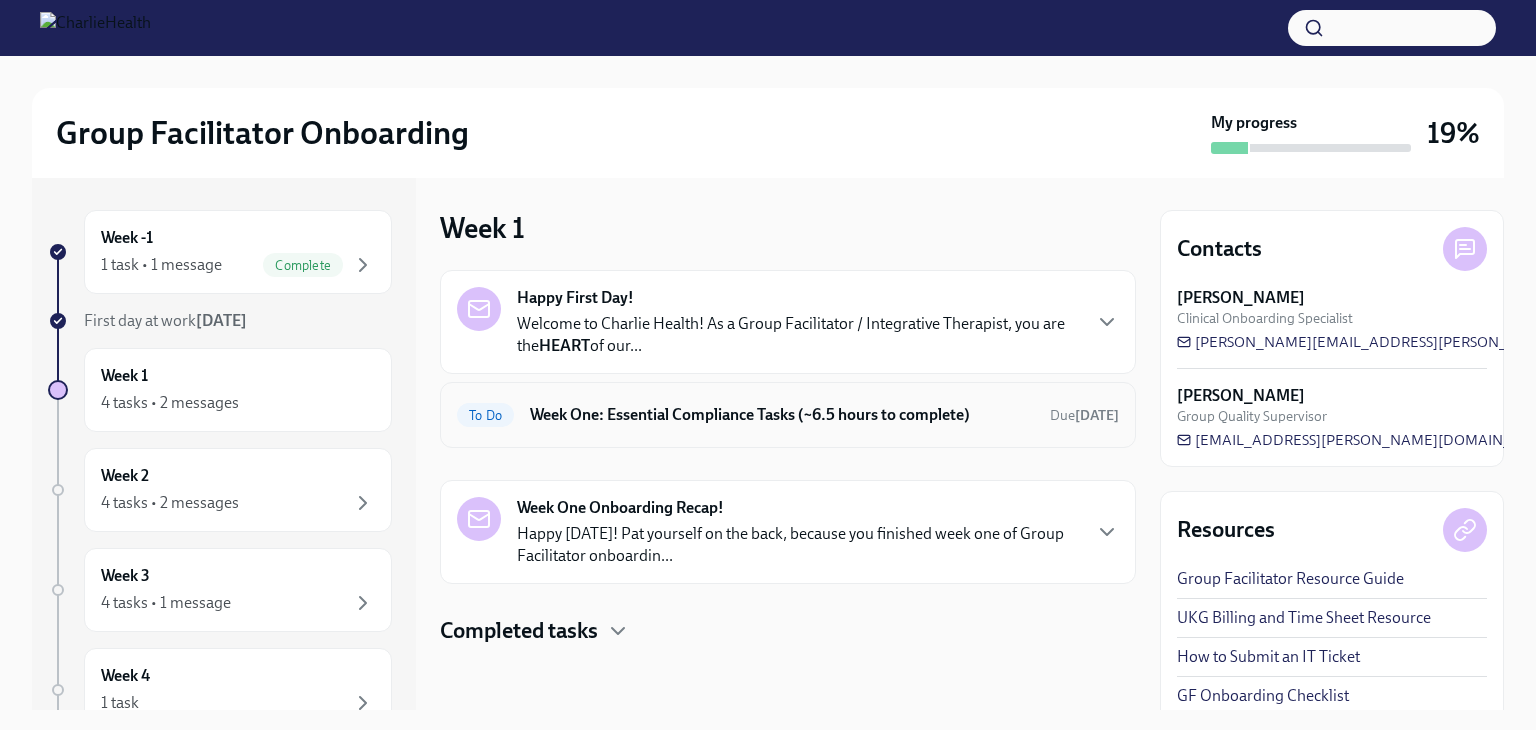 click on "Week One: Essential Compliance Tasks (~6.5 hours to complete)" at bounding box center (782, 415) 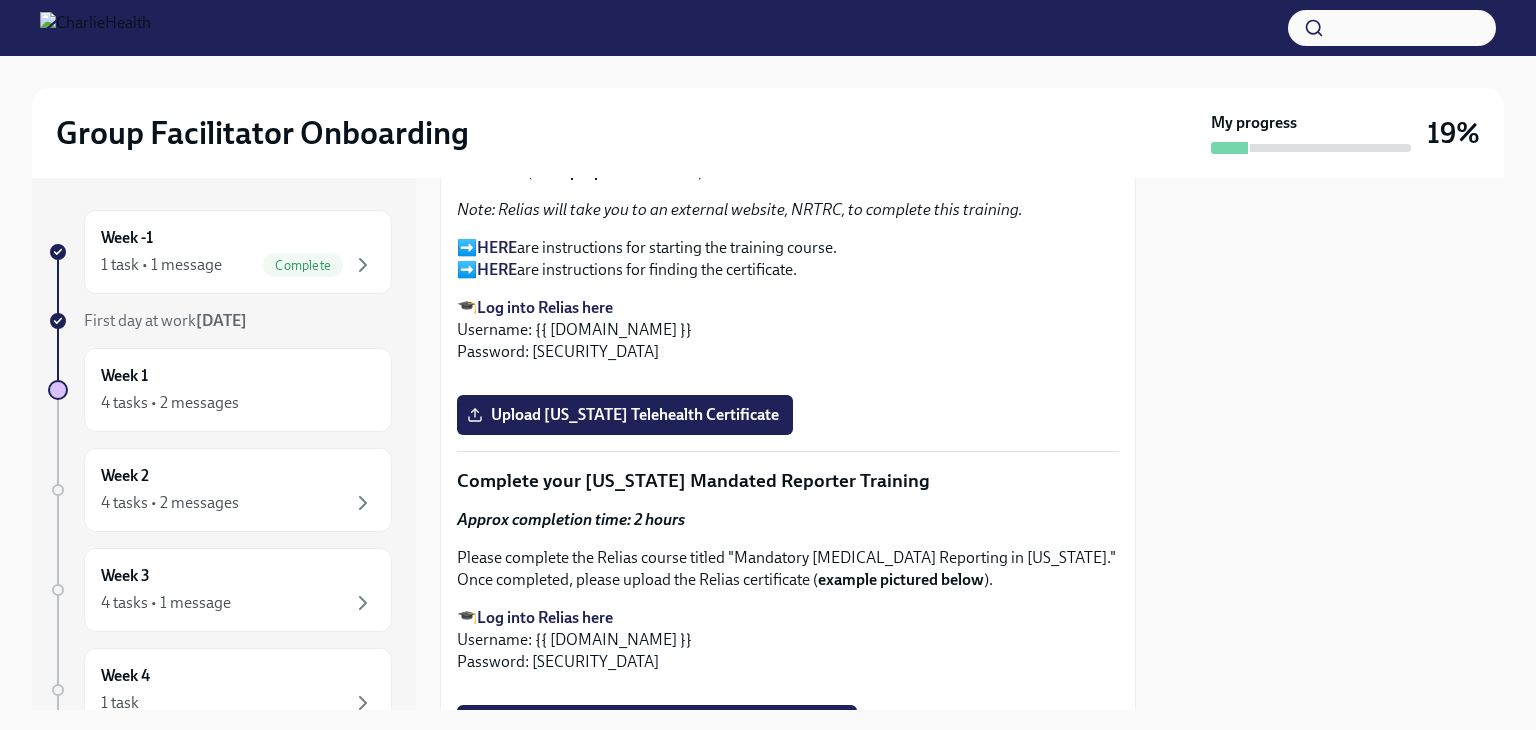 scroll, scrollTop: 3490, scrollLeft: 0, axis: vertical 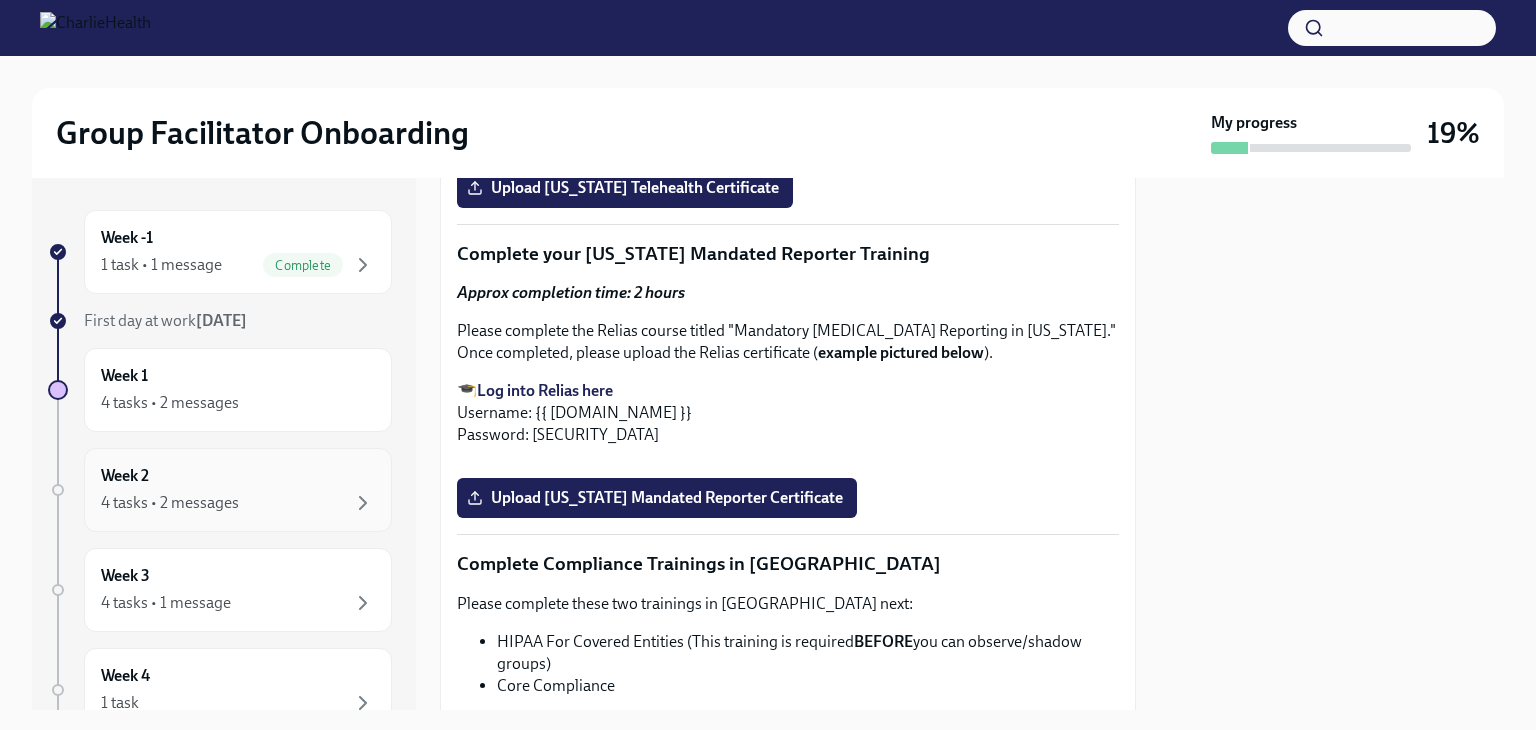 click on "4 tasks • 2 messages" at bounding box center [170, 503] 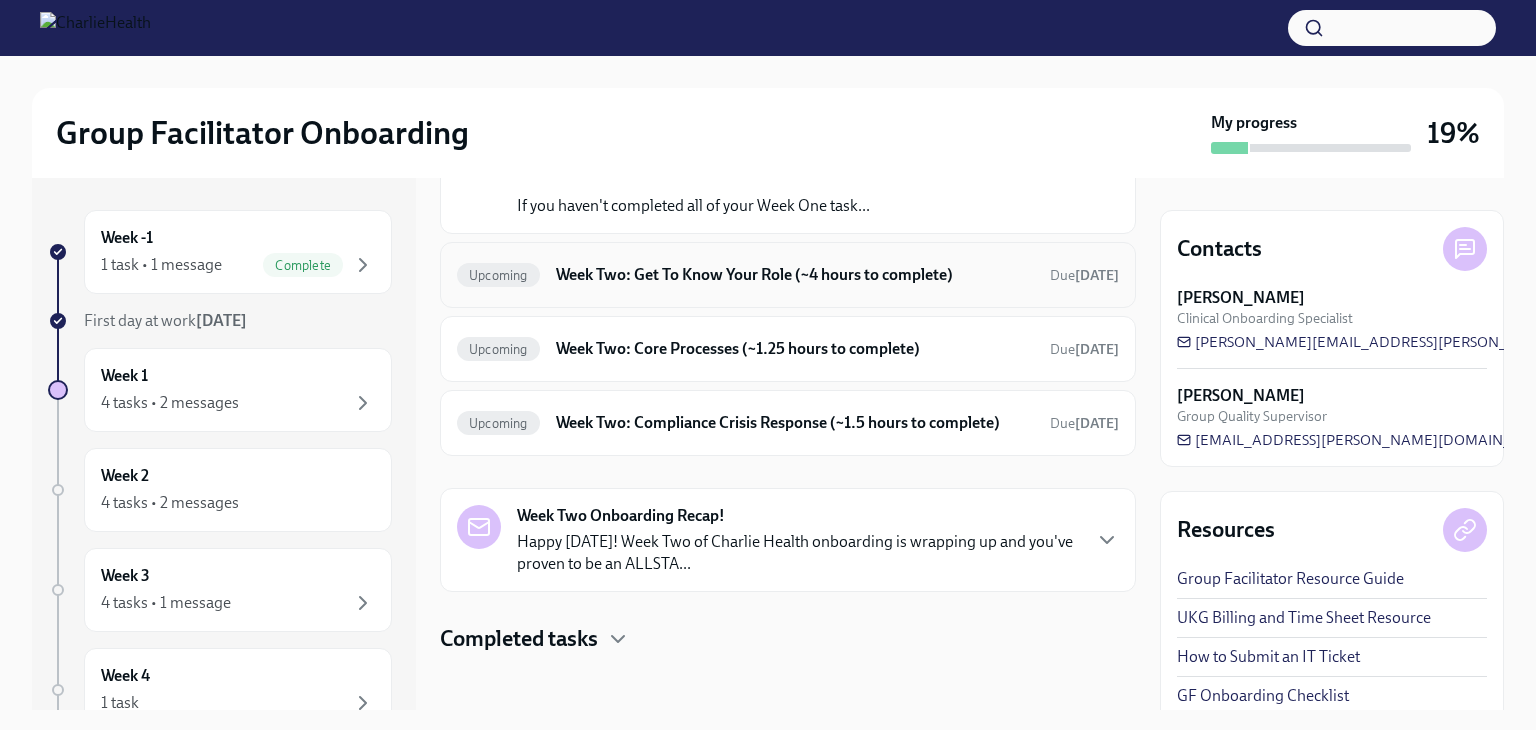 scroll, scrollTop: 162, scrollLeft: 0, axis: vertical 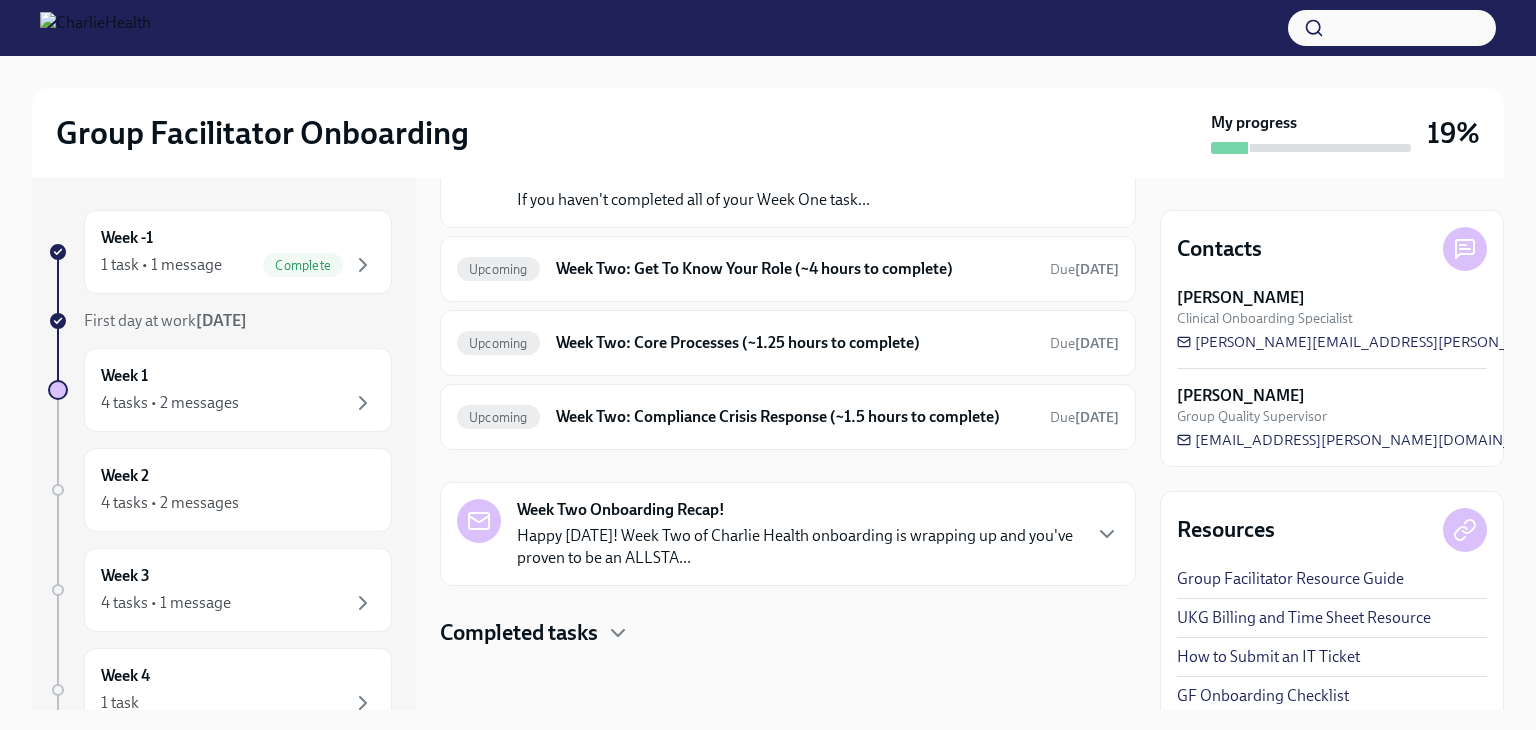 click on "Week Two Onboarding Recap! Happy [DATE]! Week Two of Charlie Health onboarding is wrapping up and you've proven to be an ALLSTA..." at bounding box center (798, 534) 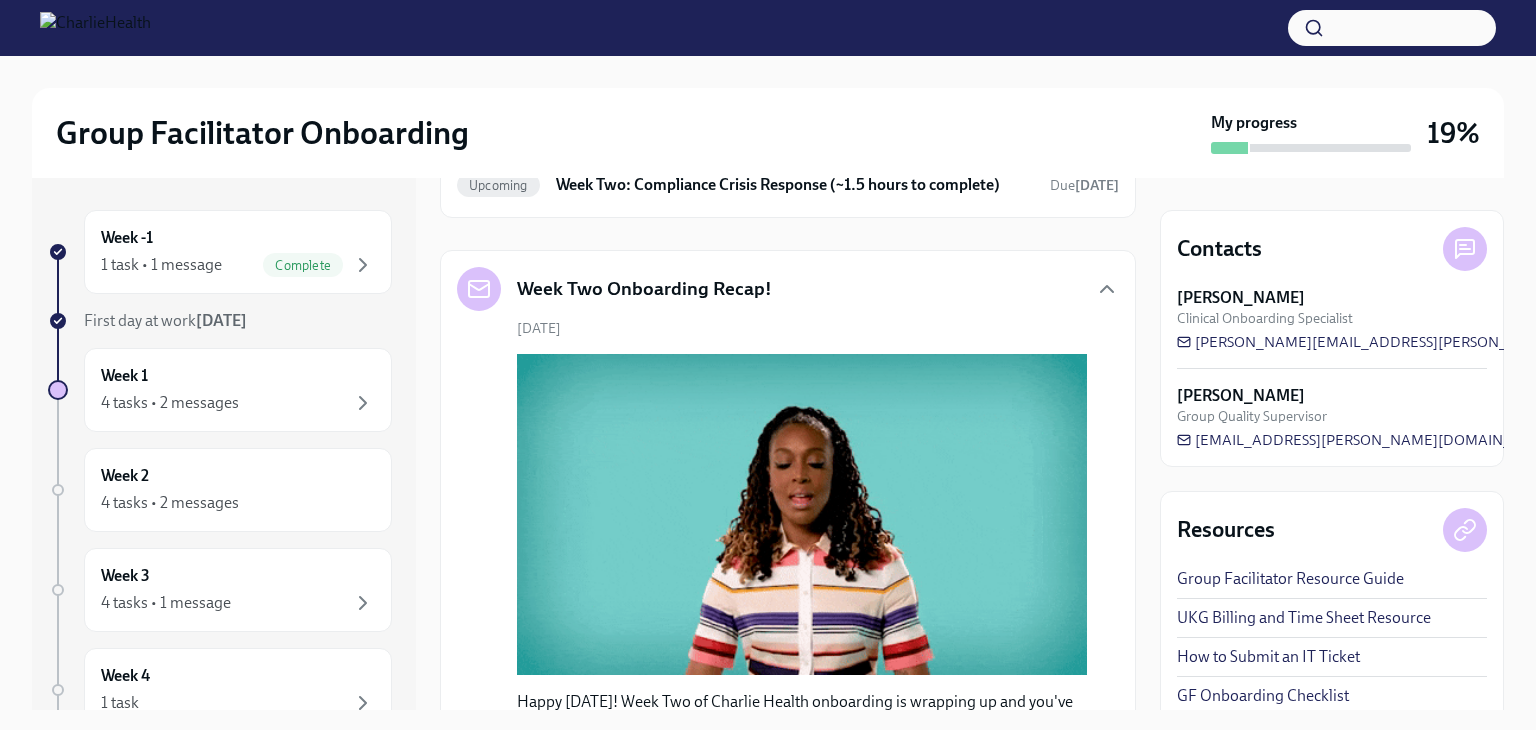 scroll, scrollTop: 362, scrollLeft: 0, axis: vertical 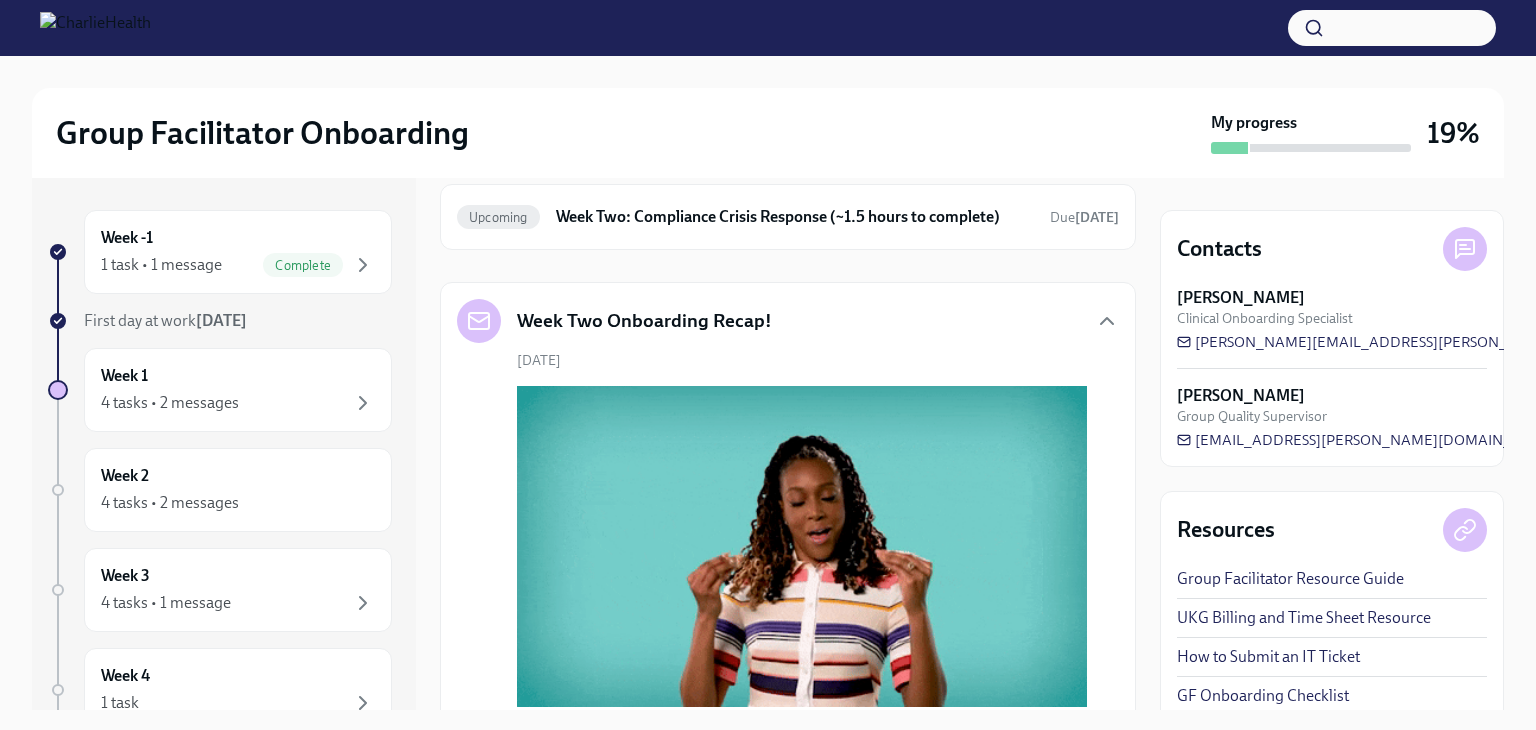 click on "Week Two Onboarding Recap!" at bounding box center [644, 321] 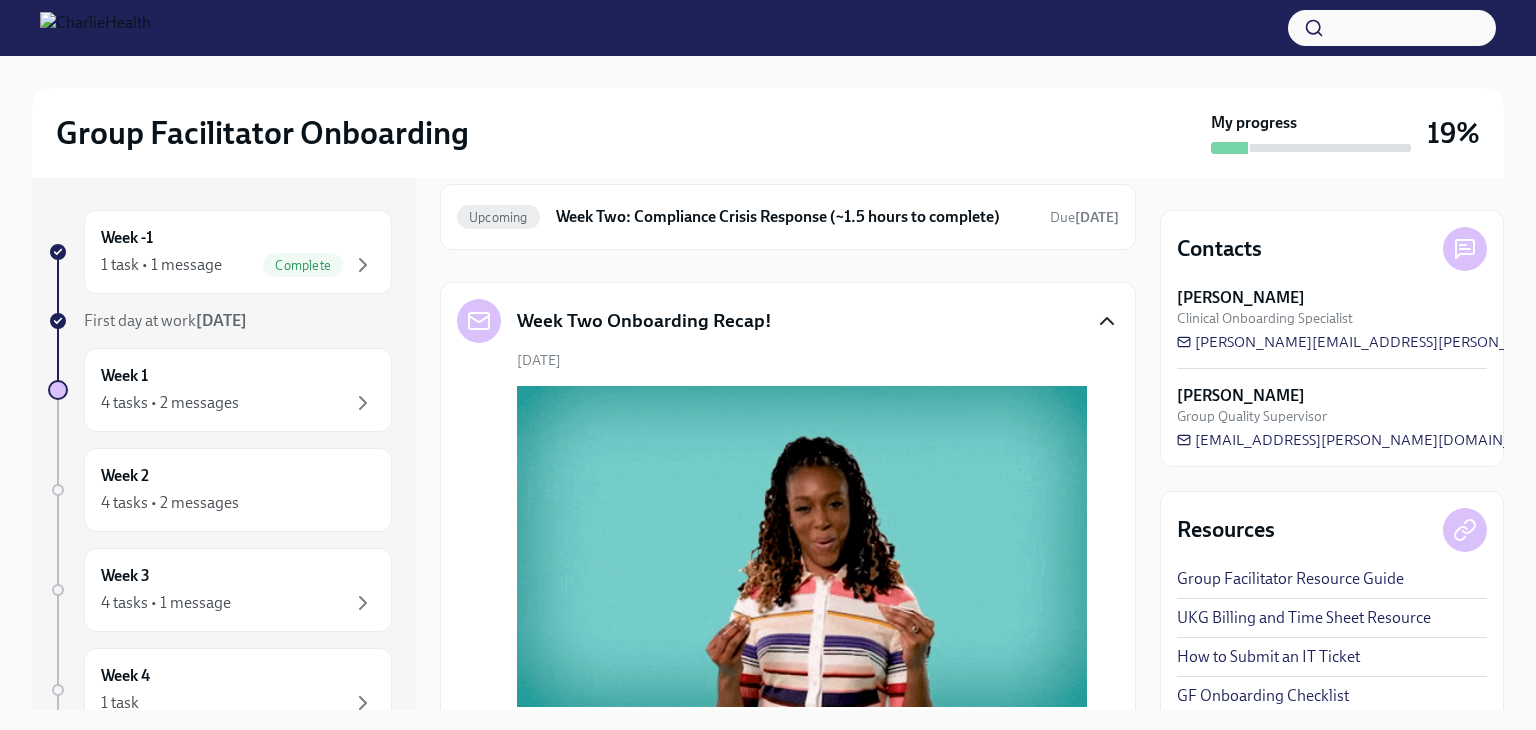 click 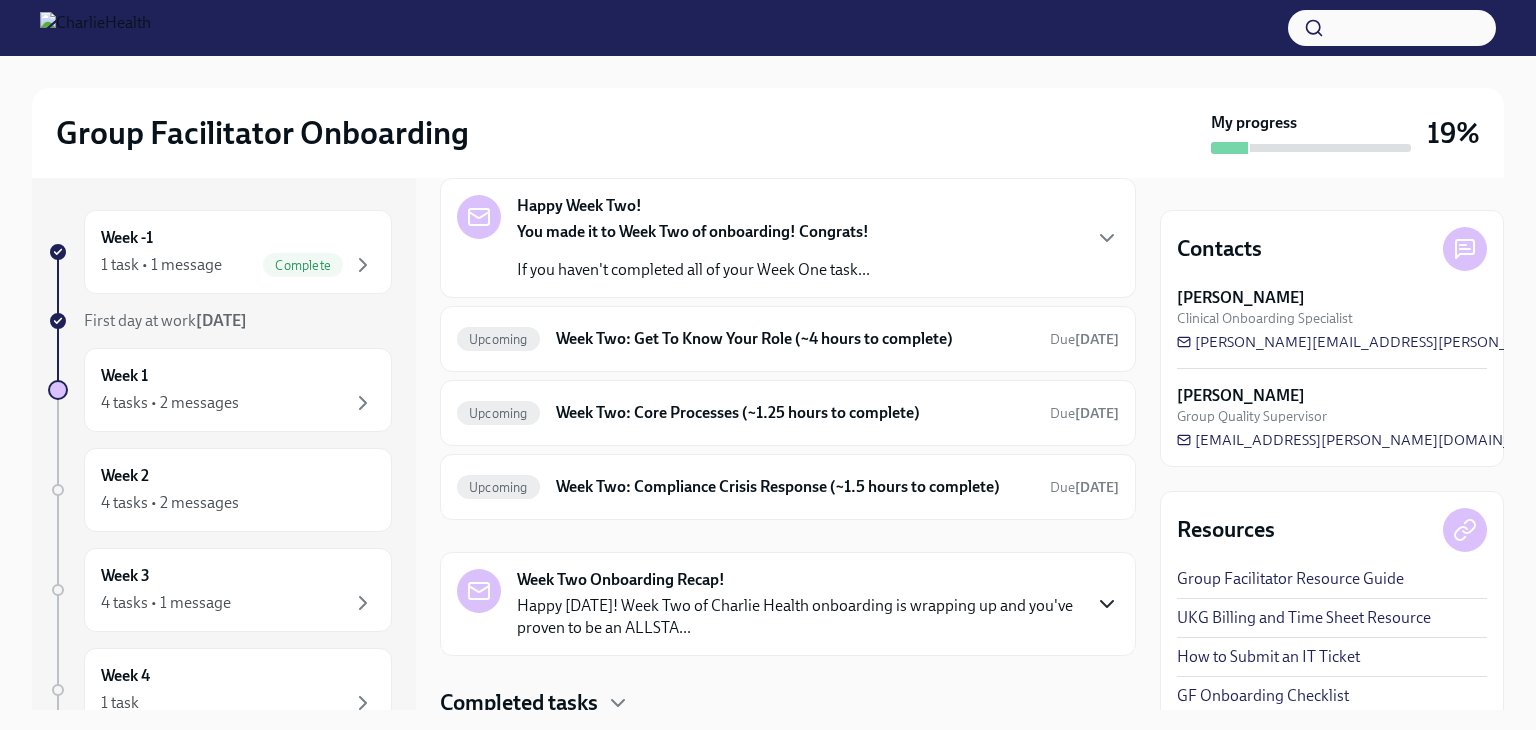 scroll, scrollTop: 62, scrollLeft: 0, axis: vertical 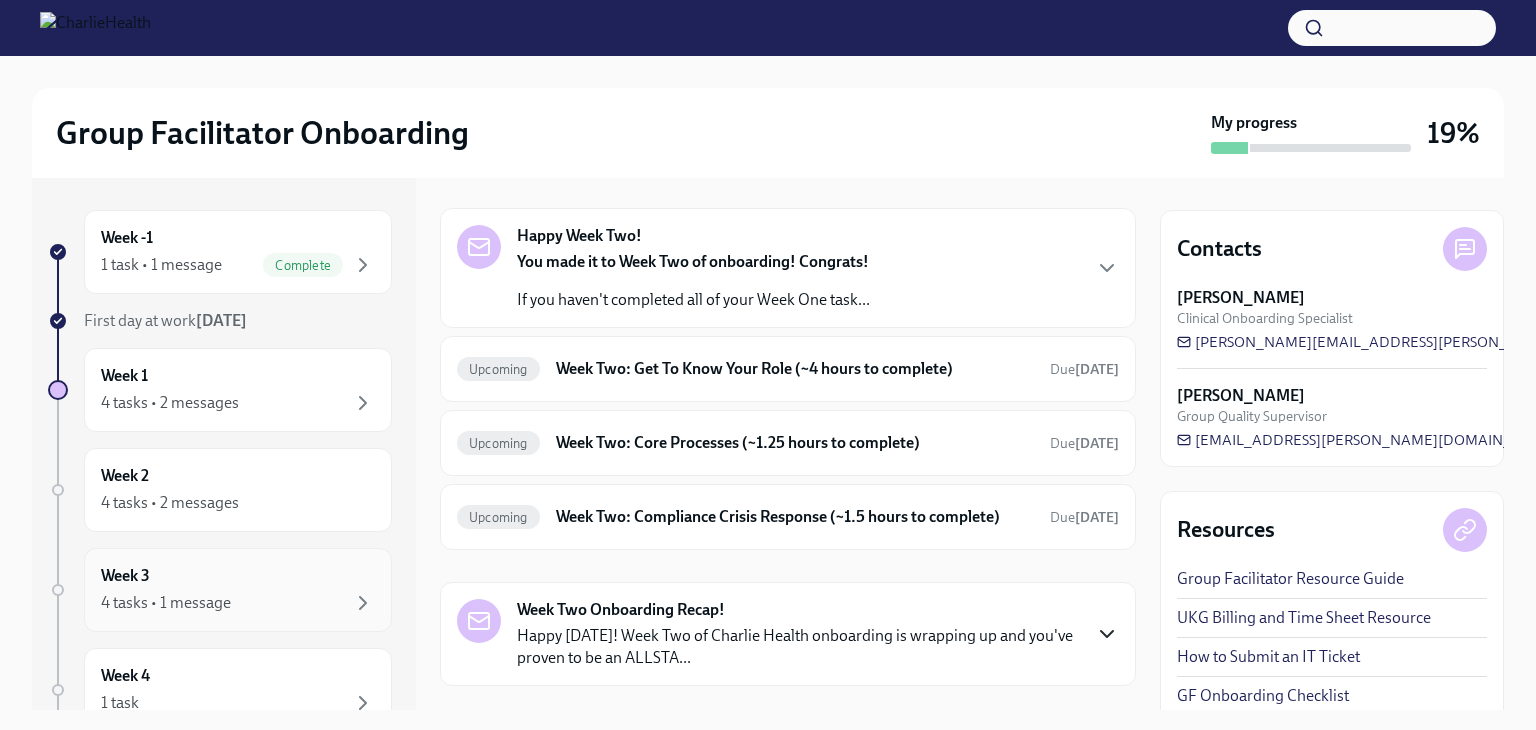 click on "Week 3 4 tasks • 1 message" at bounding box center [238, 590] 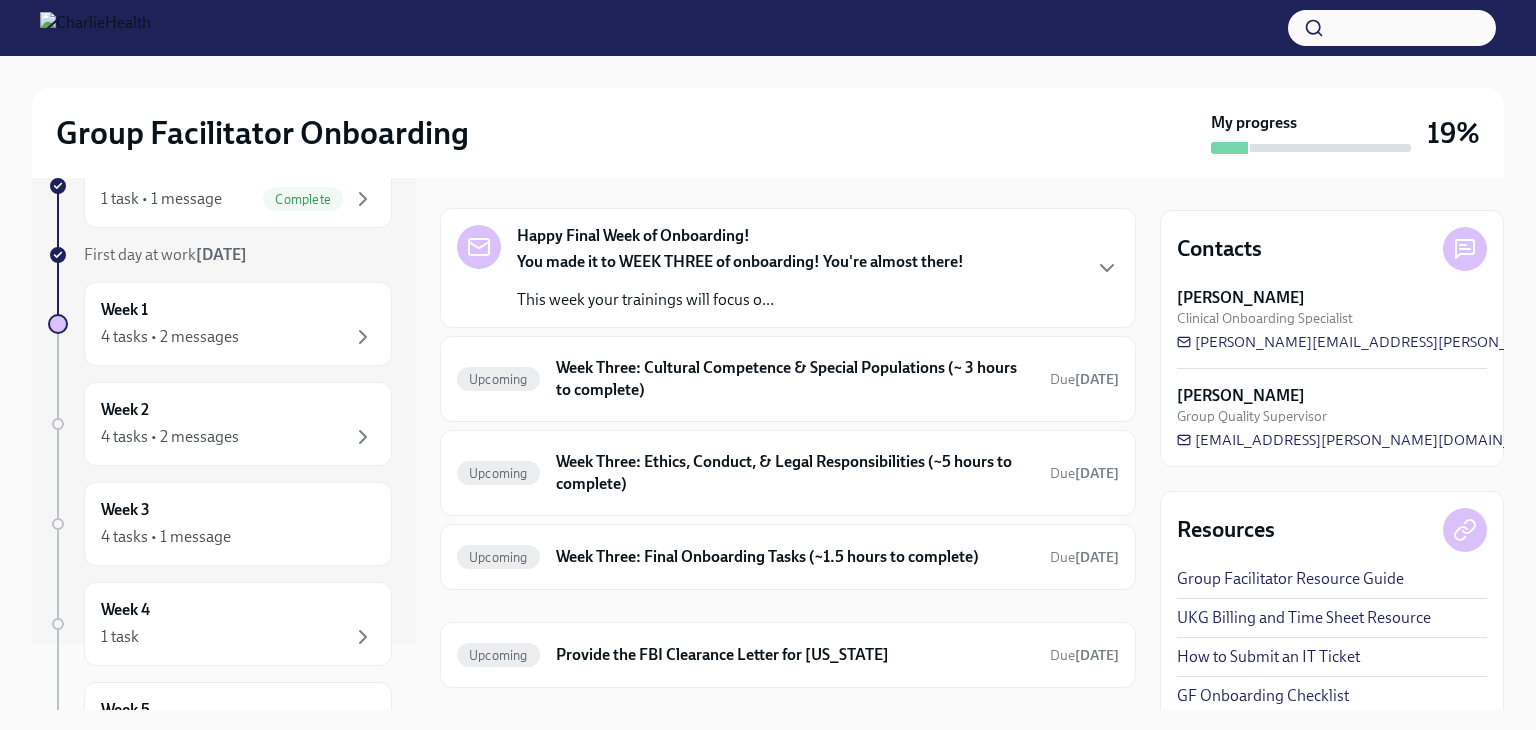 scroll, scrollTop: 100, scrollLeft: 0, axis: vertical 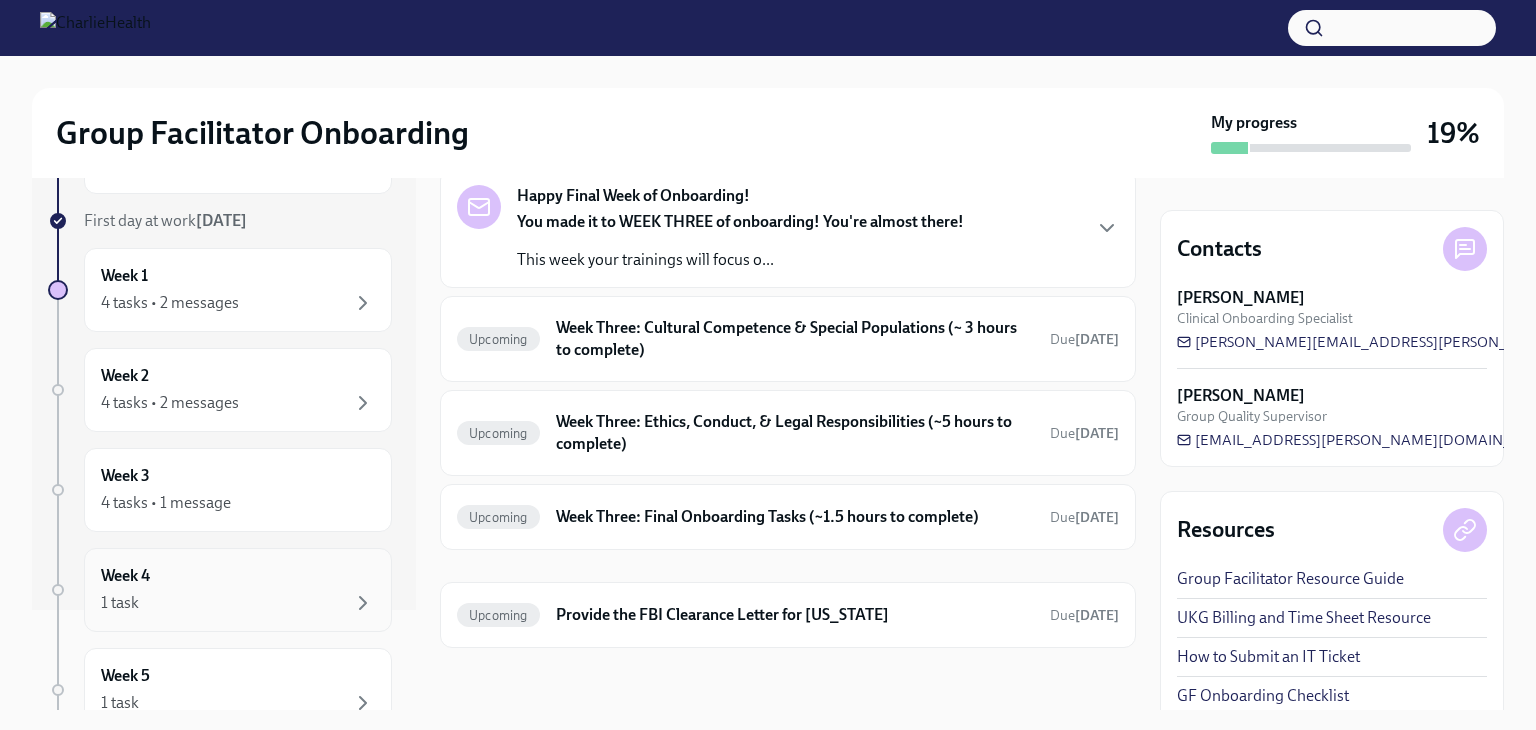 click on "Week 4 1 task" at bounding box center (238, 590) 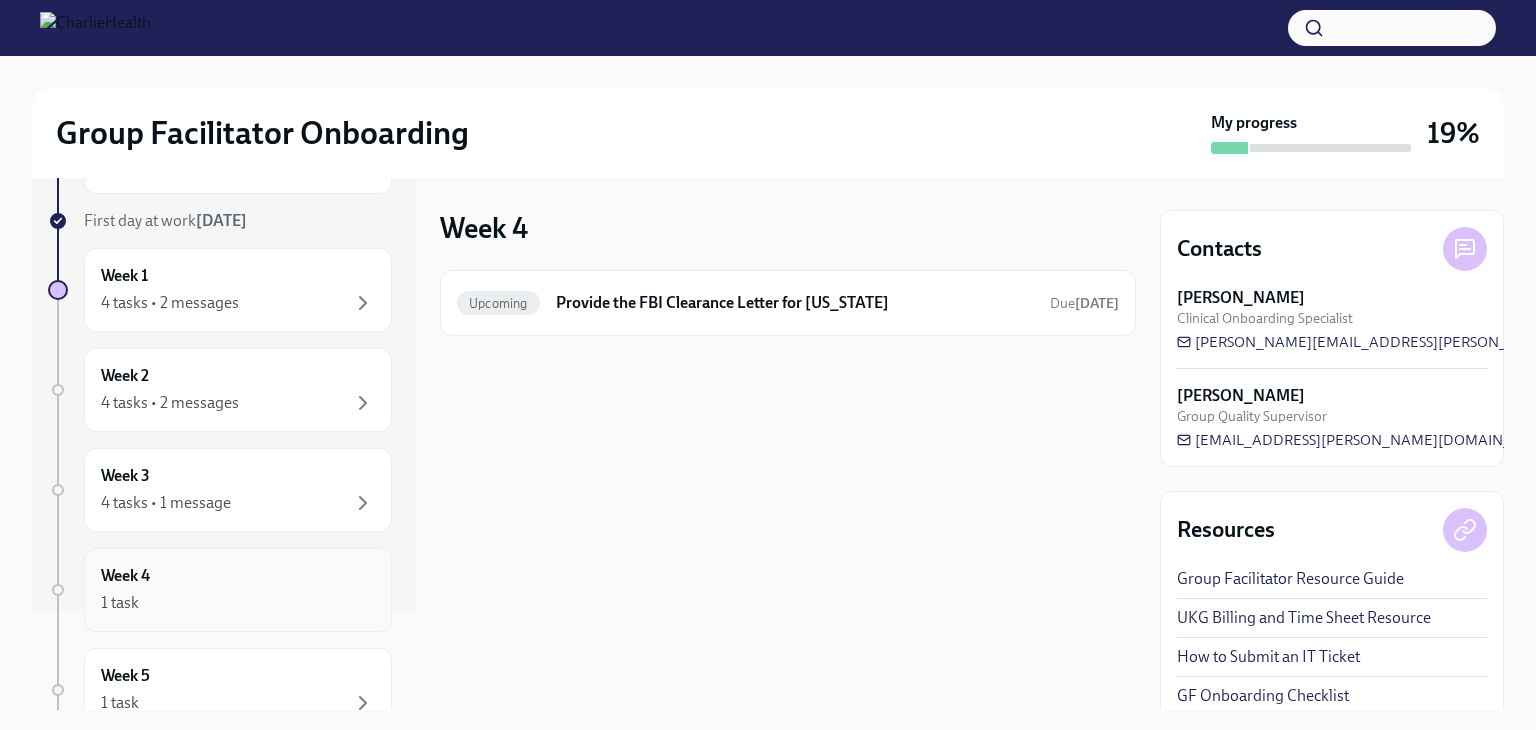 scroll, scrollTop: 0, scrollLeft: 0, axis: both 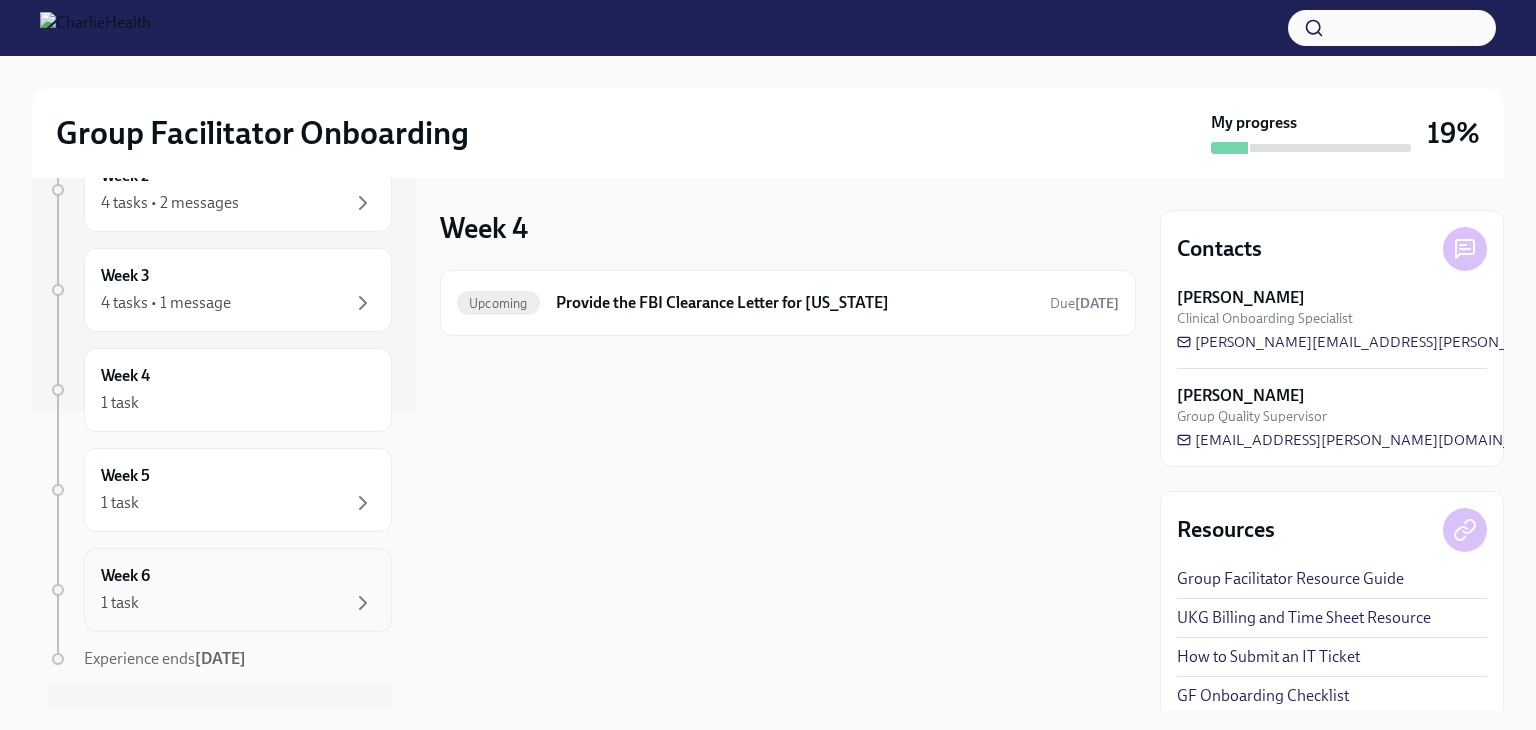 click on "Week 6 1 task" at bounding box center [238, 590] 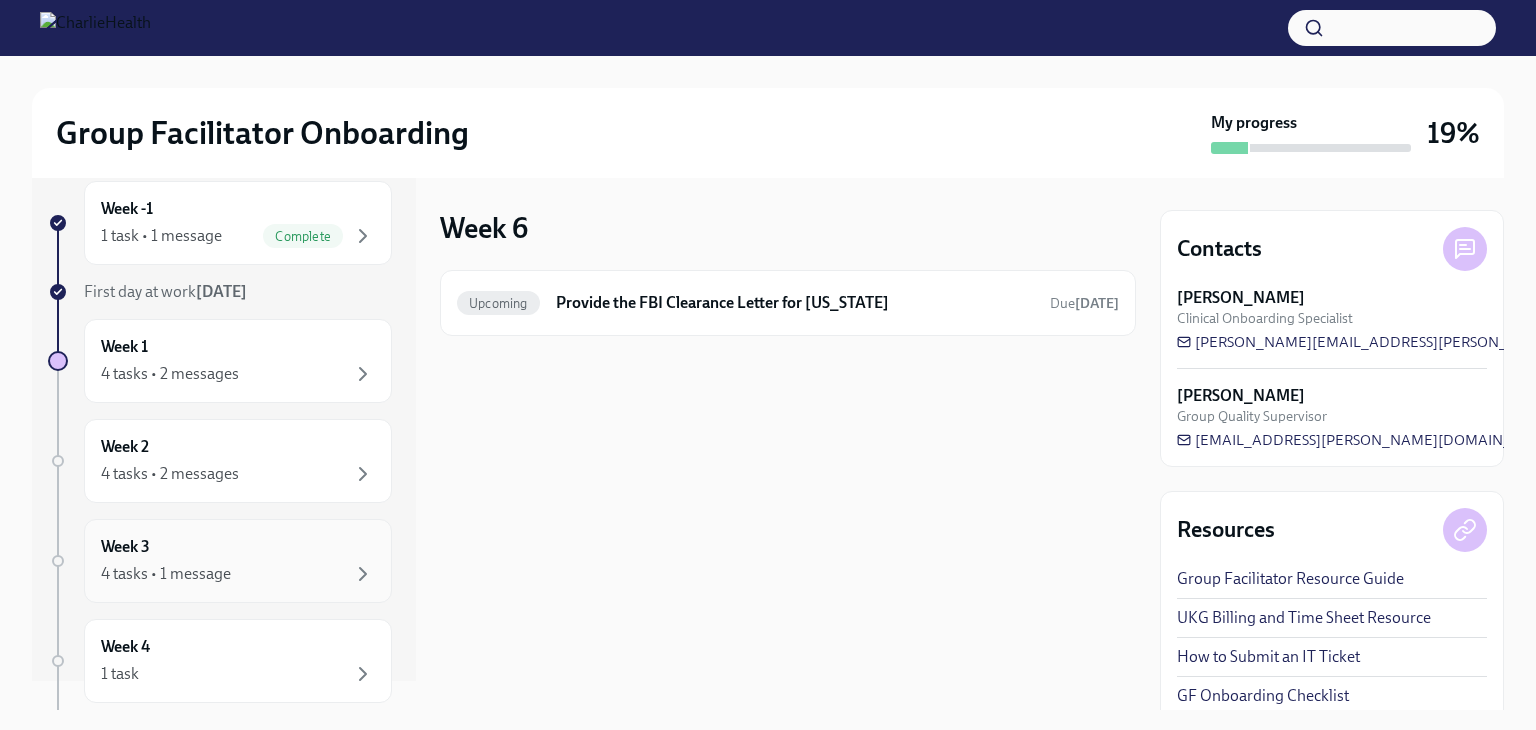 scroll, scrollTop: 0, scrollLeft: 0, axis: both 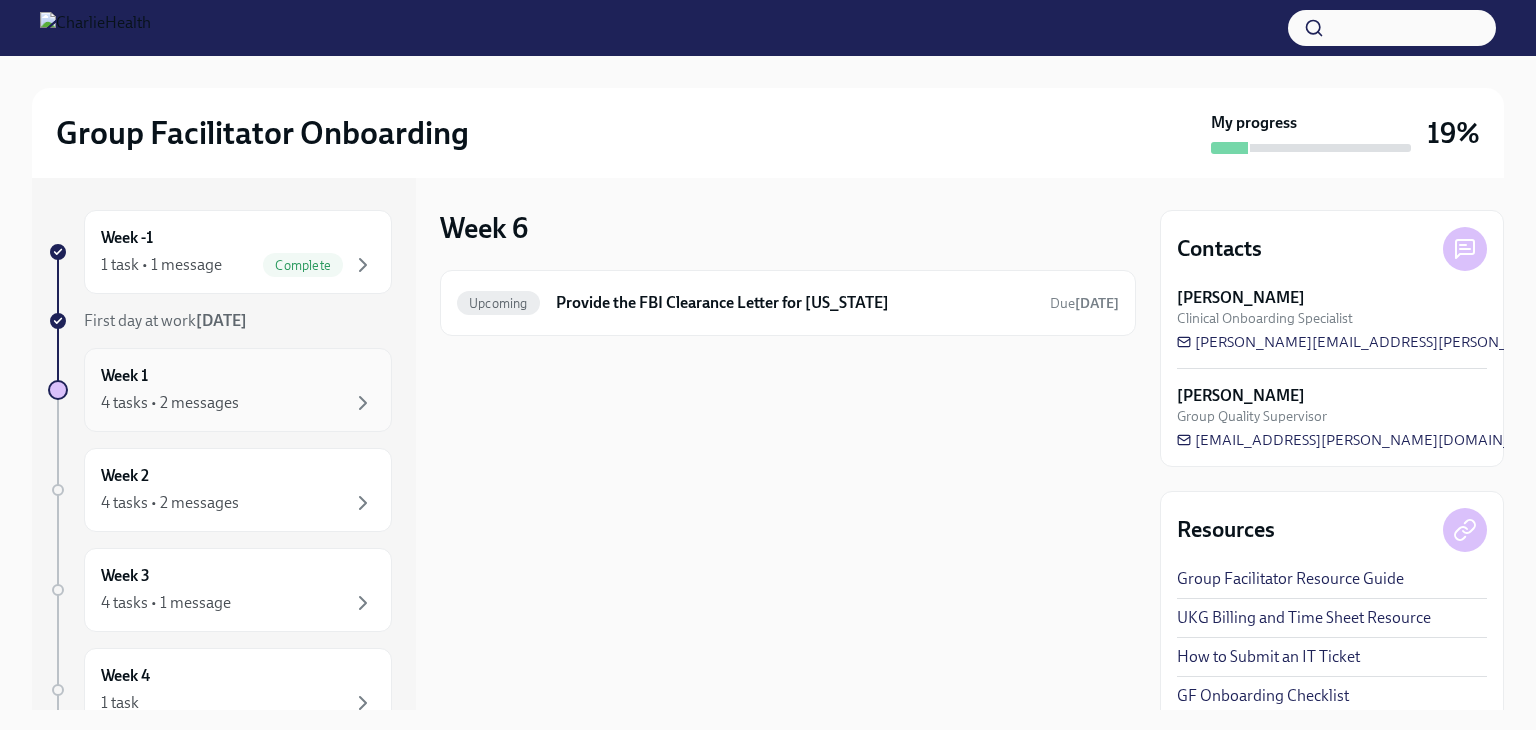 click on "Week 1 4 tasks • 2 messages" at bounding box center [238, 390] 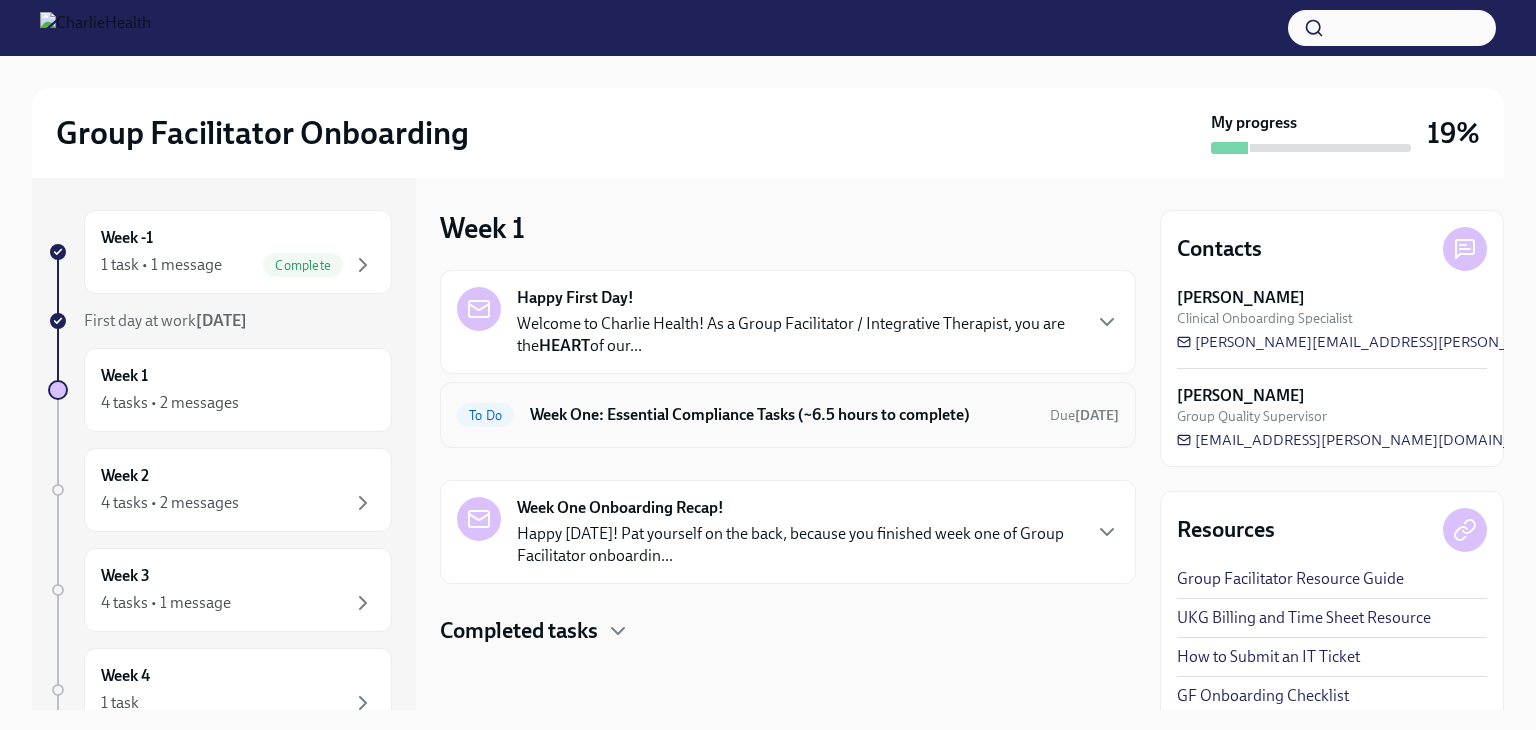 click on "Week One: Essential Compliance Tasks (~6.5 hours to complete)" at bounding box center [782, 415] 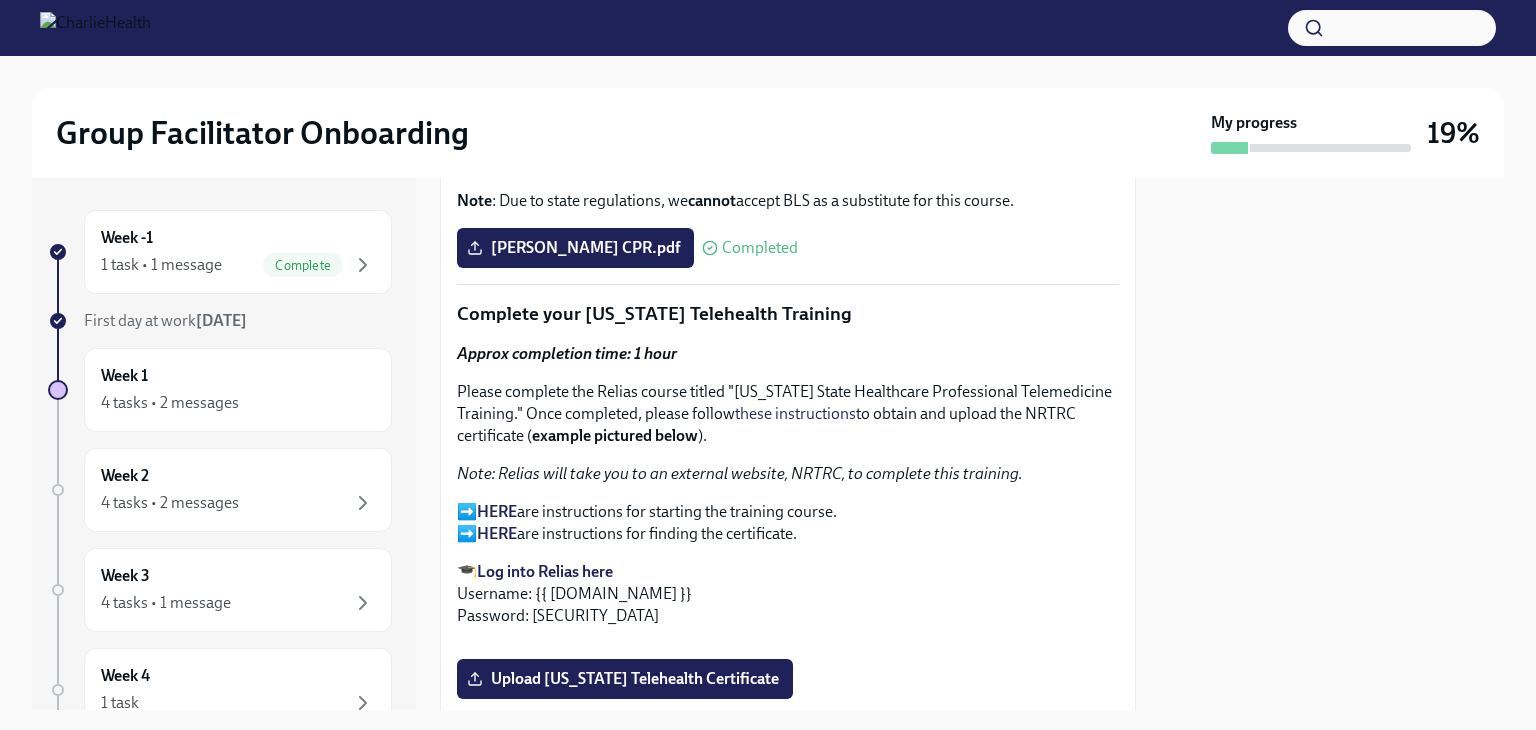 scroll, scrollTop: 3000, scrollLeft: 0, axis: vertical 